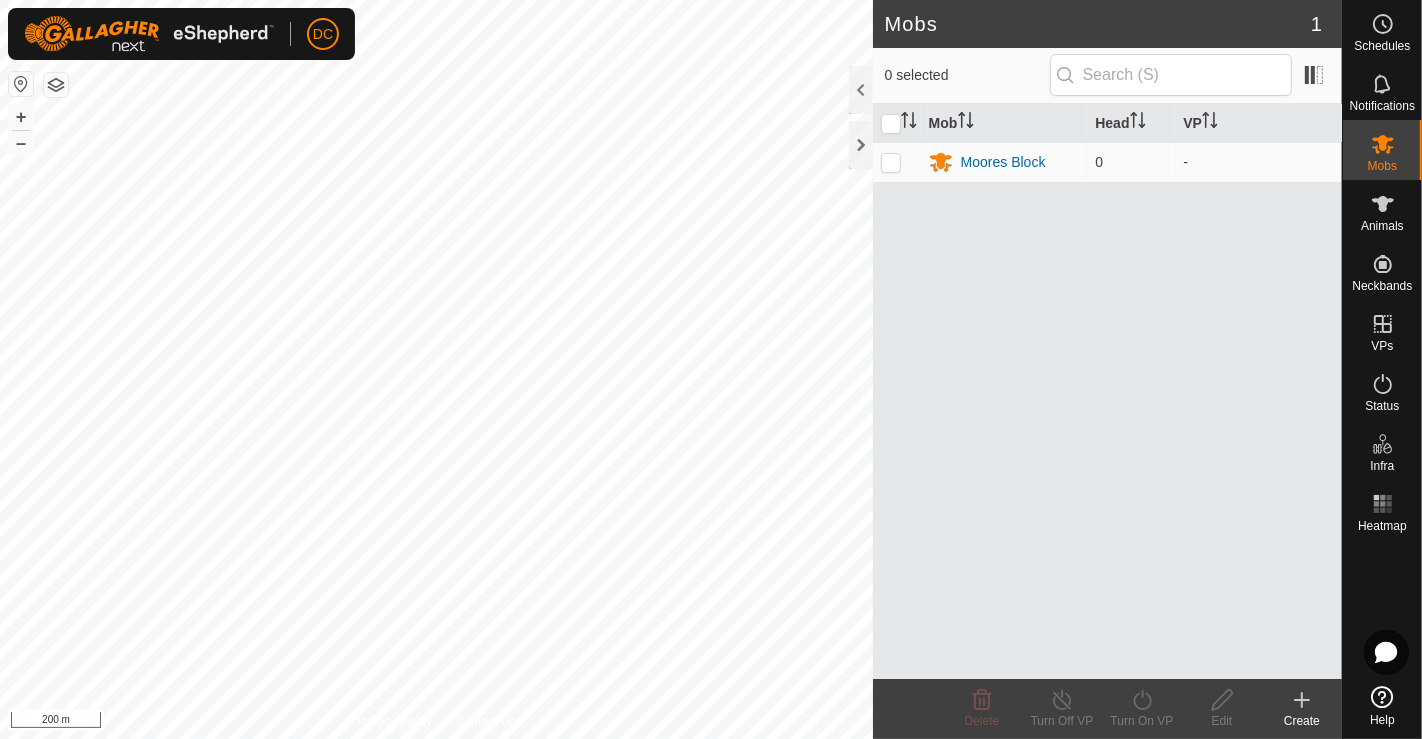 scroll, scrollTop: 0, scrollLeft: 0, axis: both 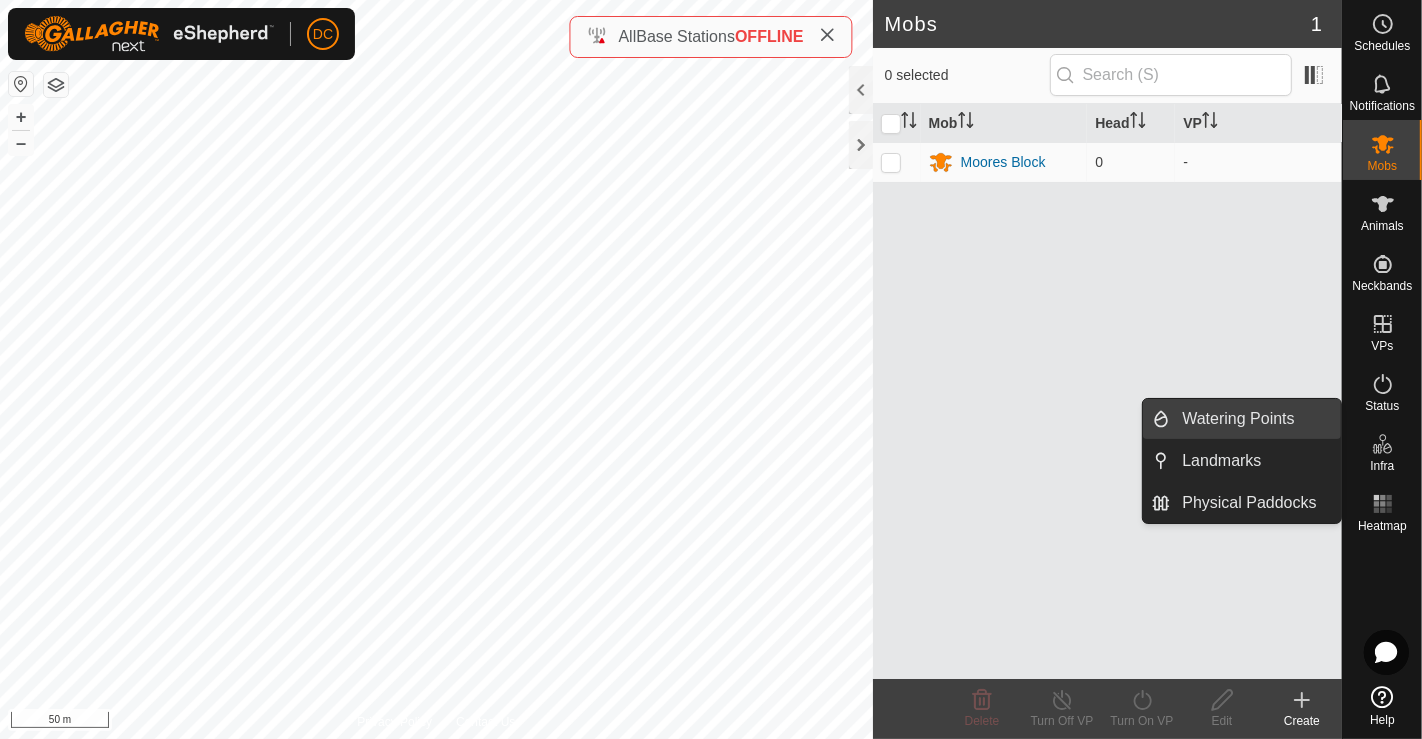 click on "Watering Points" at bounding box center (1255, 419) 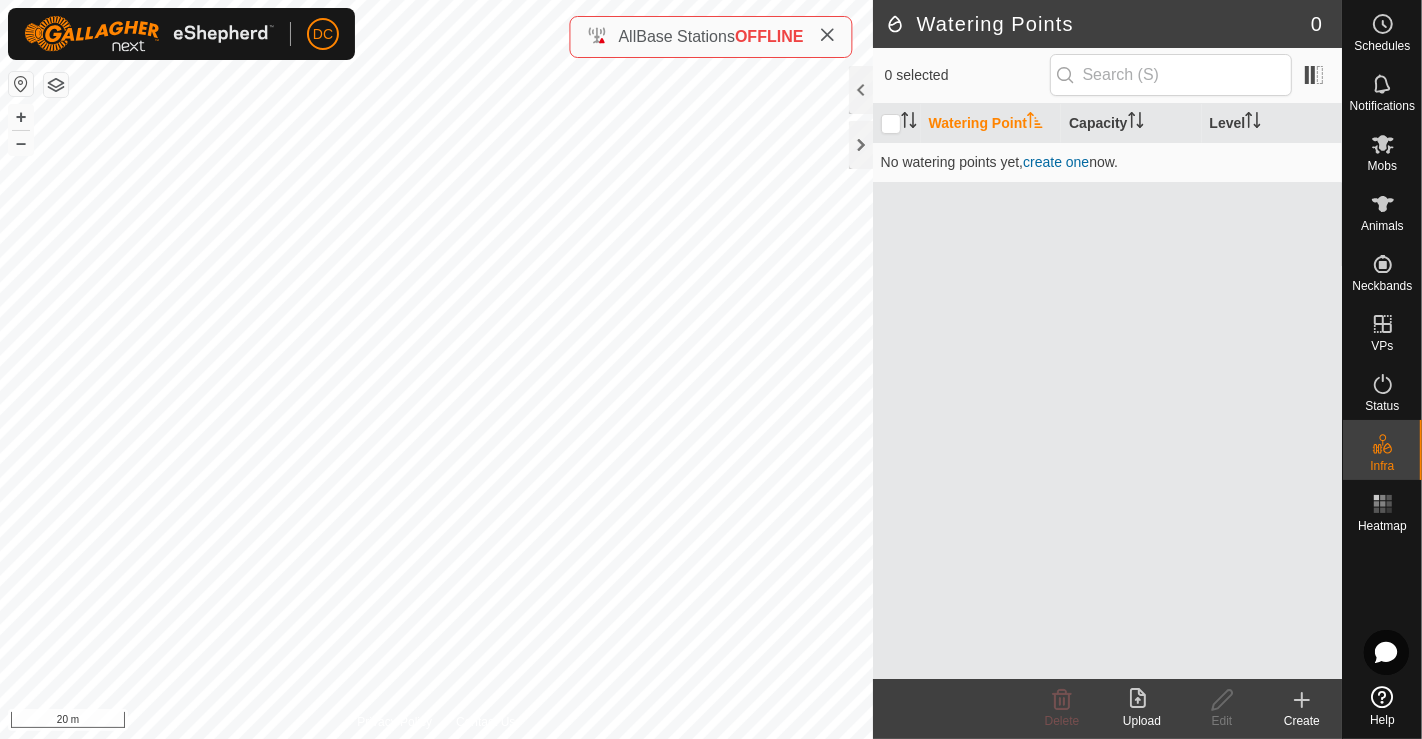 click 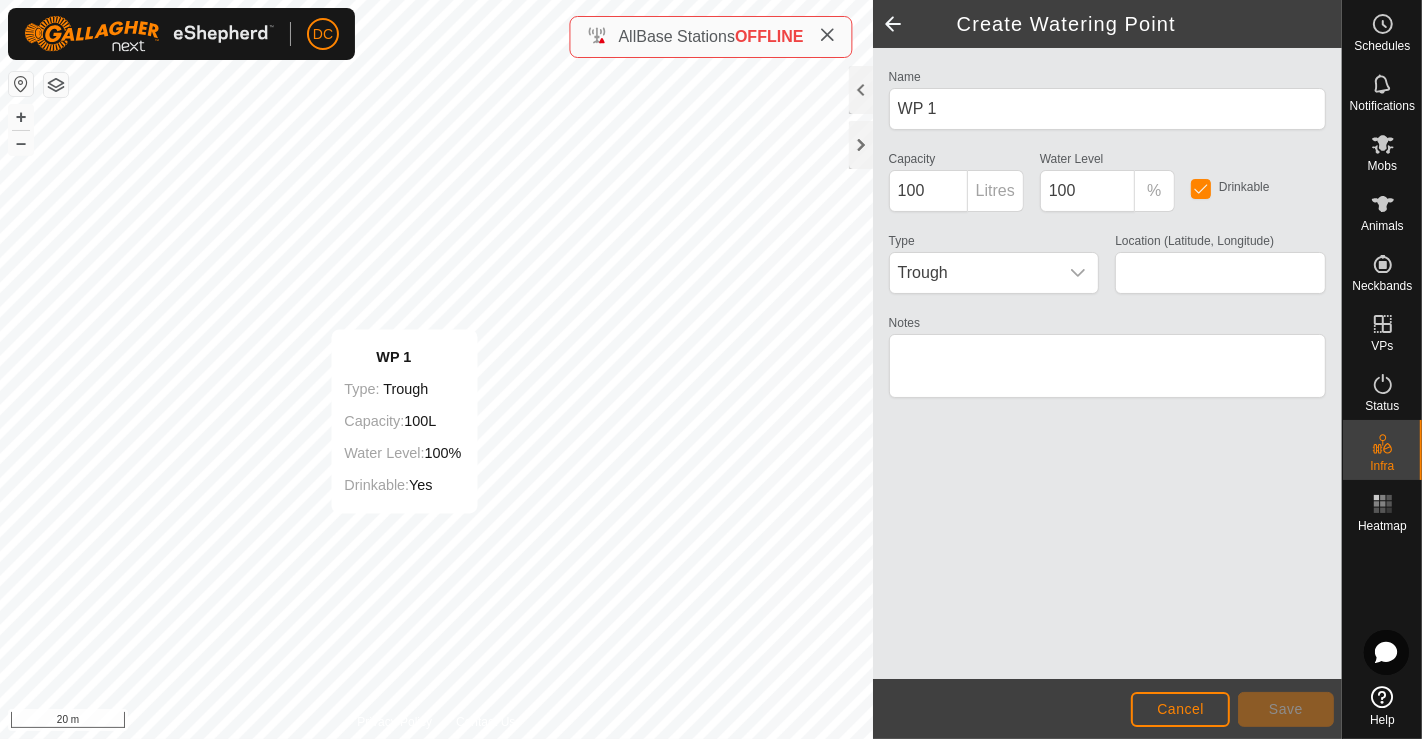 type on "[LATITUDE], [LONGITUDE]" 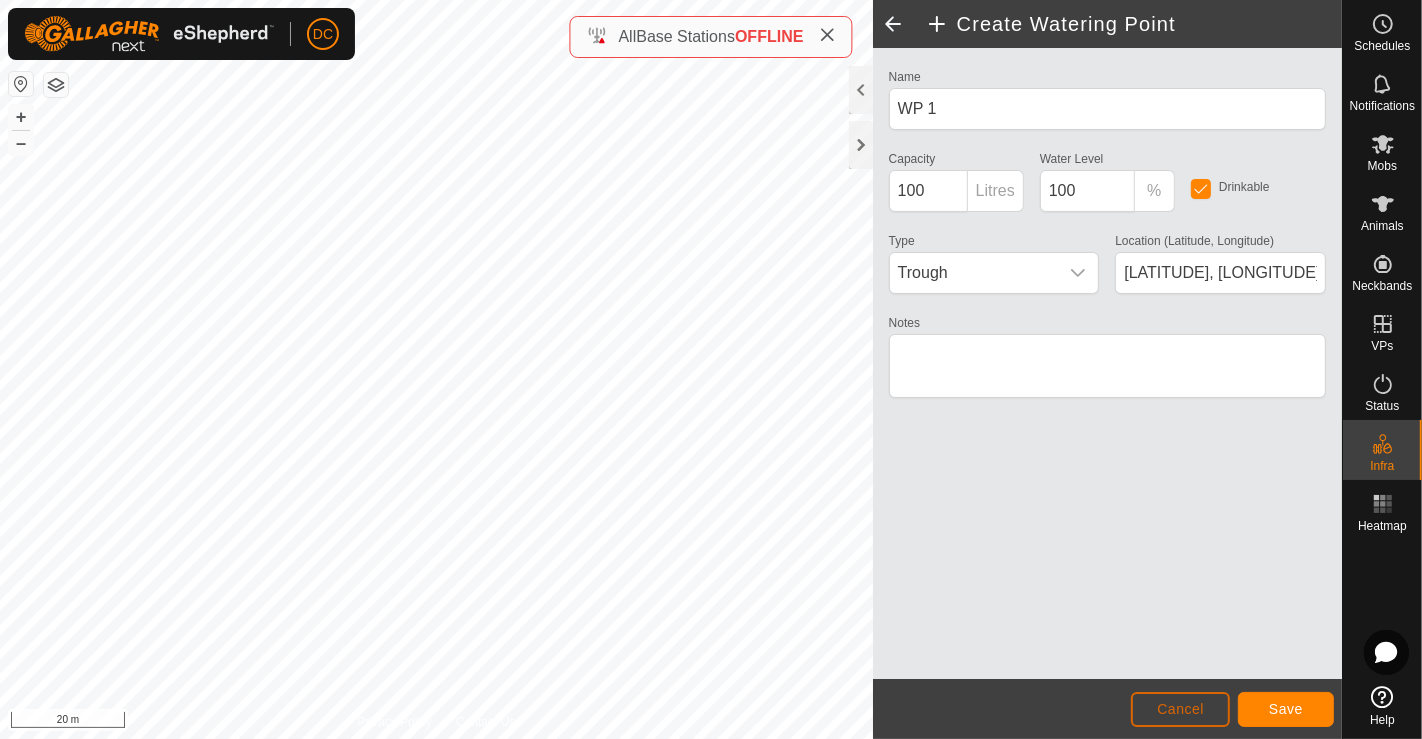 click on "Cancel" 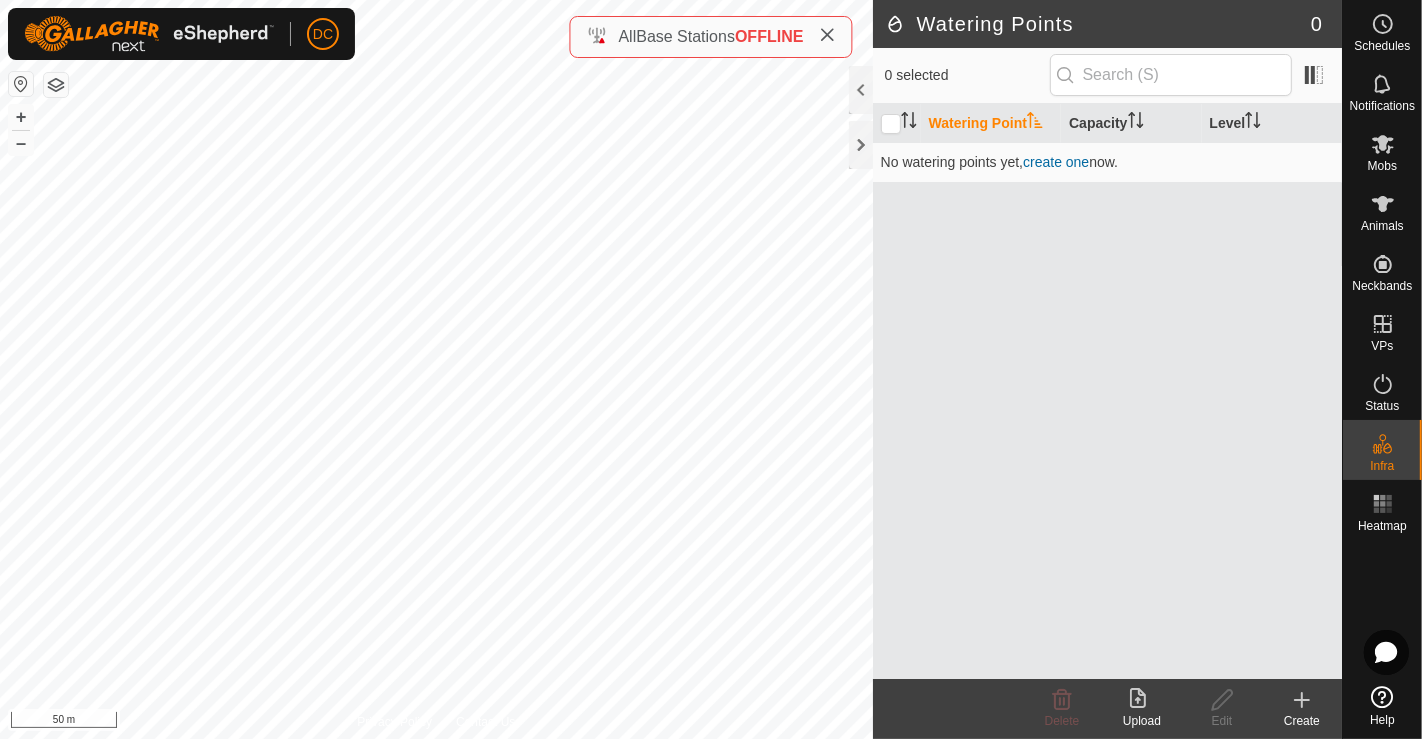 click on "Create" 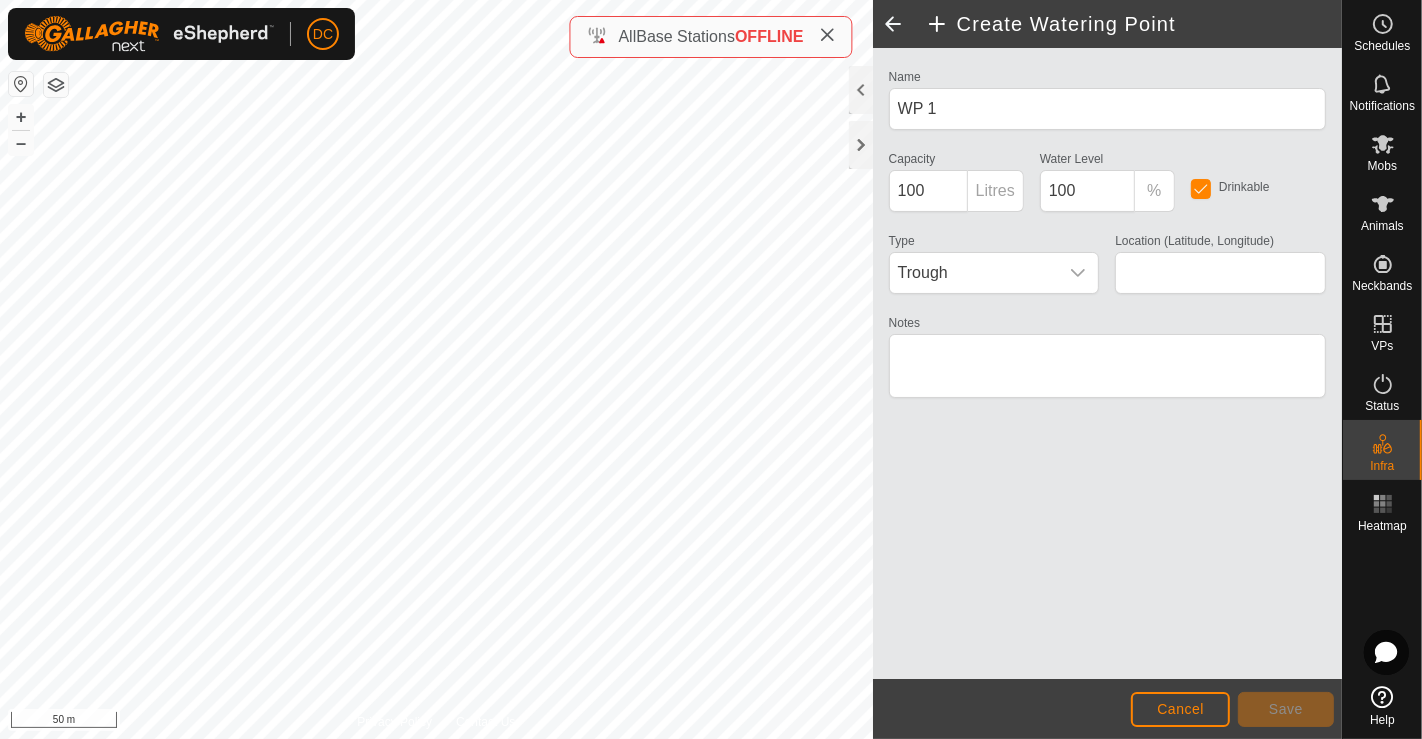 type on "[LATITUDE], [LONGITUDE]" 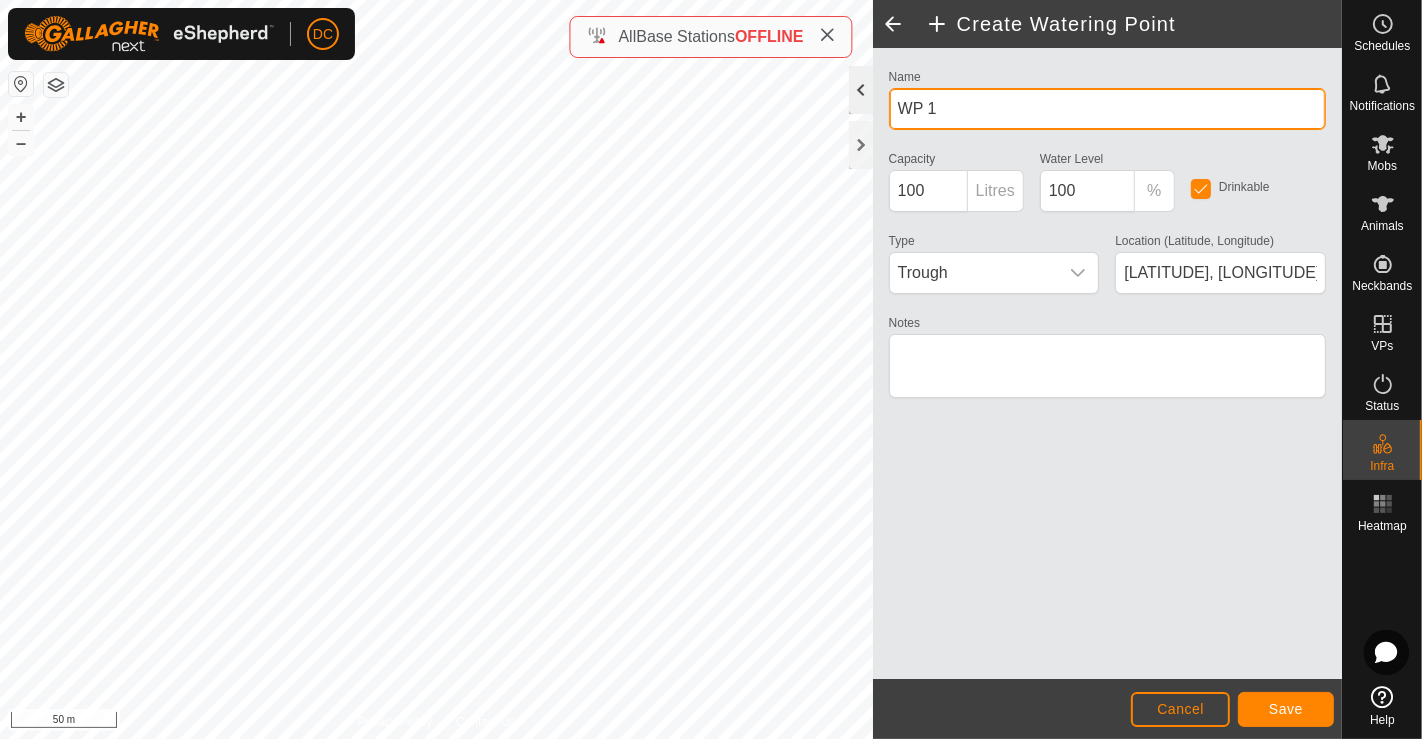 click on "Privacy Policy Contact Us
WP 1
Type:   trough
Capacity:  100L
Water Level:  100%
Drinkable:  Yes
+ – ⇧ i 50 m  Create Watering Point  Name WP 1 Capacity 100 Litres Water Level  100 % Drinkable Type Trough Location (Latitude, Longitude) [LATITUDE], [LONGITUDE] Notes                  Cancel Save" 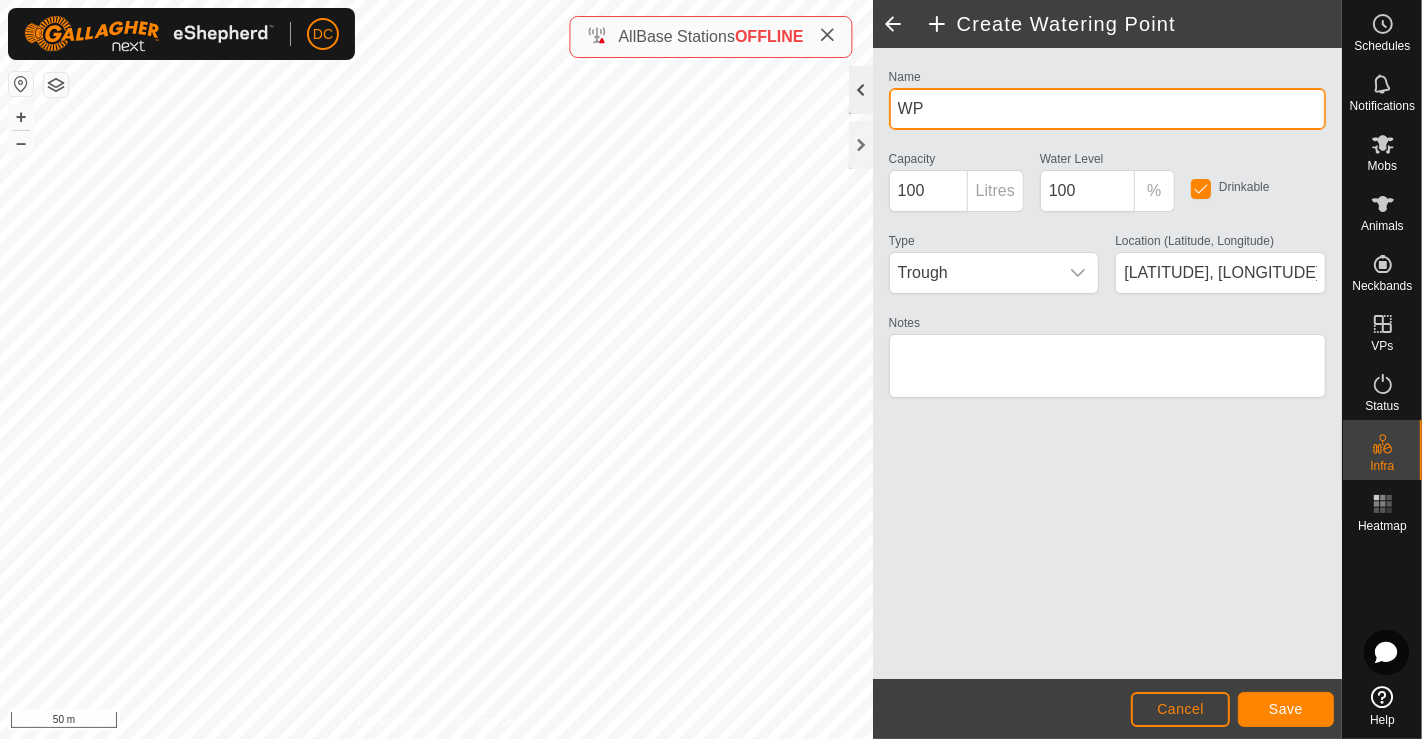 type on "W" 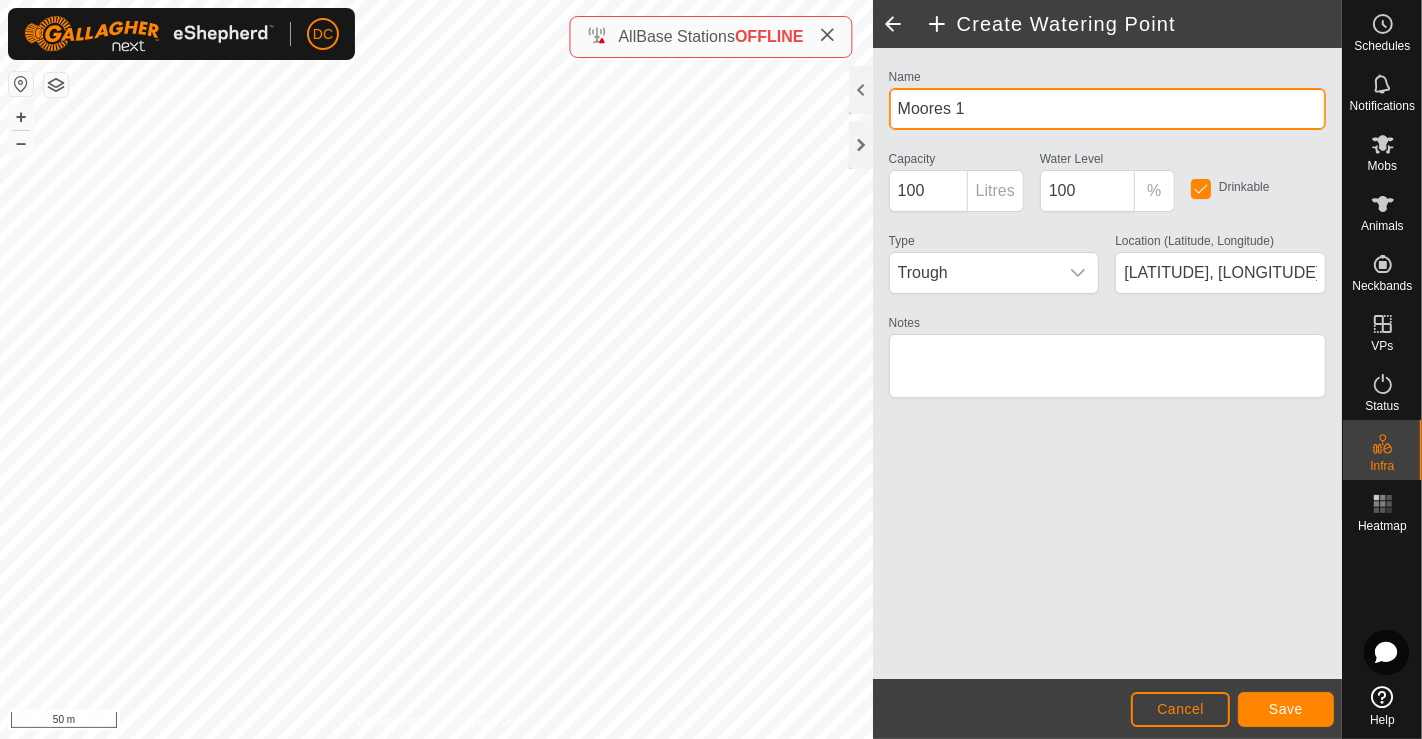 type on "Moores 1" 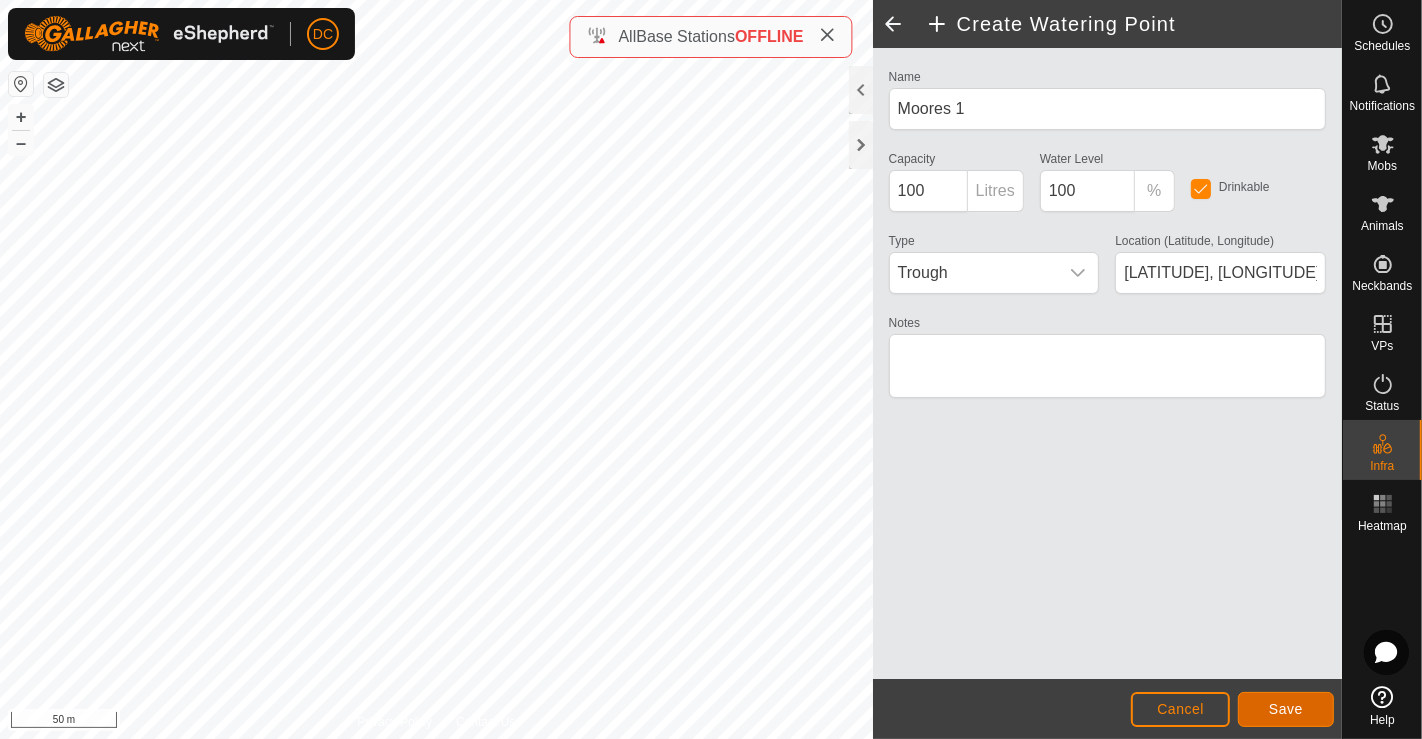 click on "Save" 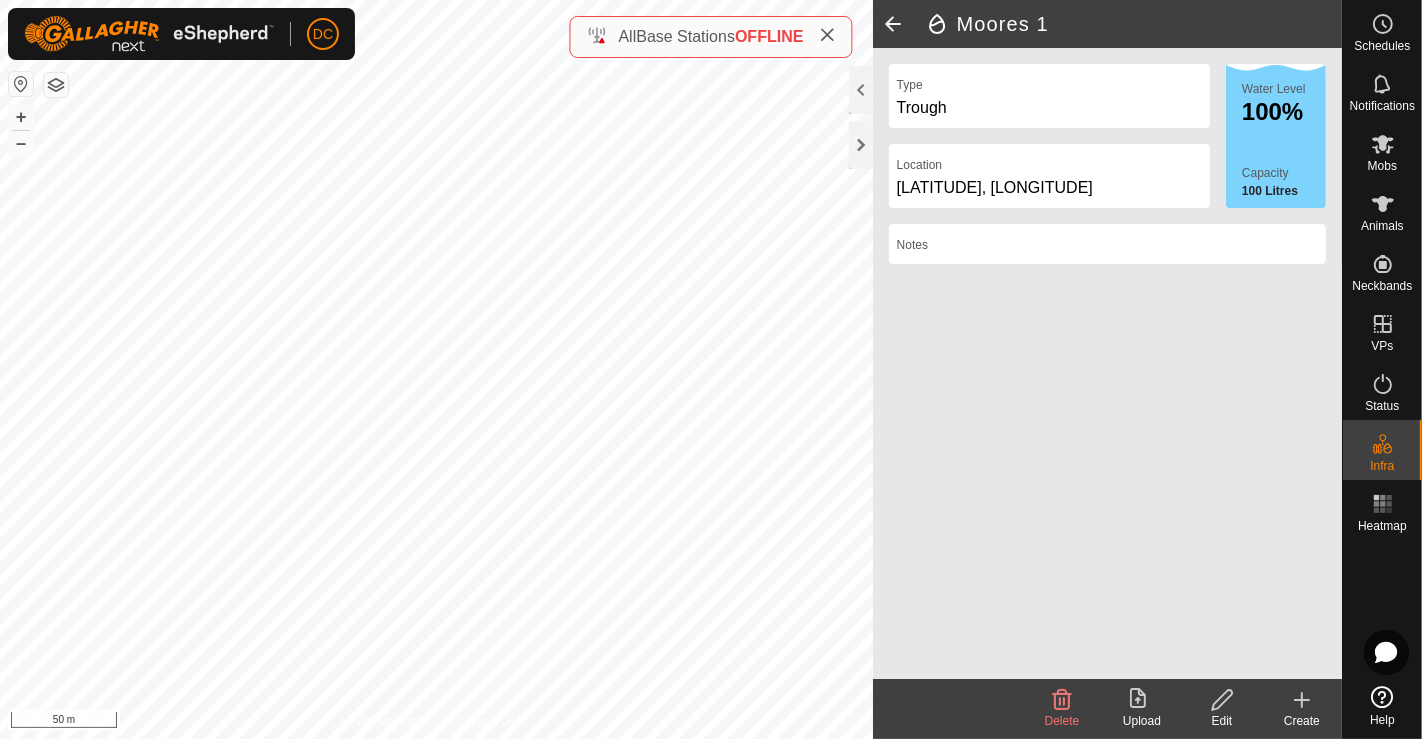 click on "Create" 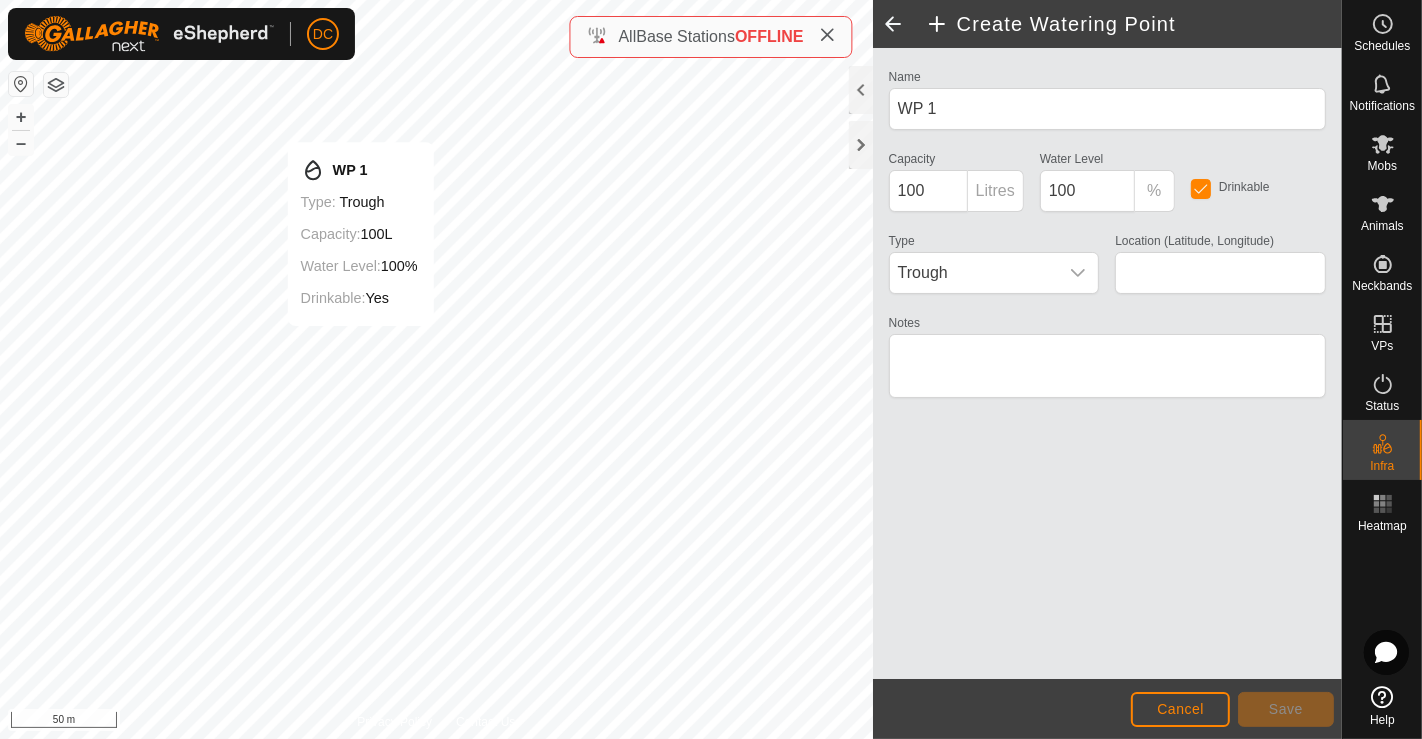 type on "[LATITUDE], [LONGITUDE]" 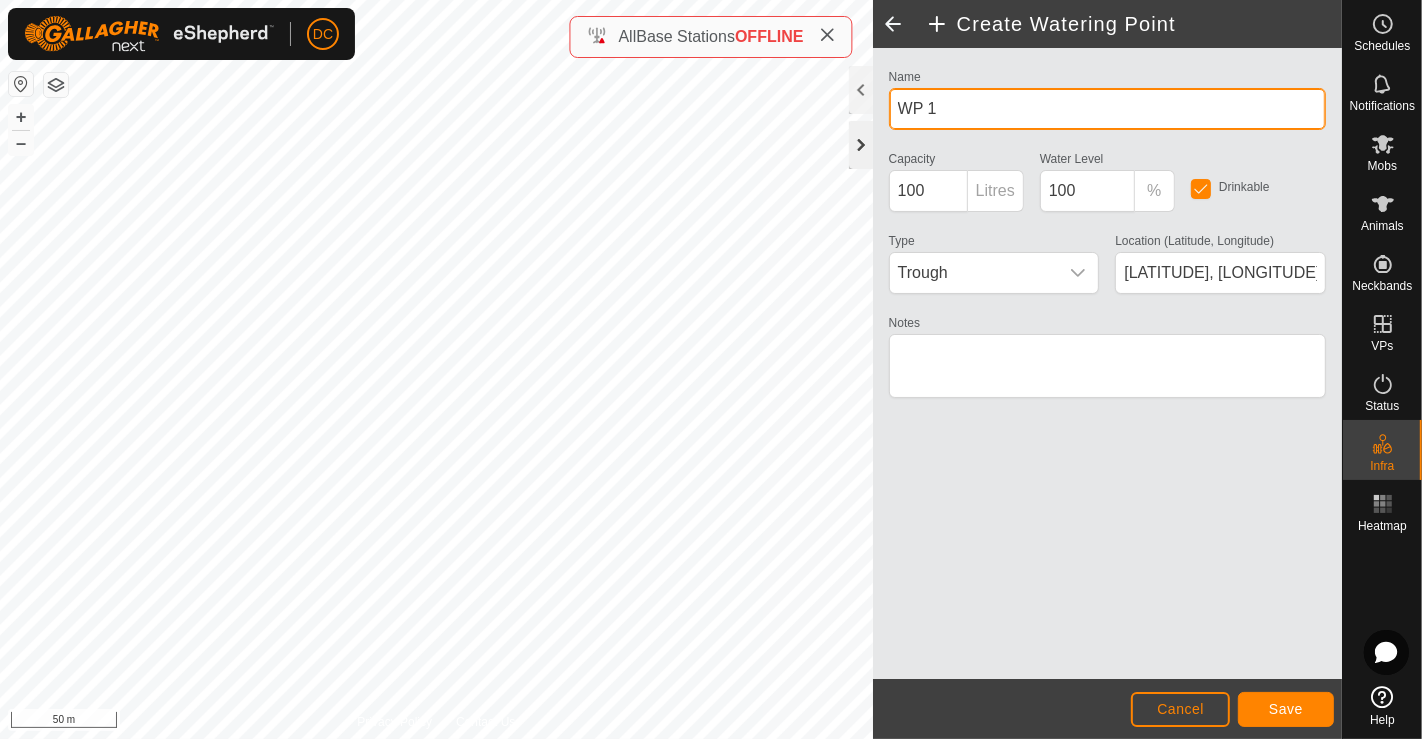 click on "Privacy Policy Contact Us
WP 1
Type:   trough
Capacity:  100L
Water Level:  100%
Drinkable:  Yes
+ – ⇧ i 50 m  Create Watering Point  Name WP 1 Capacity 100 Litres Water Level  100 % Drinkable Type Trough Location (Latitude, Longitude) [LATITUDE], [LONGITUDE] Notes                  Cancel Save" 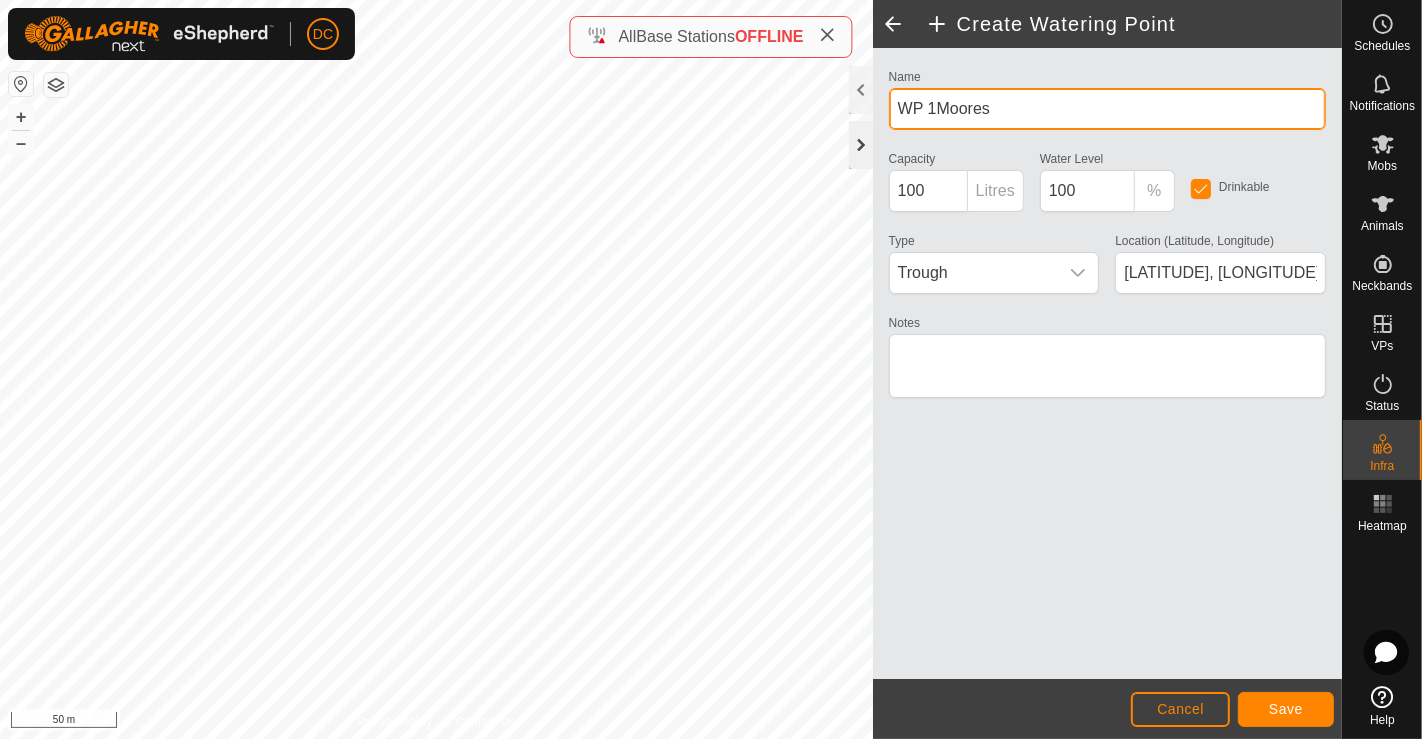 type on "WP 1Moore" 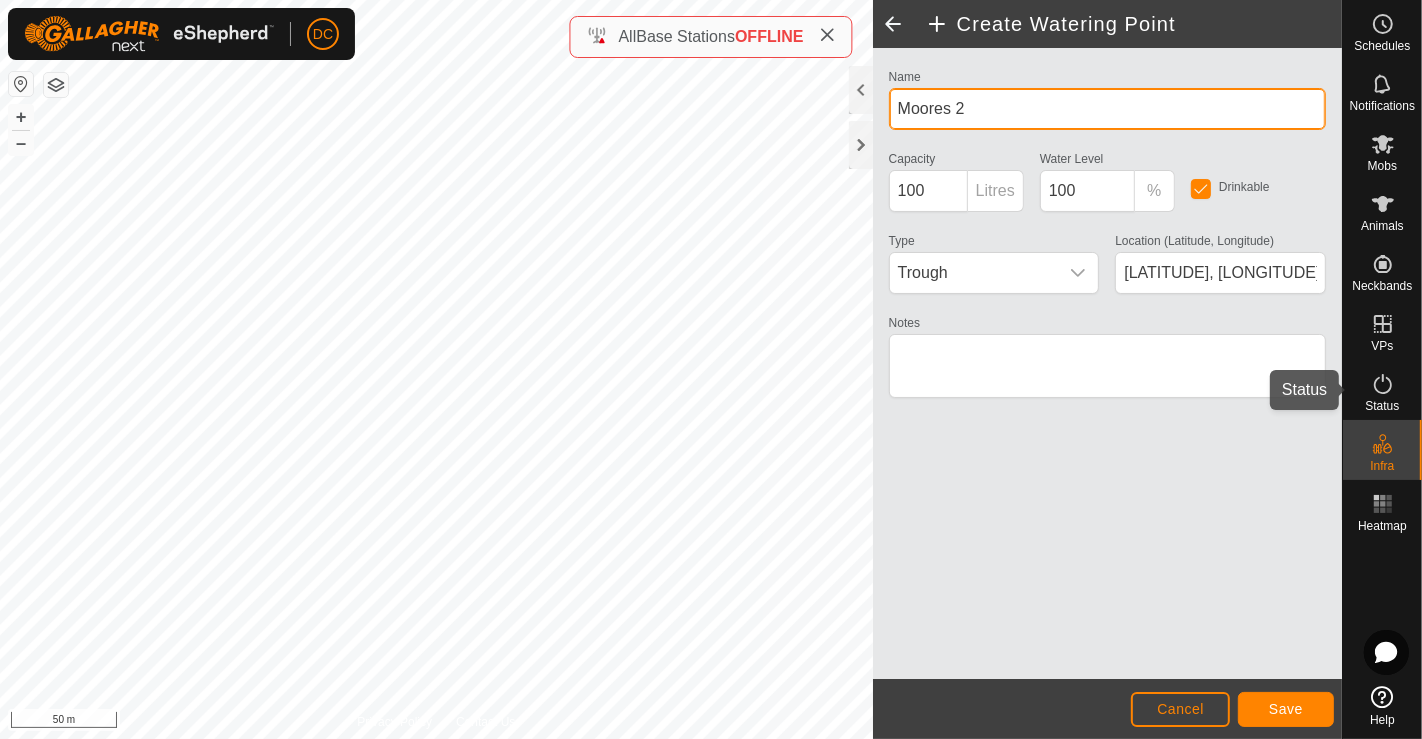 type on "Moores 2" 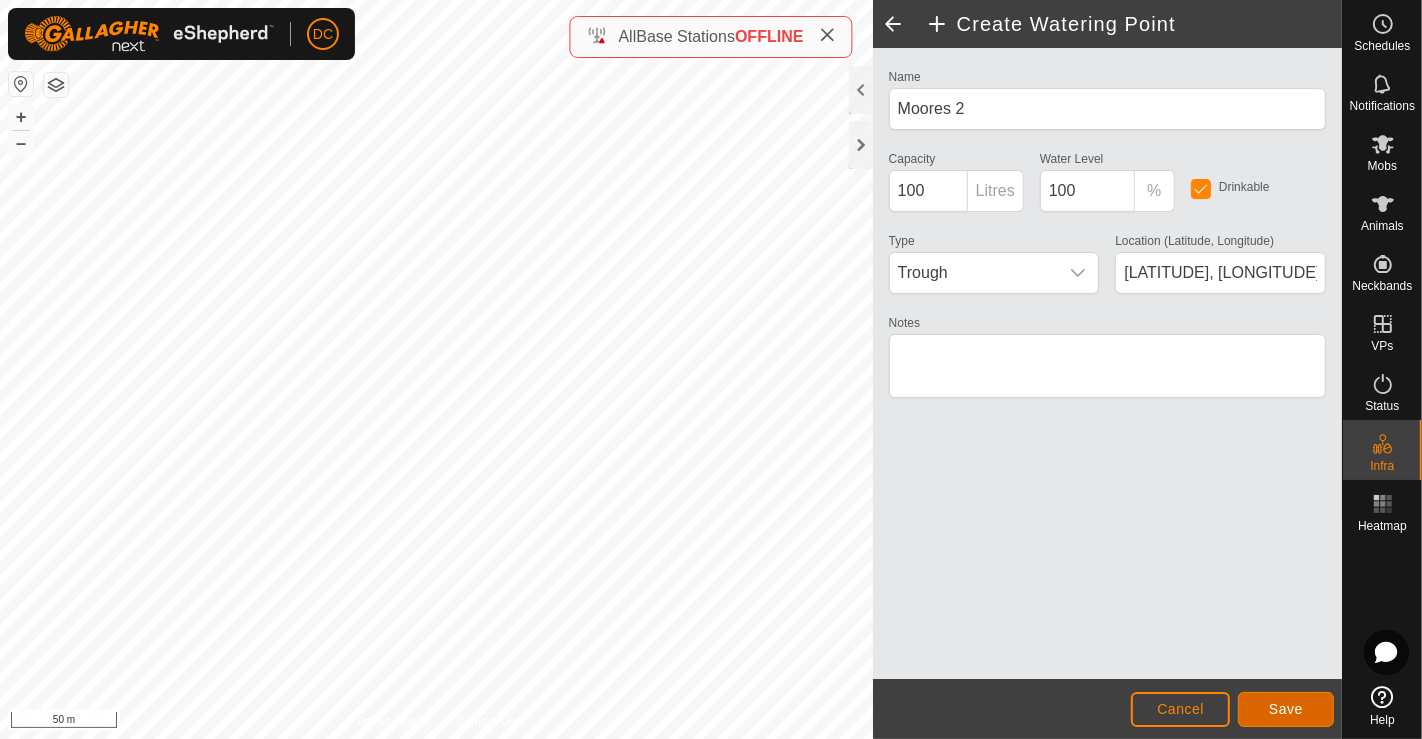 click on "Save" 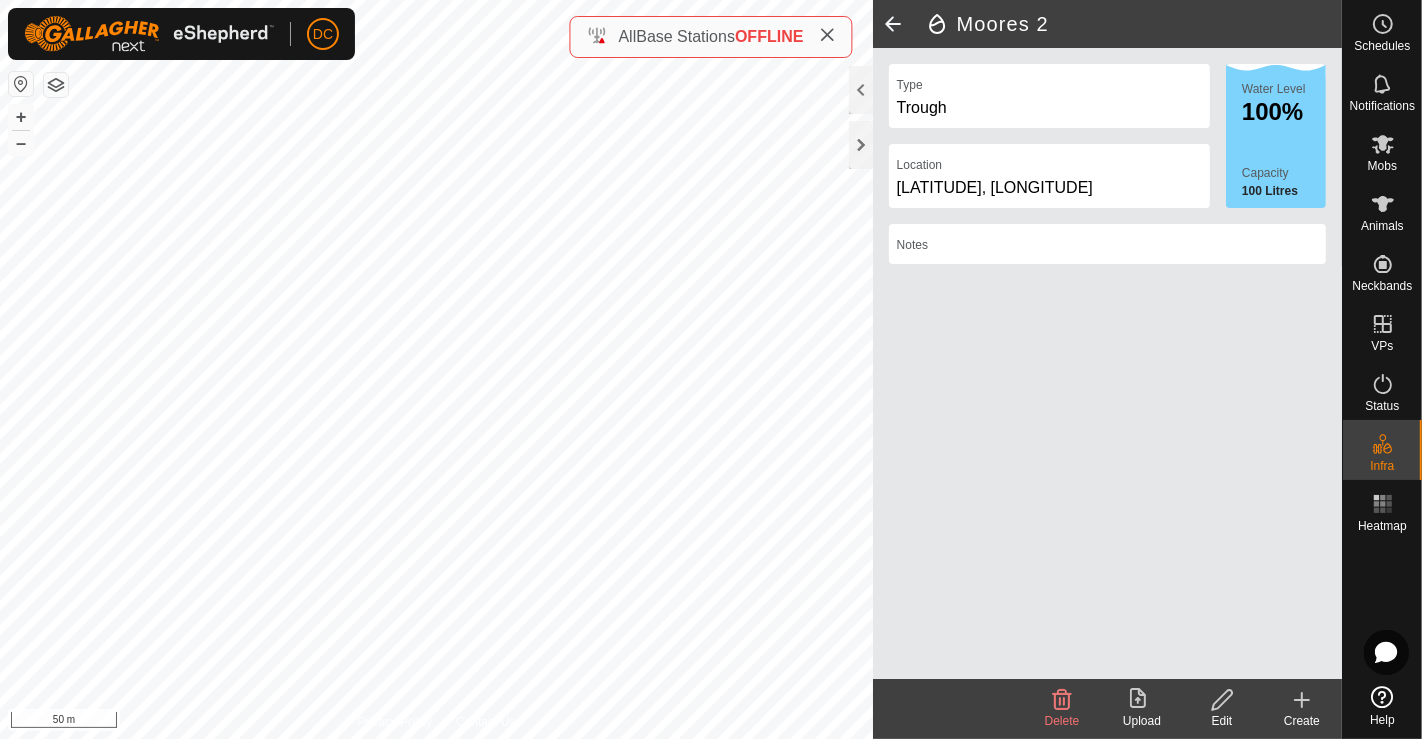click on "Create" 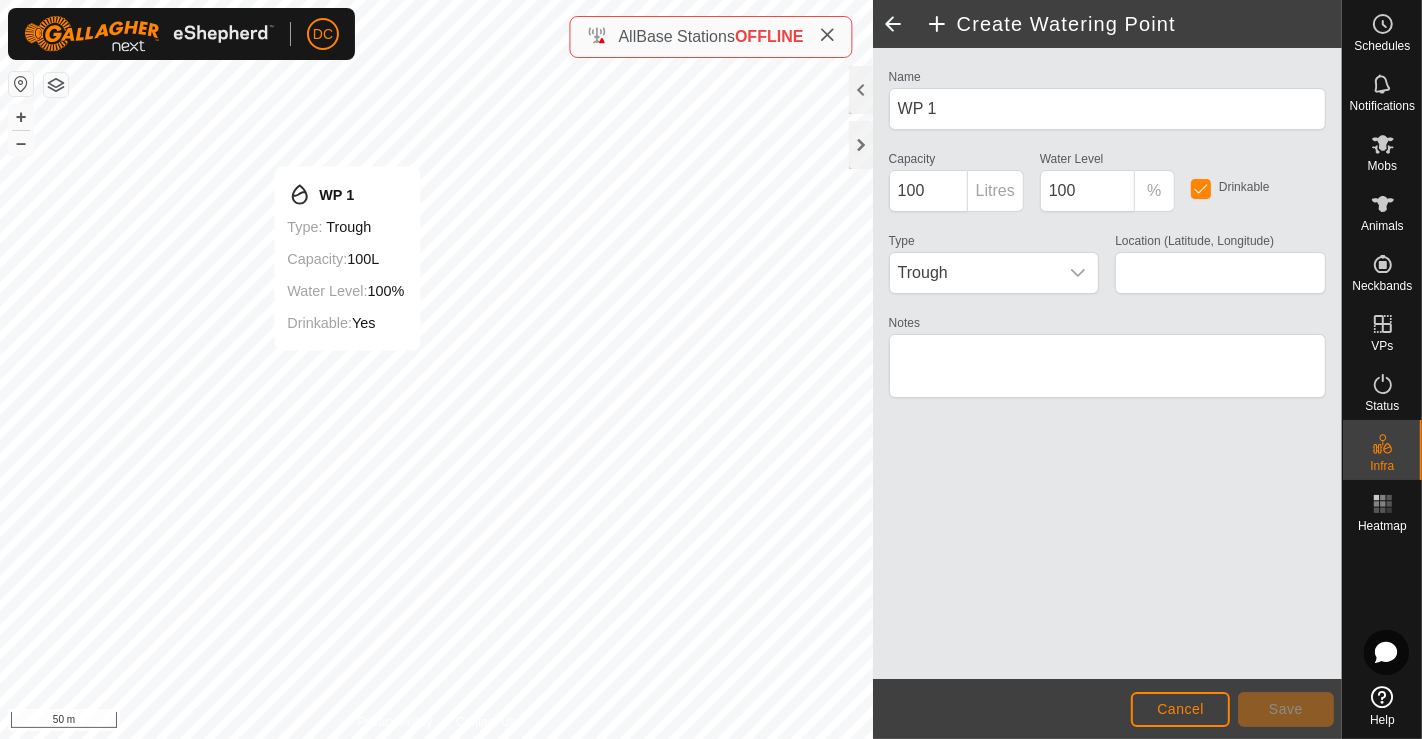 type on "[LATITUDE], [LONGITUDE]" 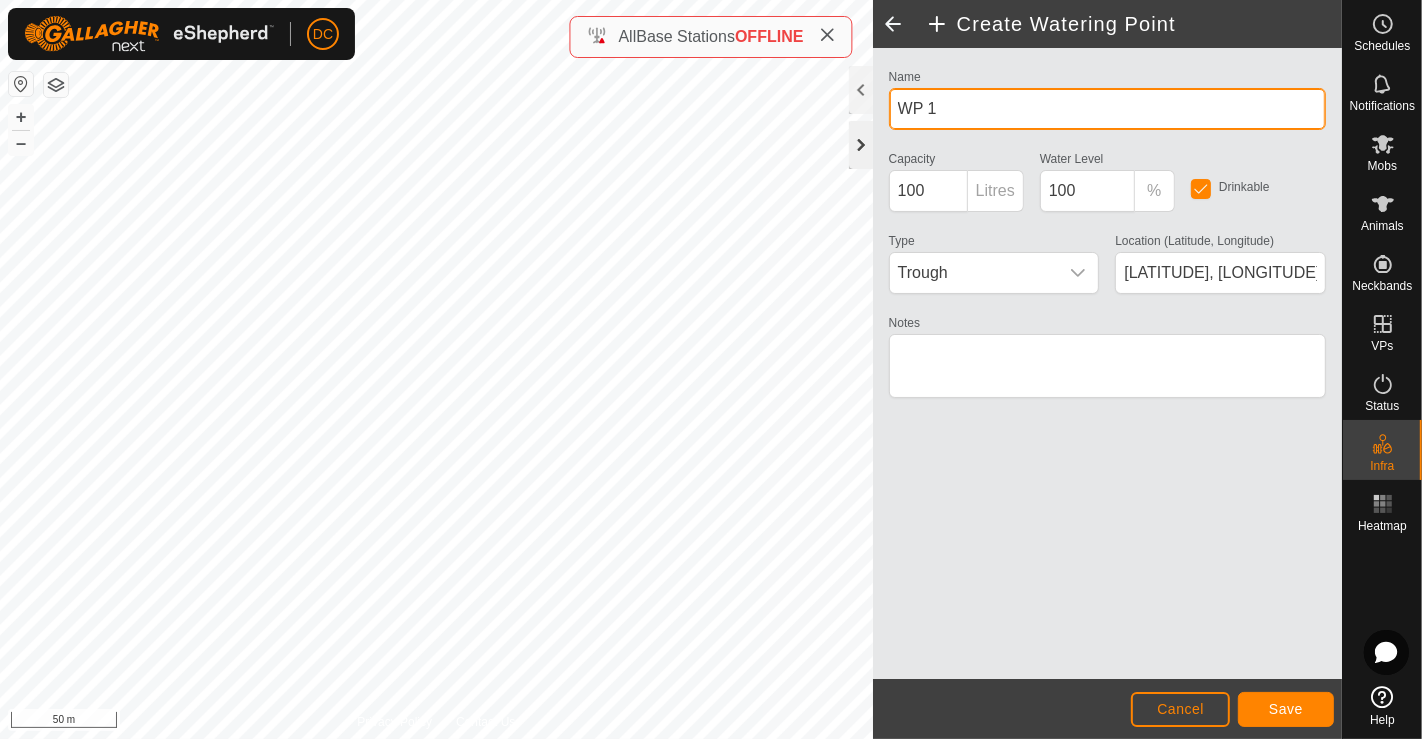 click on "Privacy Policy Contact Us
WP 1
Type:   trough
Capacity:  100L
Water Level:  100%
Drinkable:  Yes
+ – ⇧ i 50 m  Create Watering Point  Name WP 1 Capacity 100 Litres Water Level  100 % Drinkable Type Trough Location (Latitude, Longitude) [LATITUDE], [LONGITUDE] Notes                  Cancel Save" 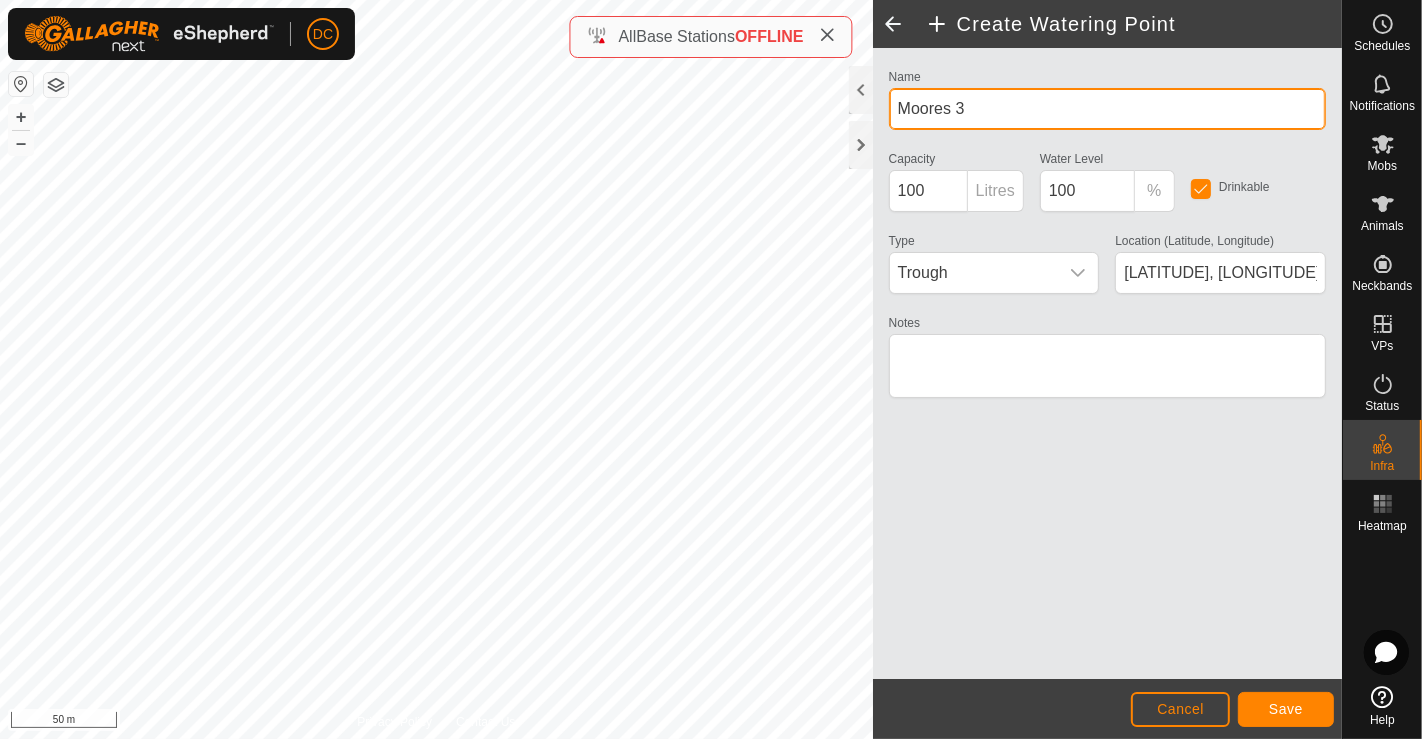 type on "Moores 3" 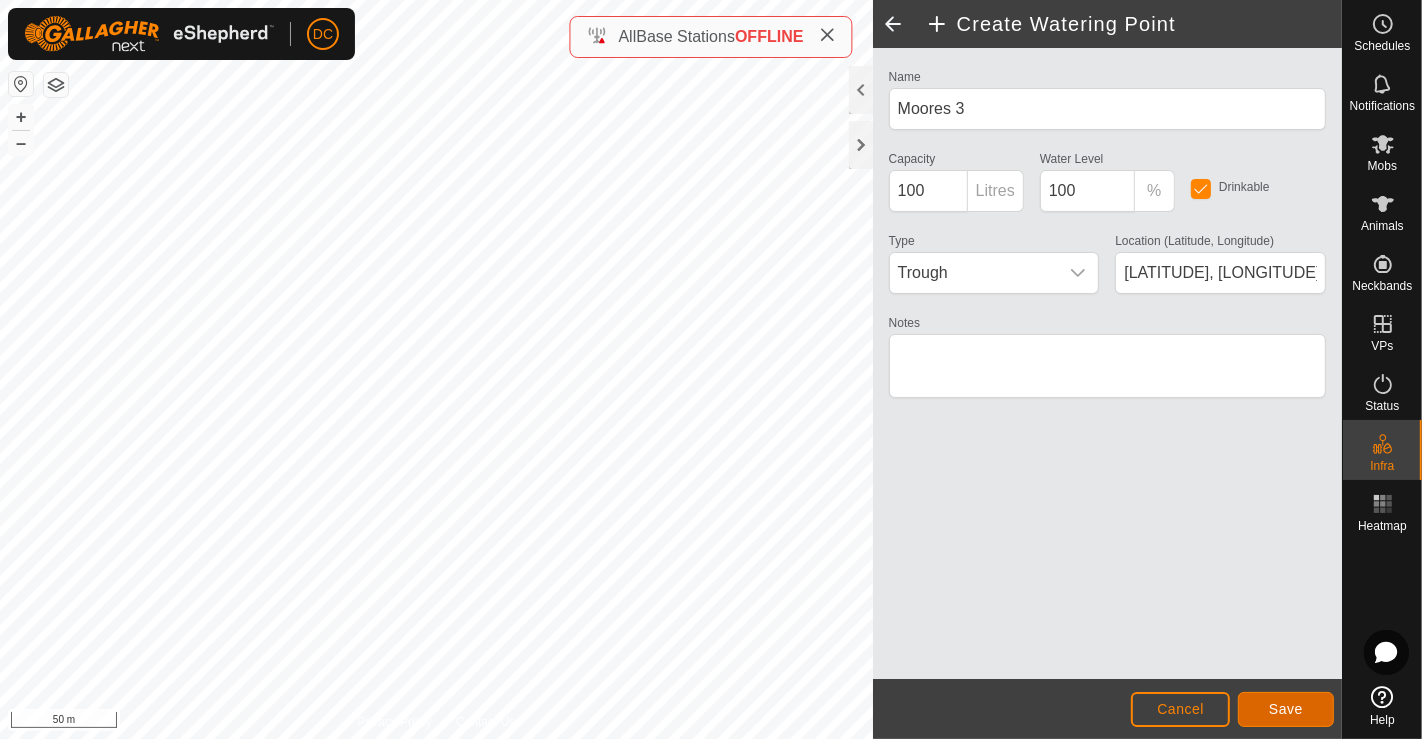 click on "Save" 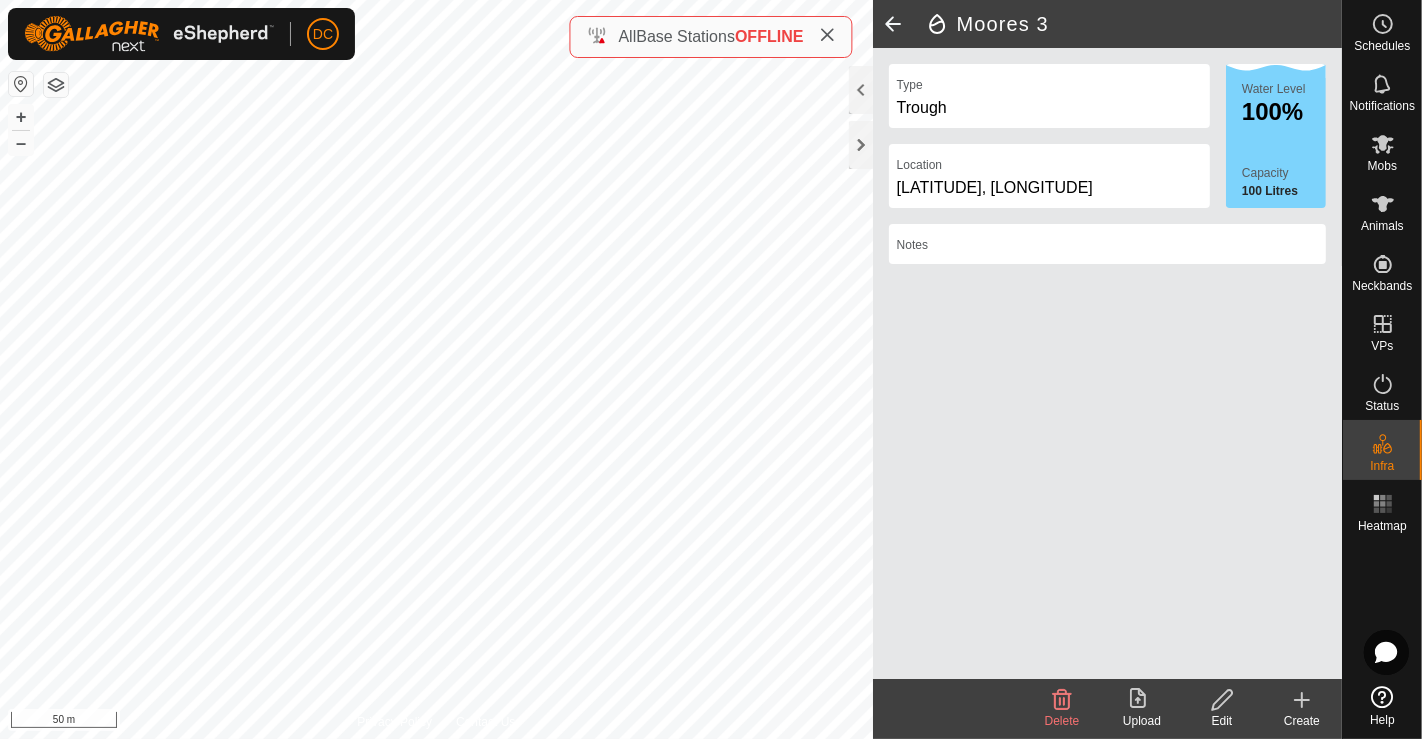click on "Create" 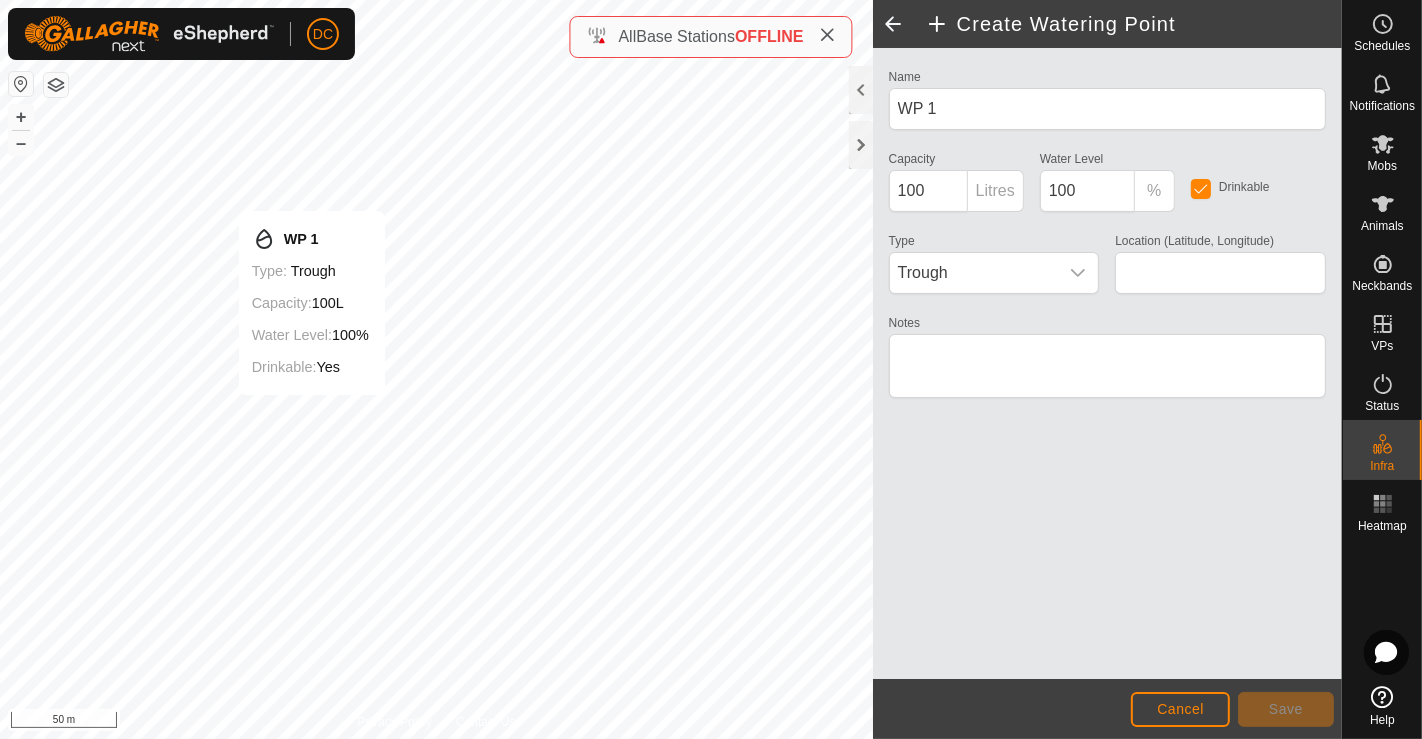 type on "[LATITUDE], [LONGITUDE]" 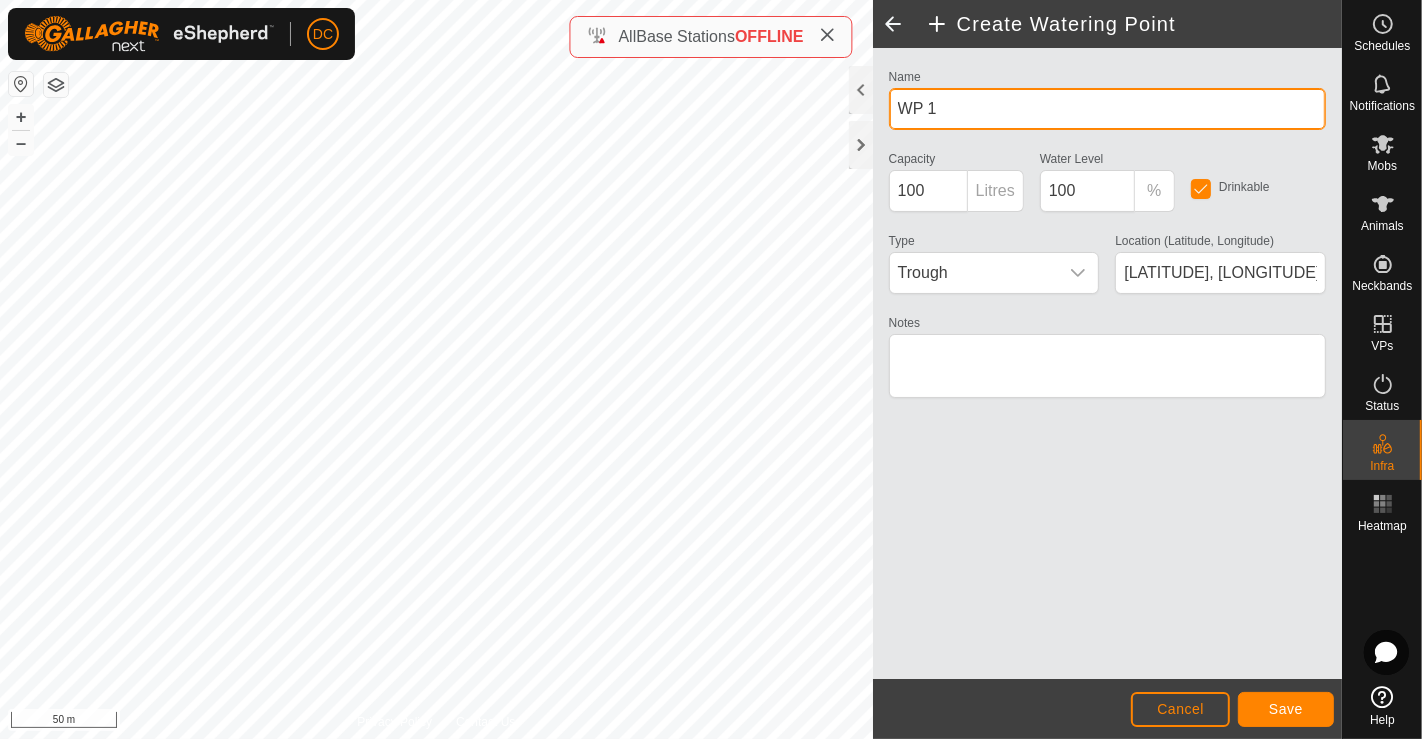 click on "WP 1" at bounding box center [1107, 109] 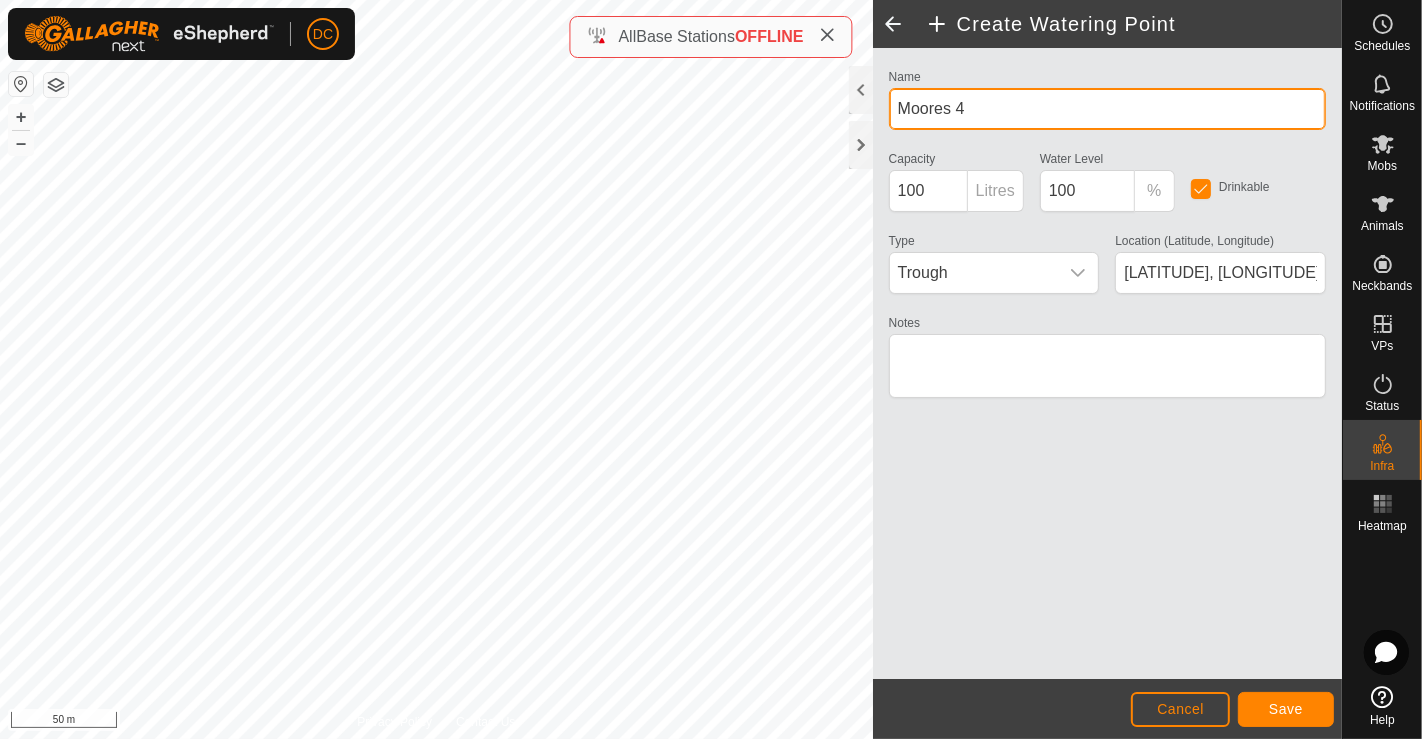 type on "Moores 4" 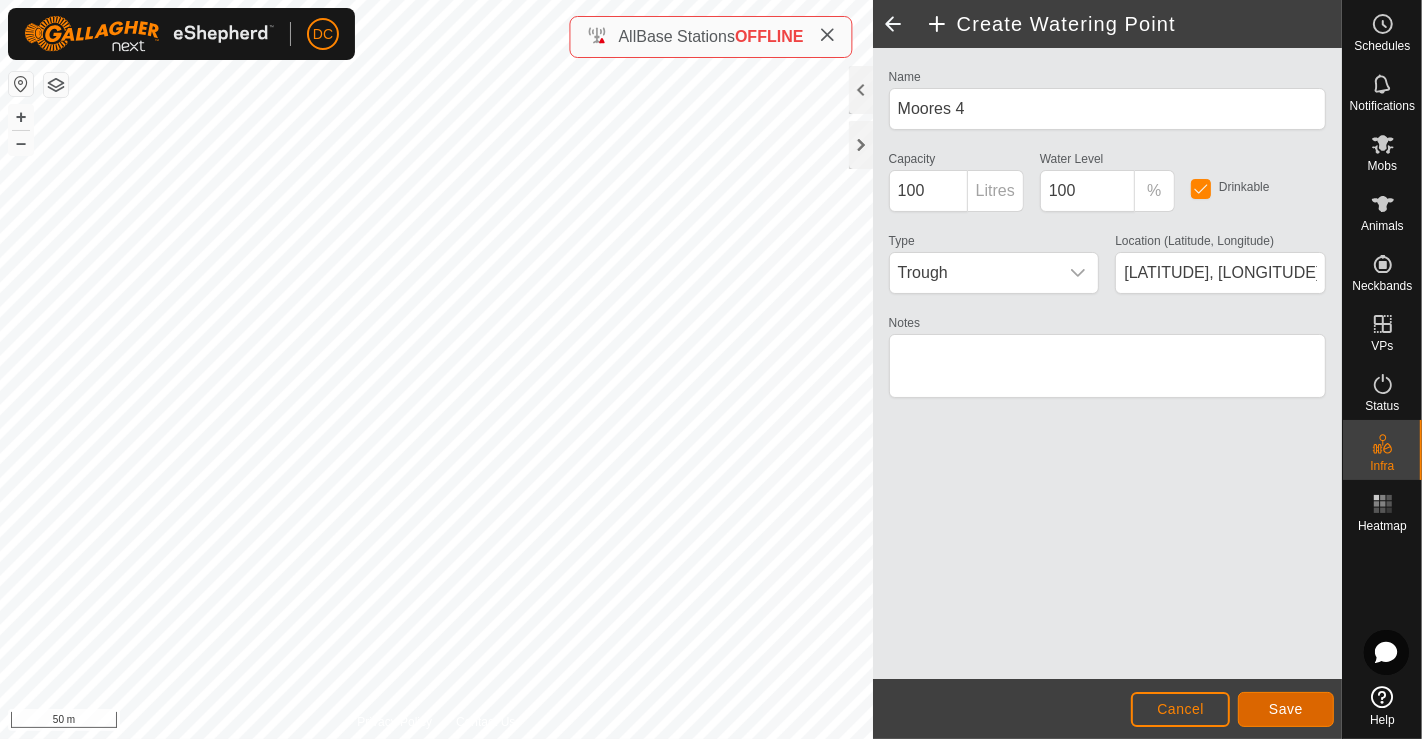 click on "Save" 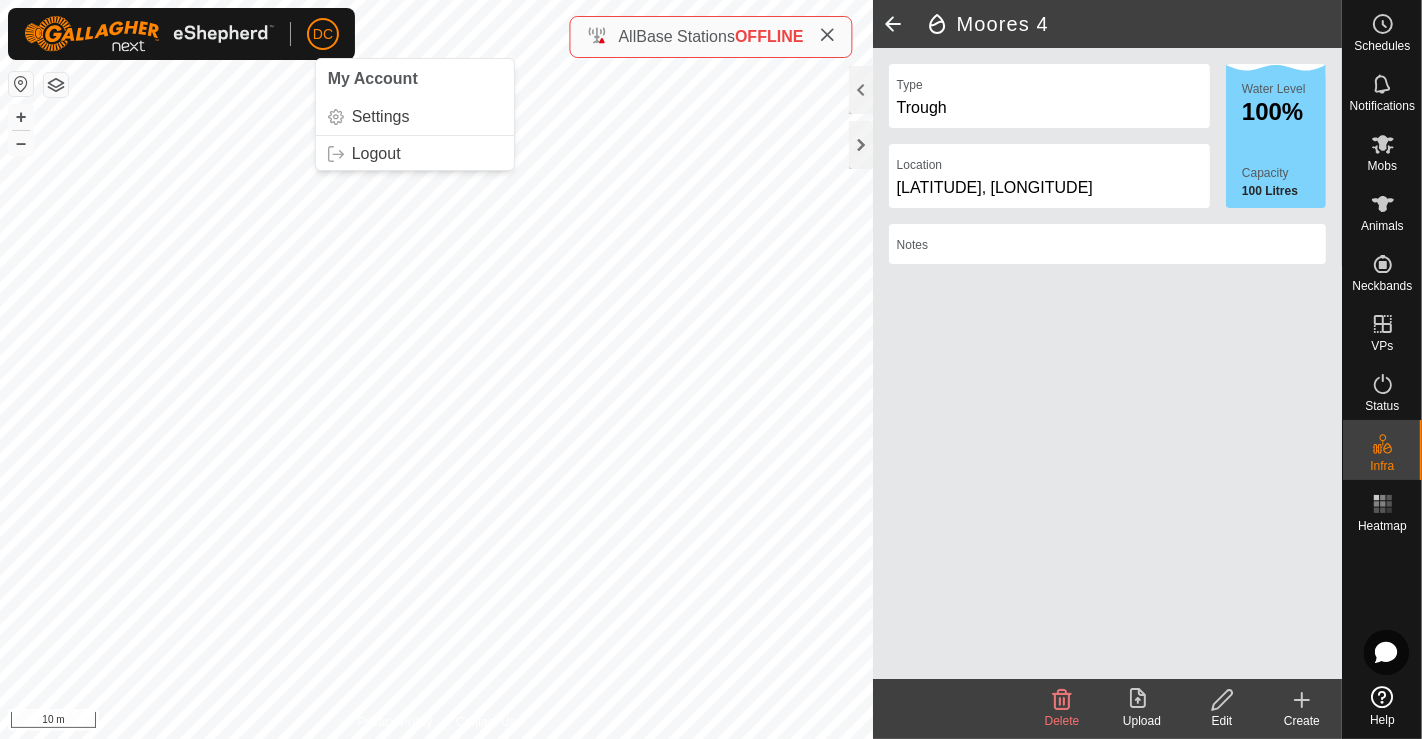 click on "Create" 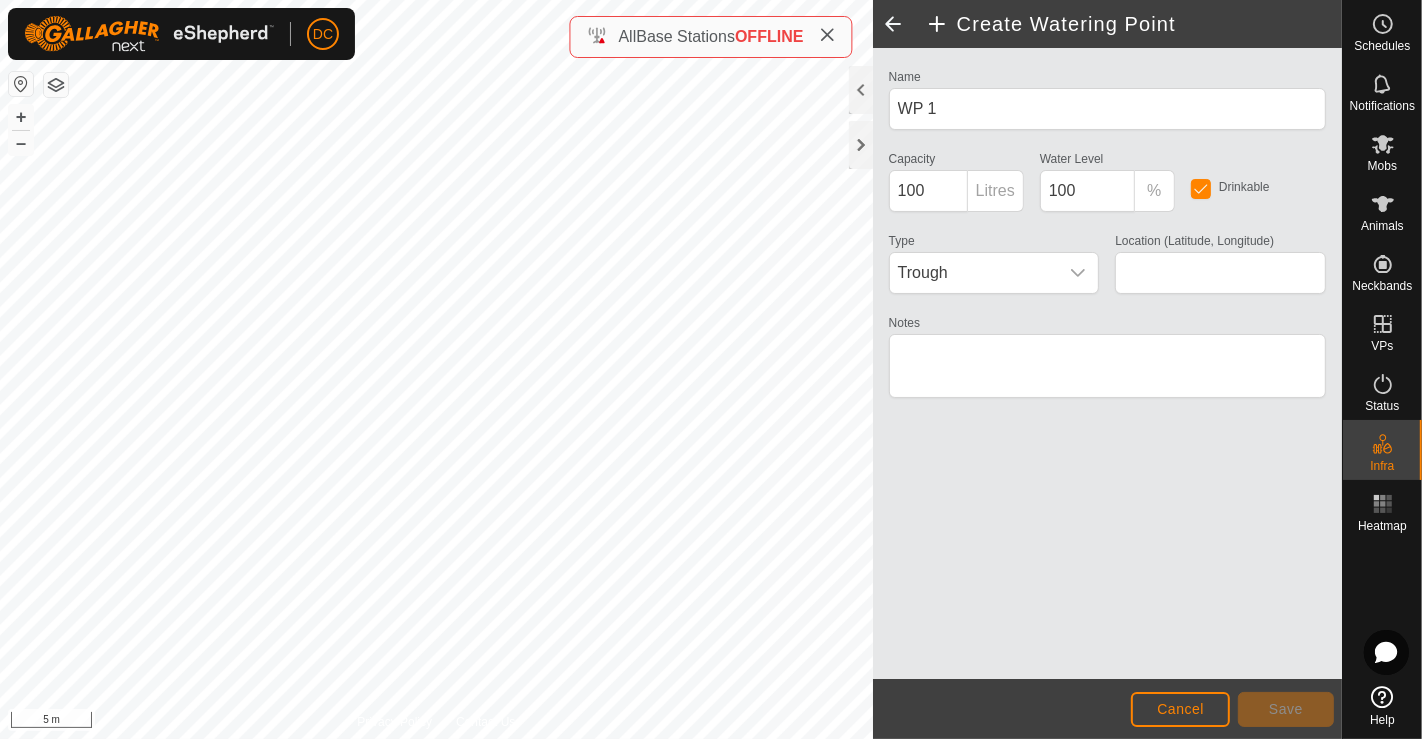 type on "[LATITUDE], [LONGITUDE]" 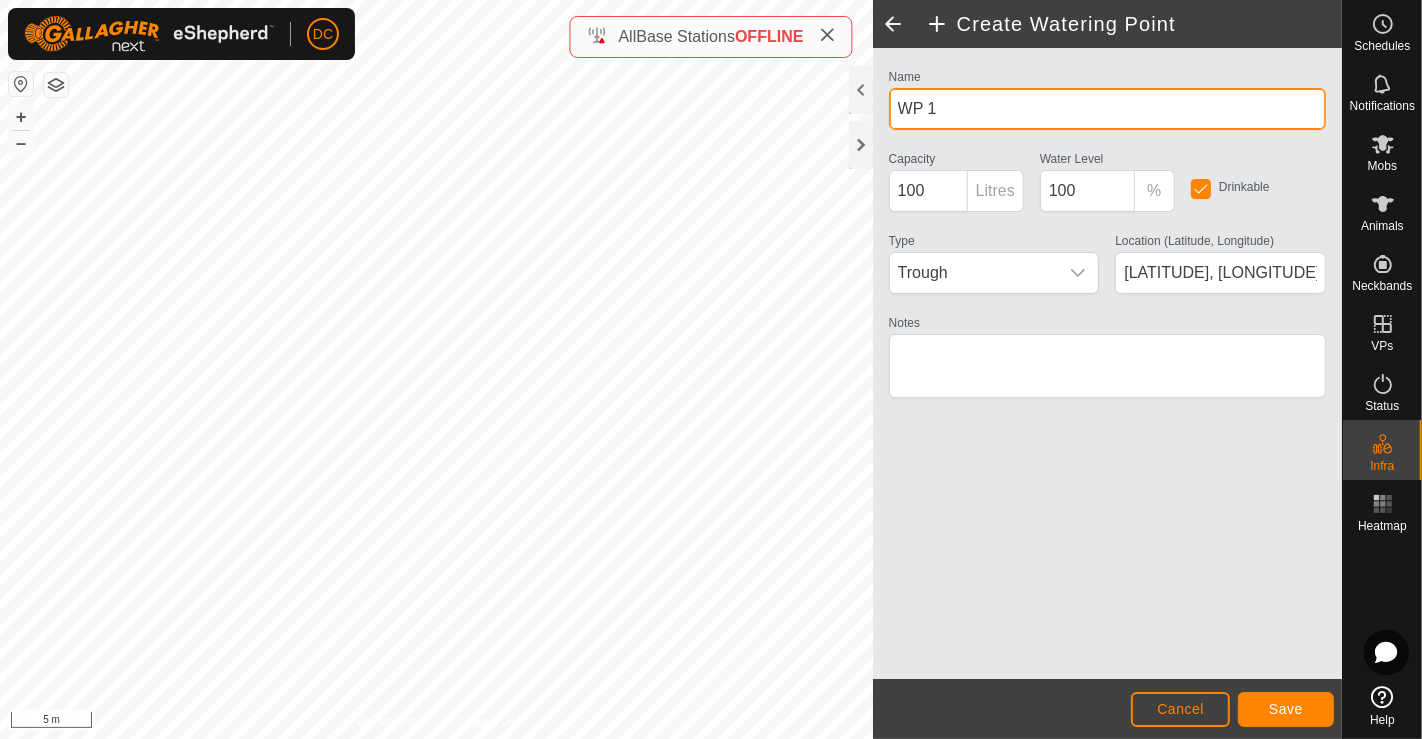 click on "WP 1" at bounding box center [1107, 109] 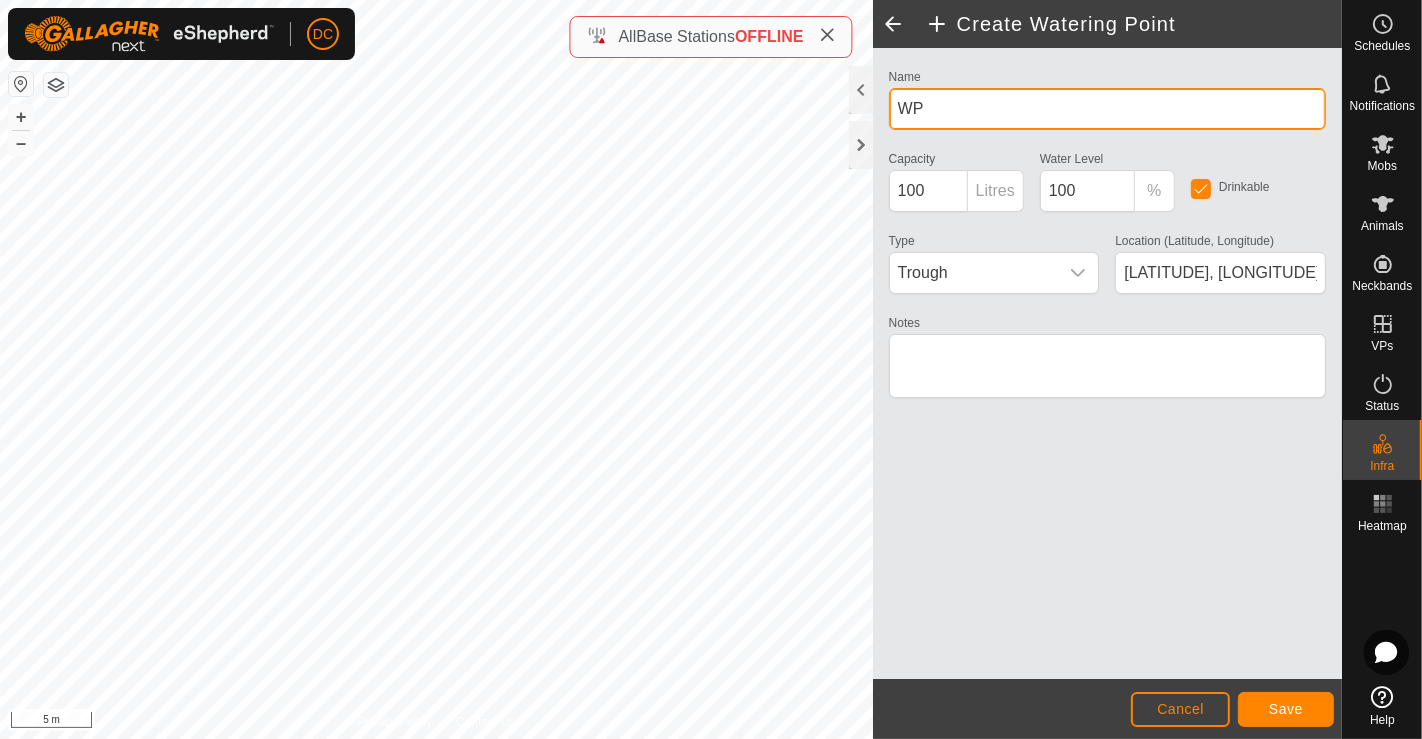 type on "W" 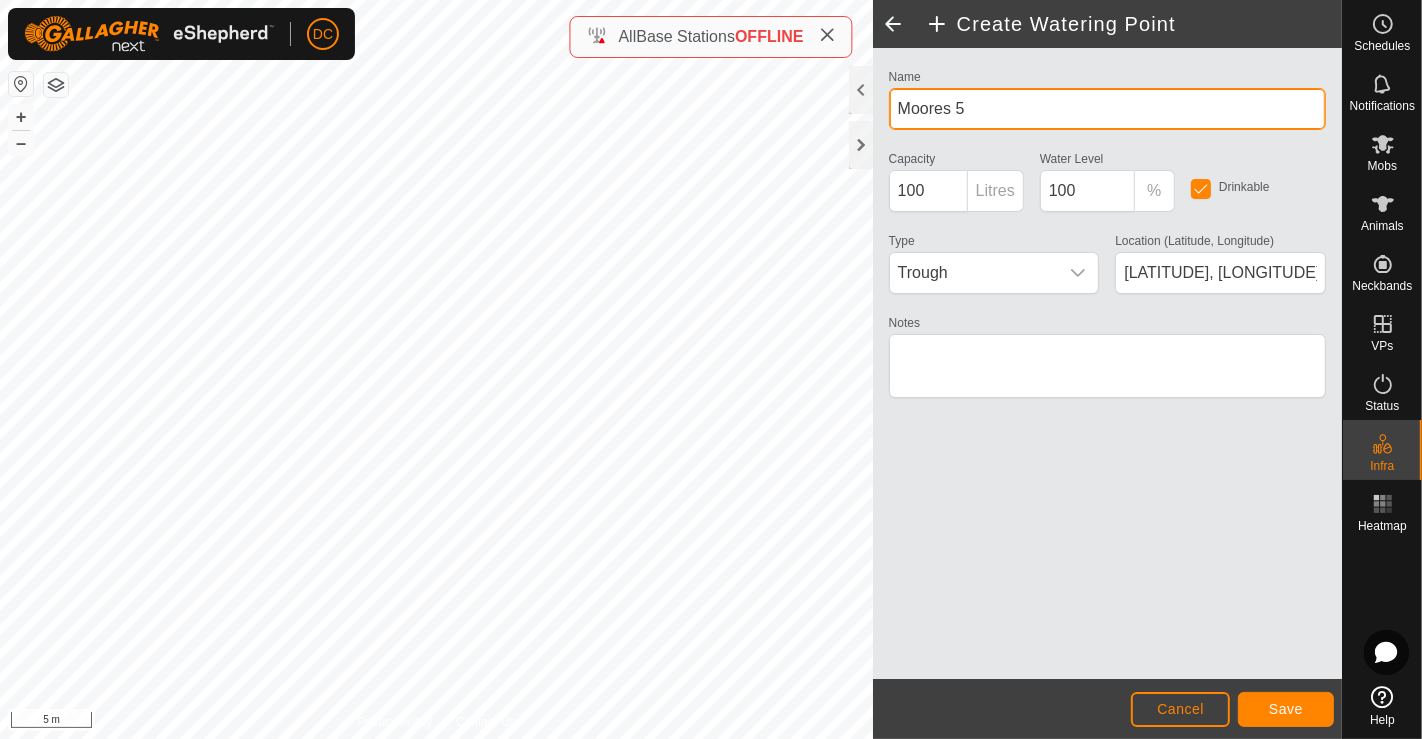 type on "Moores 5" 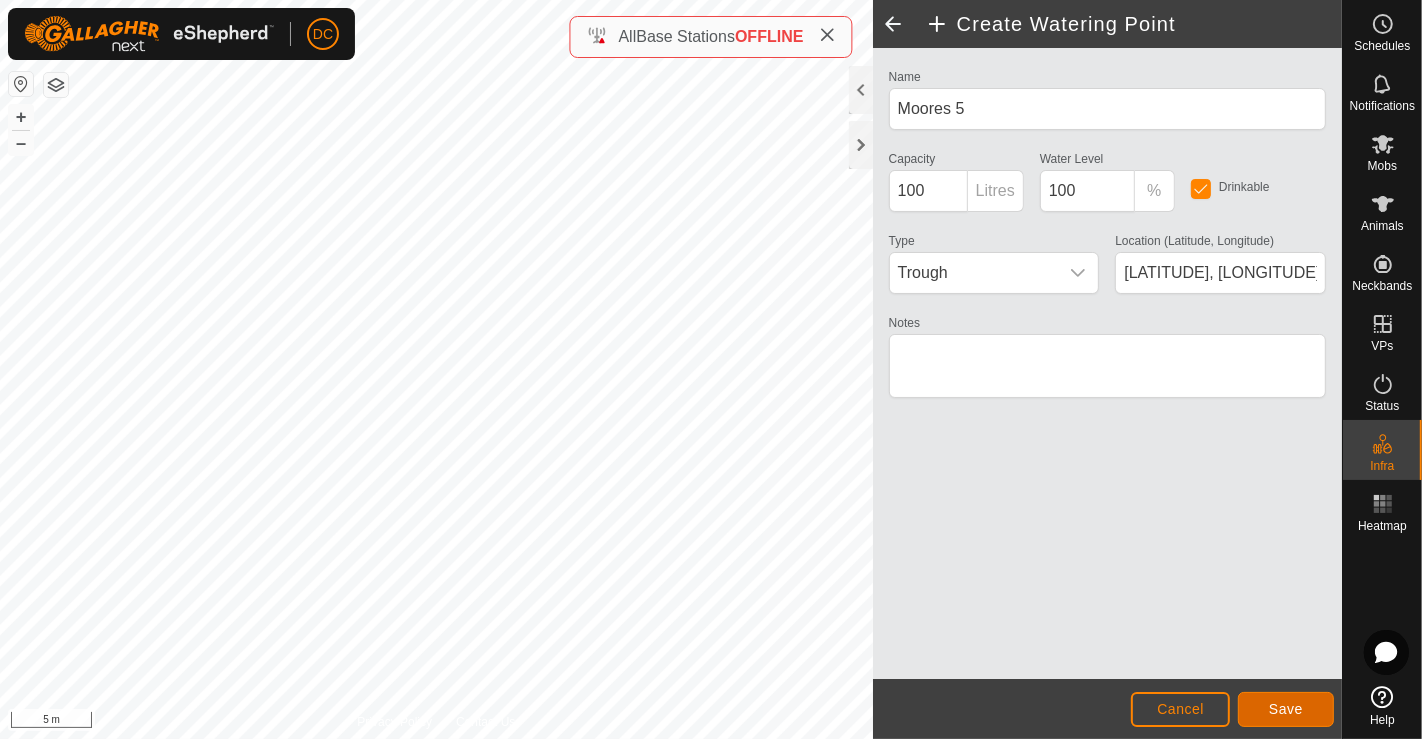 click on "Save" 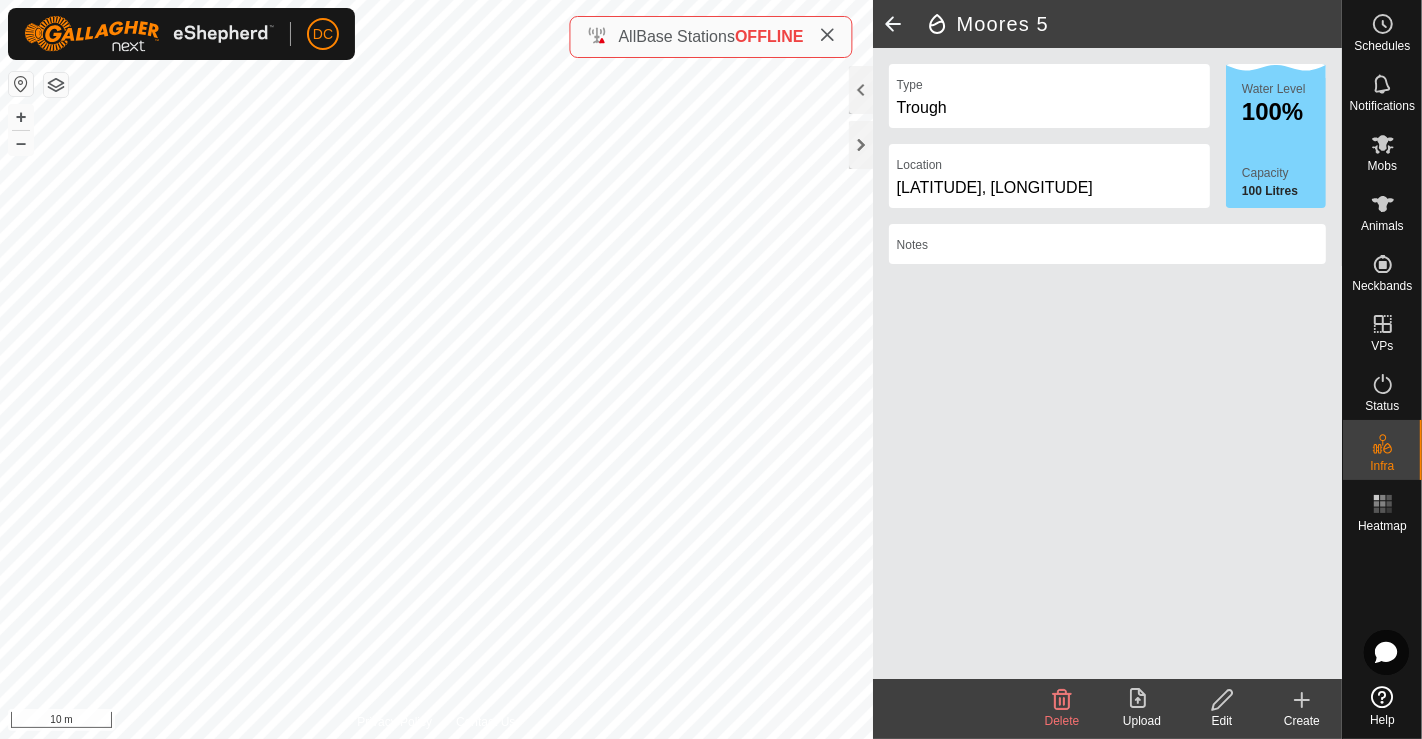 click on "Create" 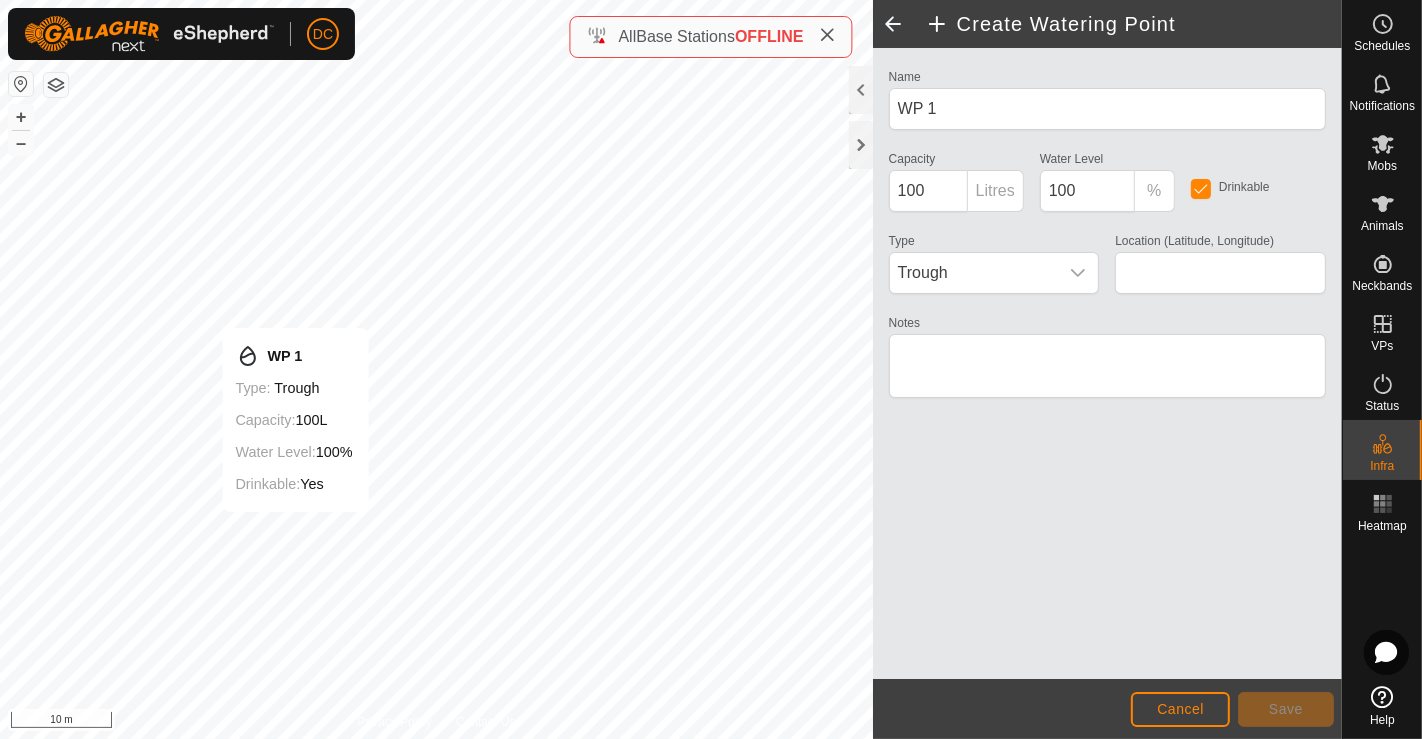 type on "[LATITUDE], [LONGITUDE]" 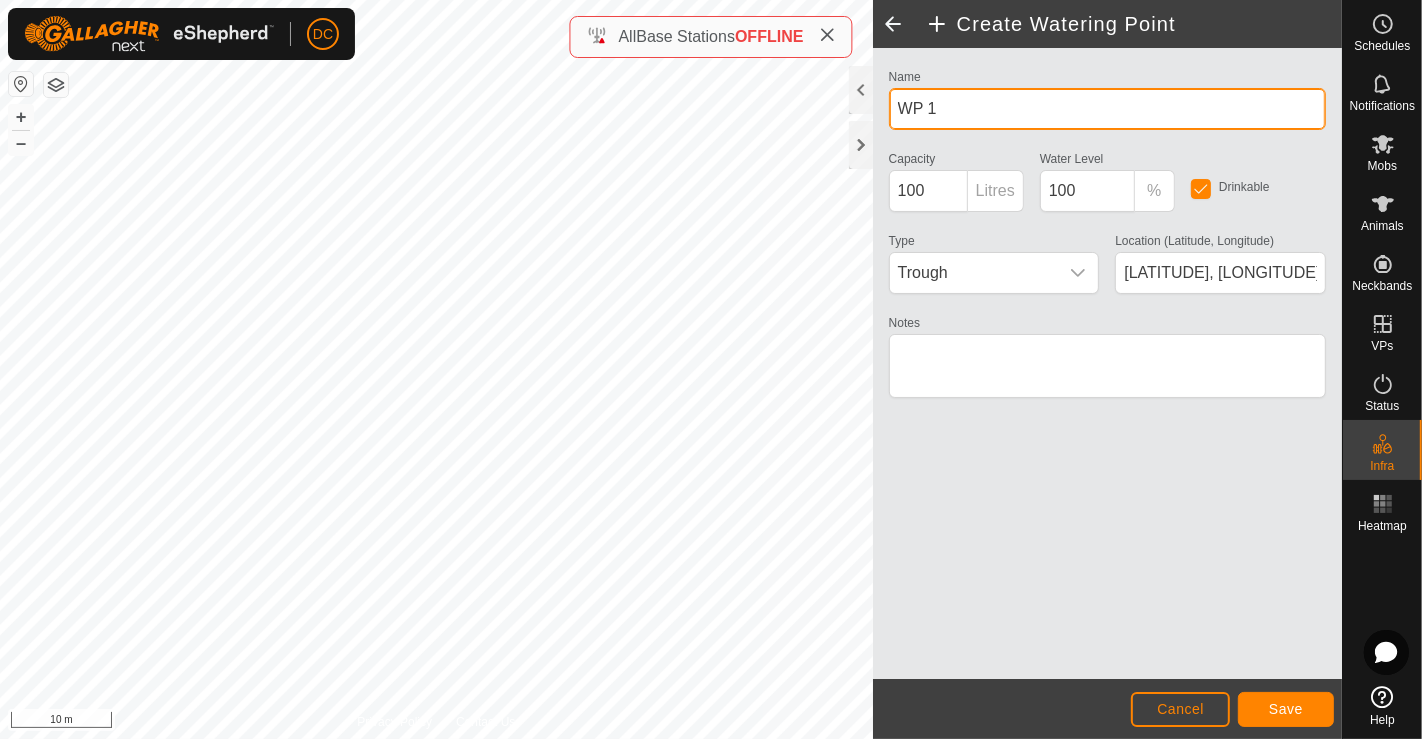 click on "WP 1" at bounding box center [1107, 109] 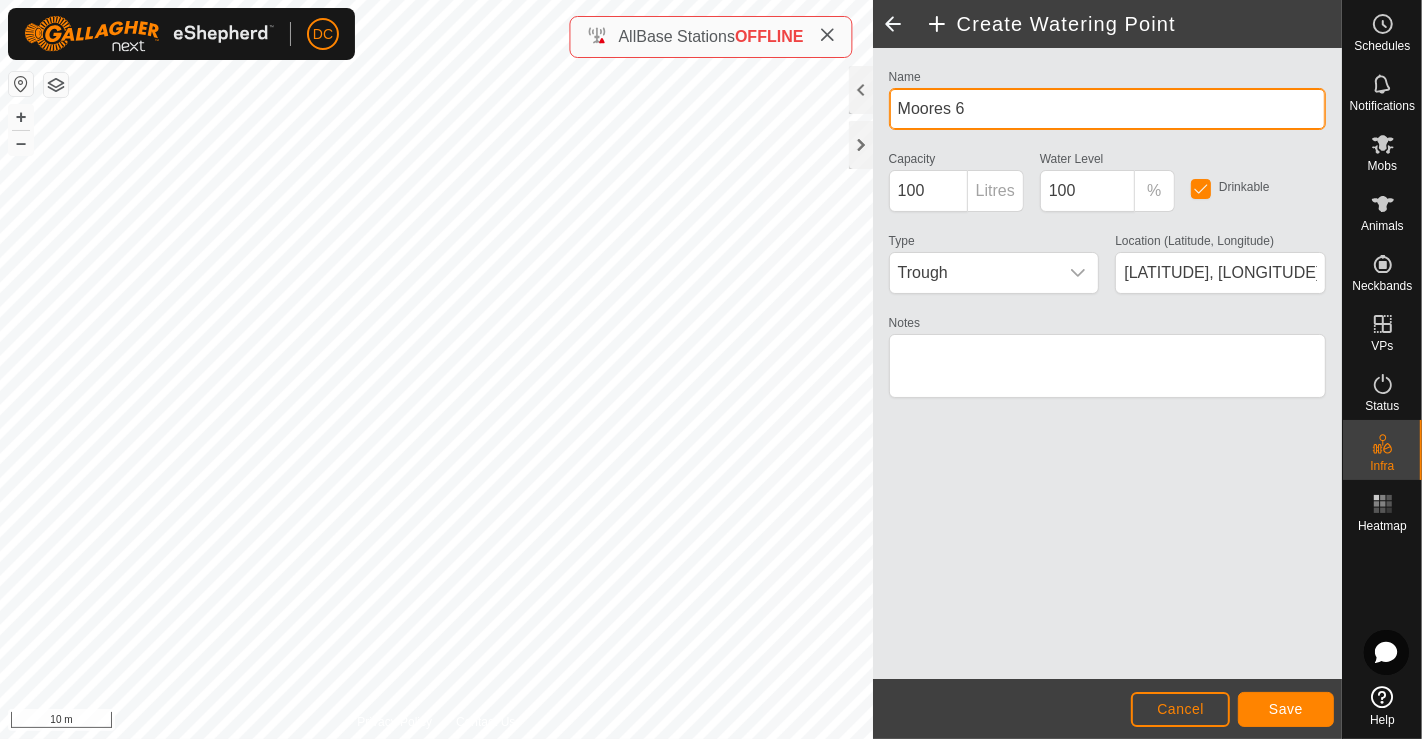 type on "Moores 6" 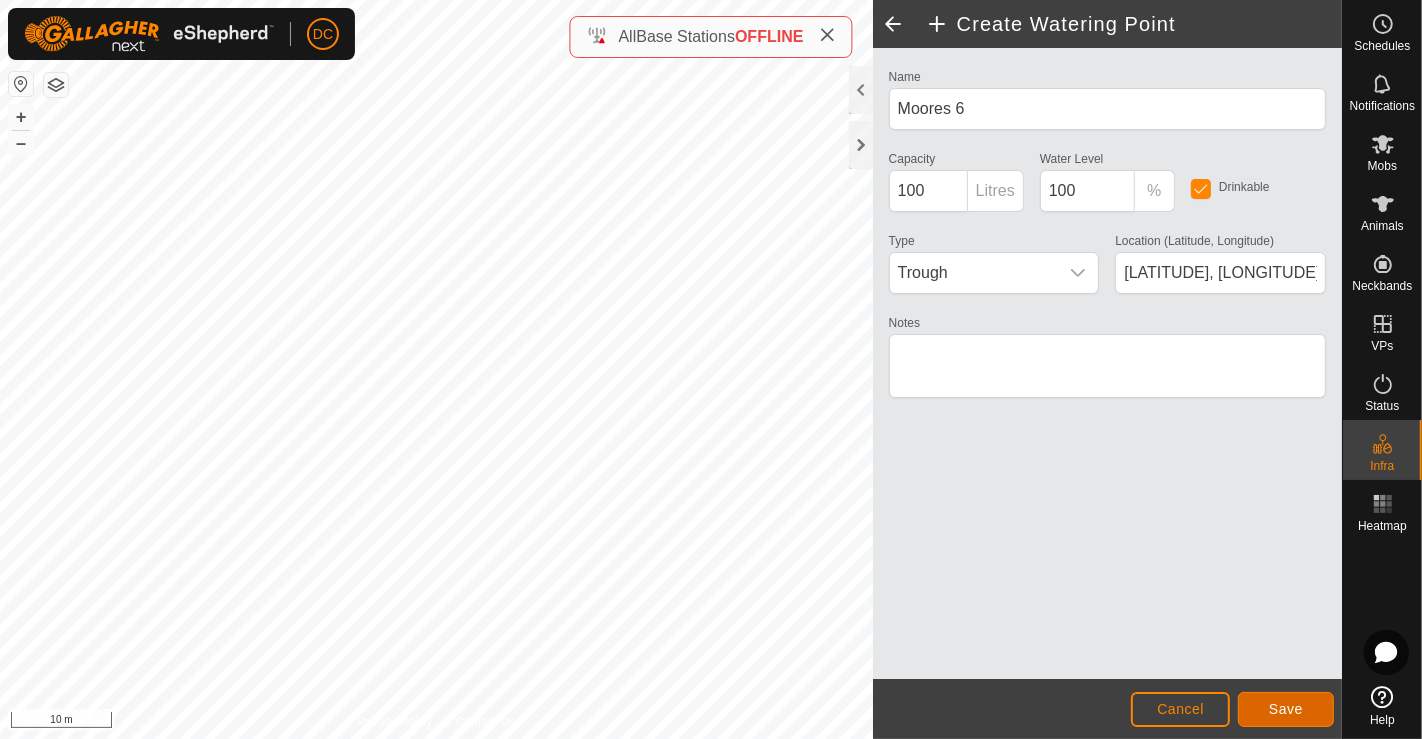 click on "Save" 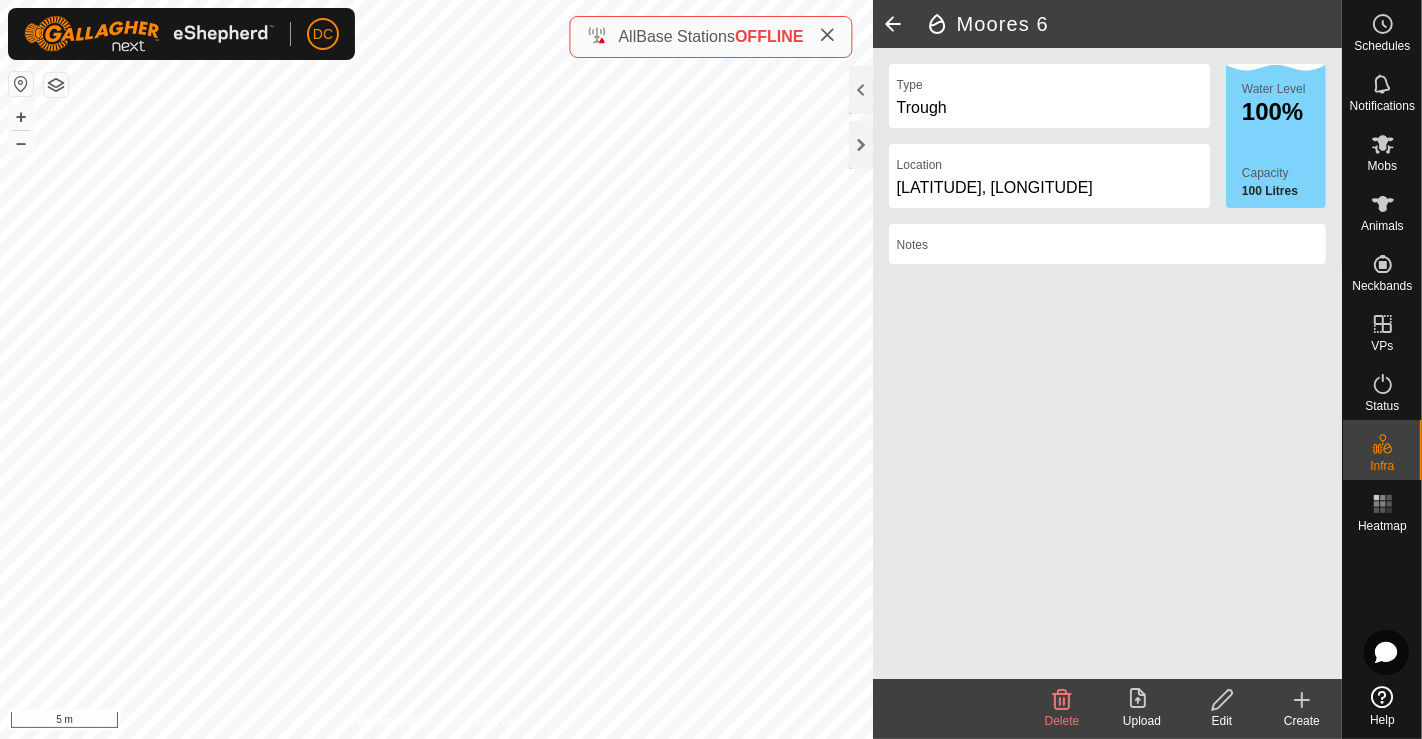 click on "Create" 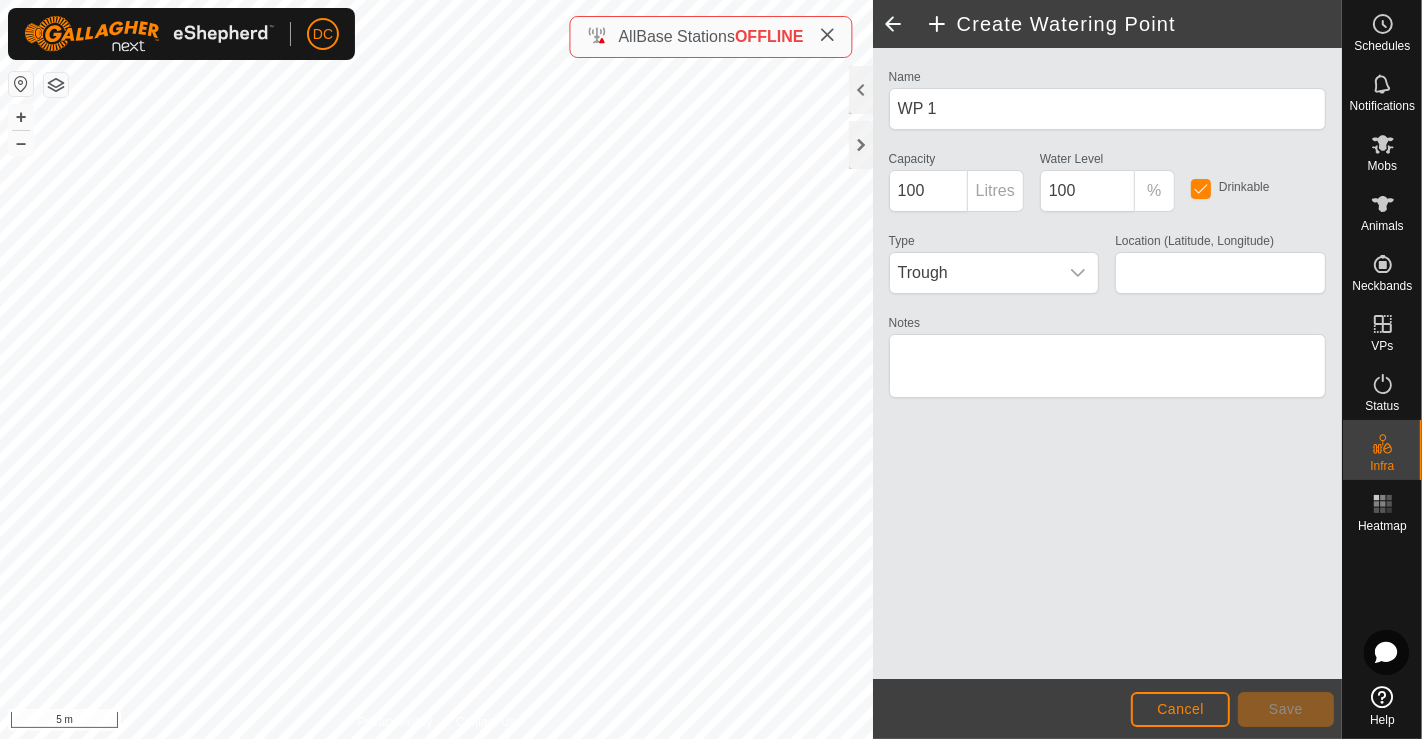type on "[LATITUDE], [LONGITUDE]" 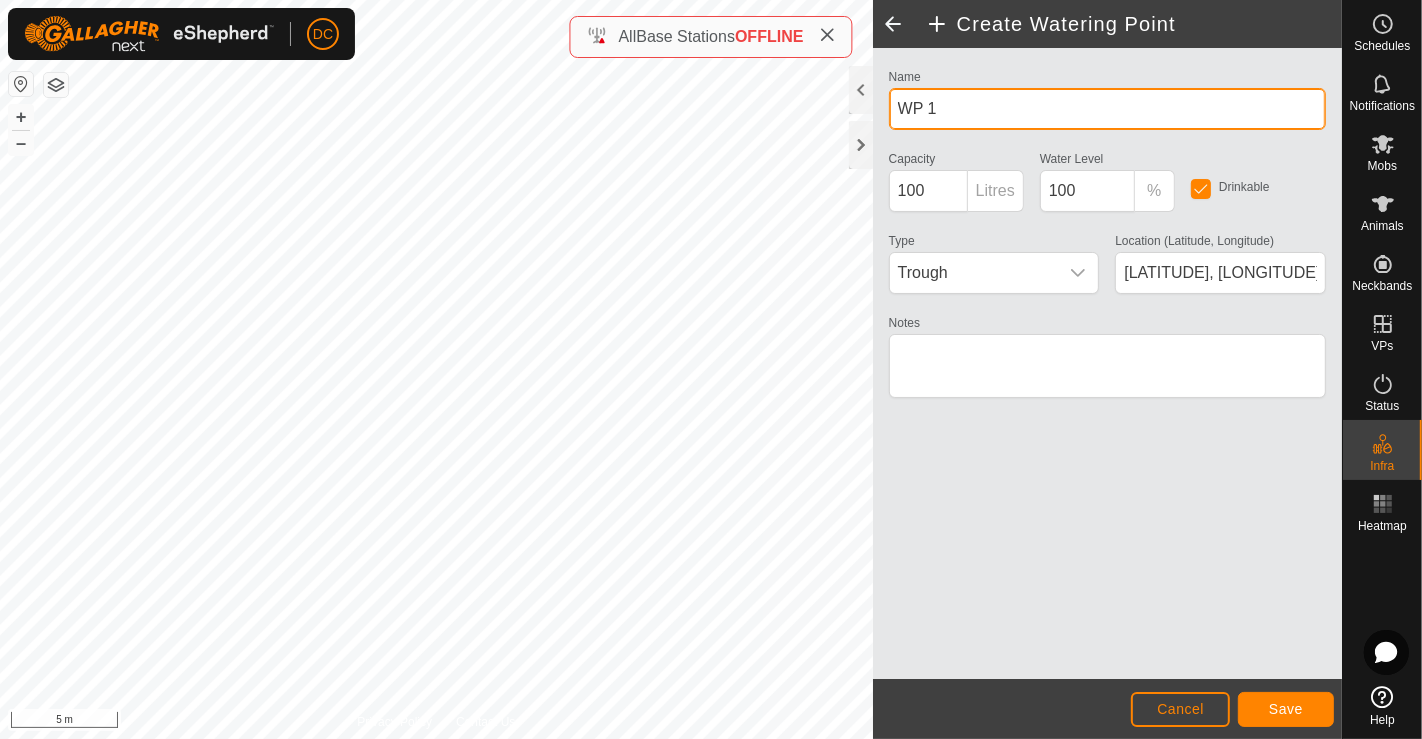 click on "WP 1" at bounding box center (1107, 109) 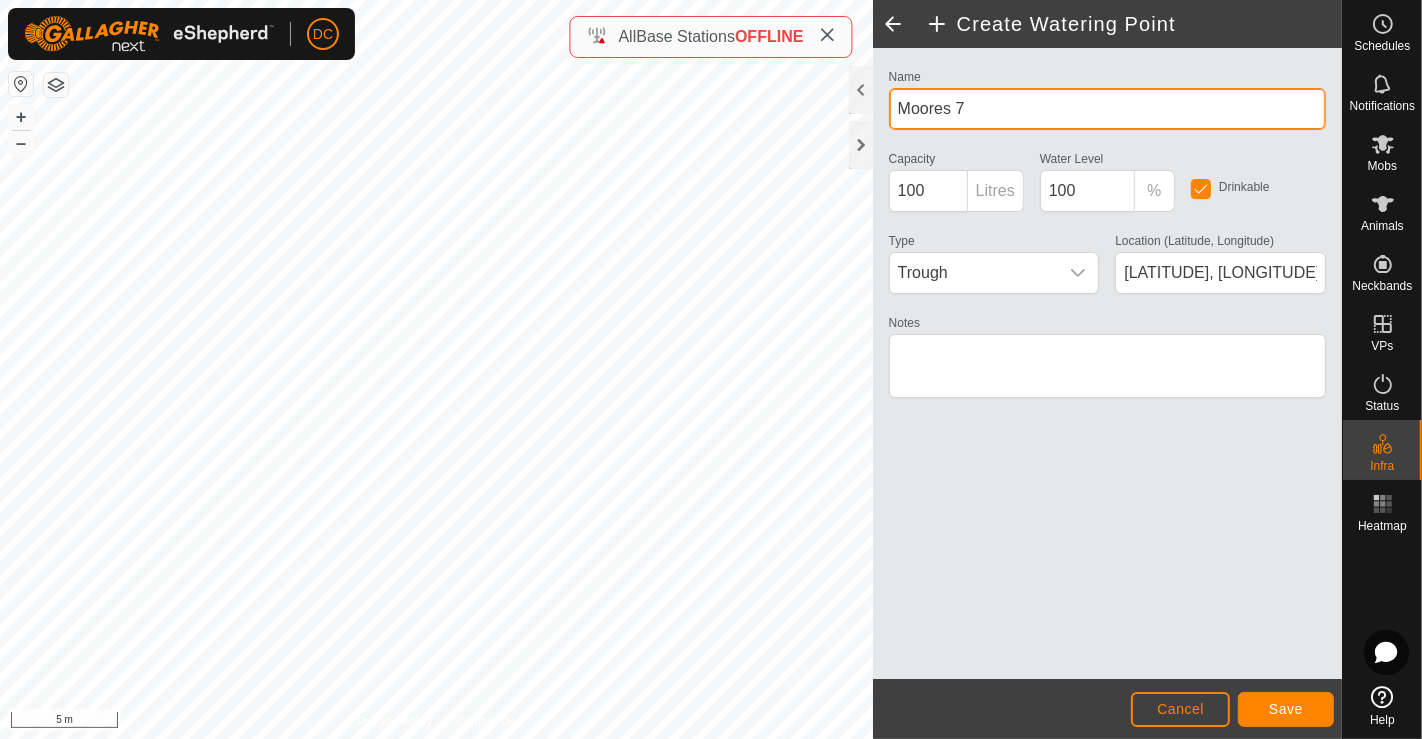 type on "Moores 7" 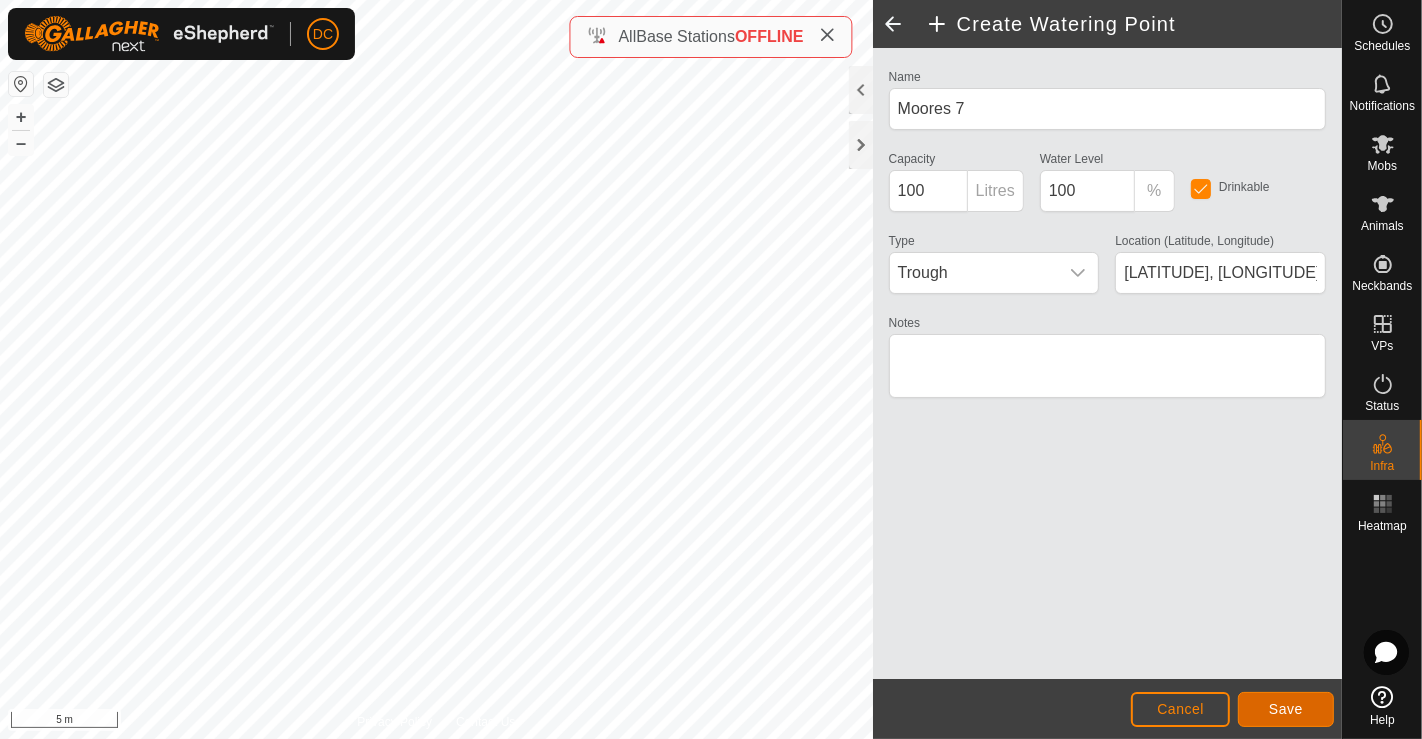 click on "Save" 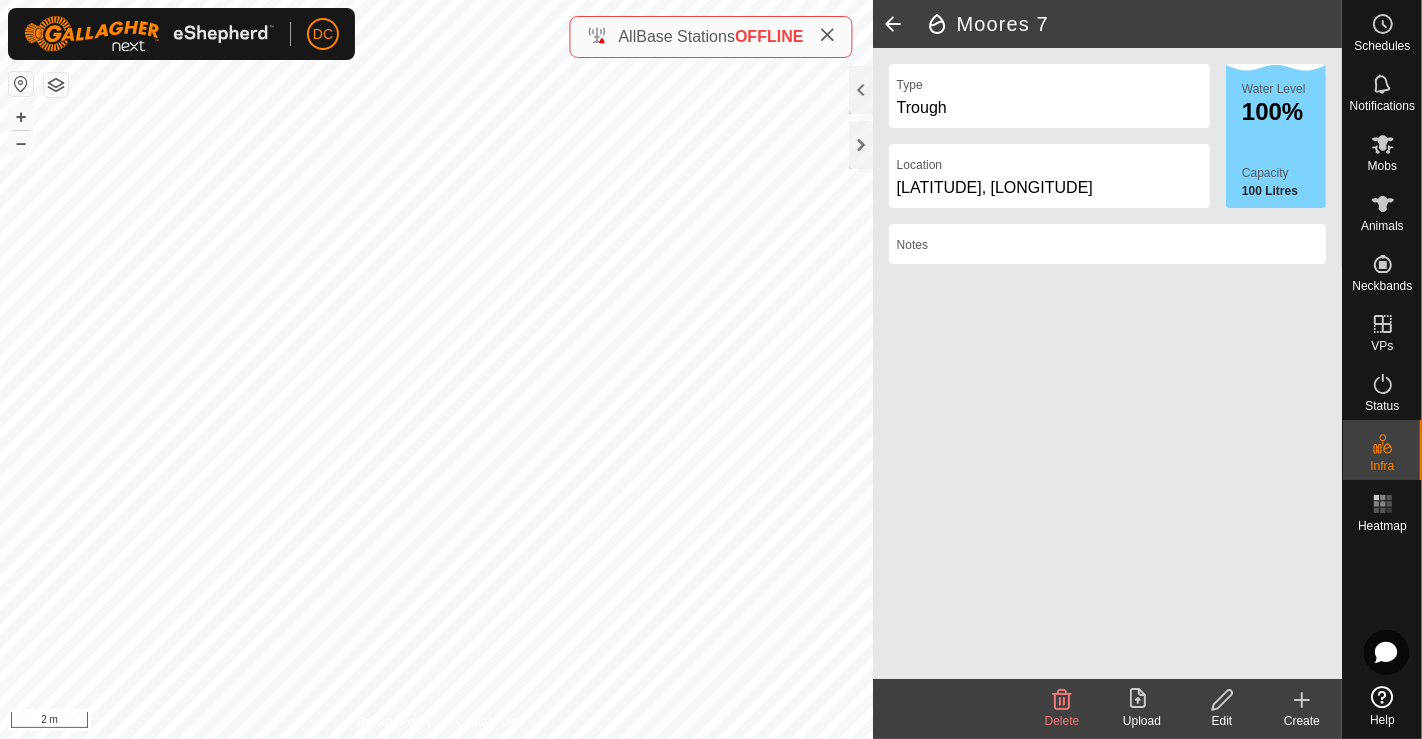 click 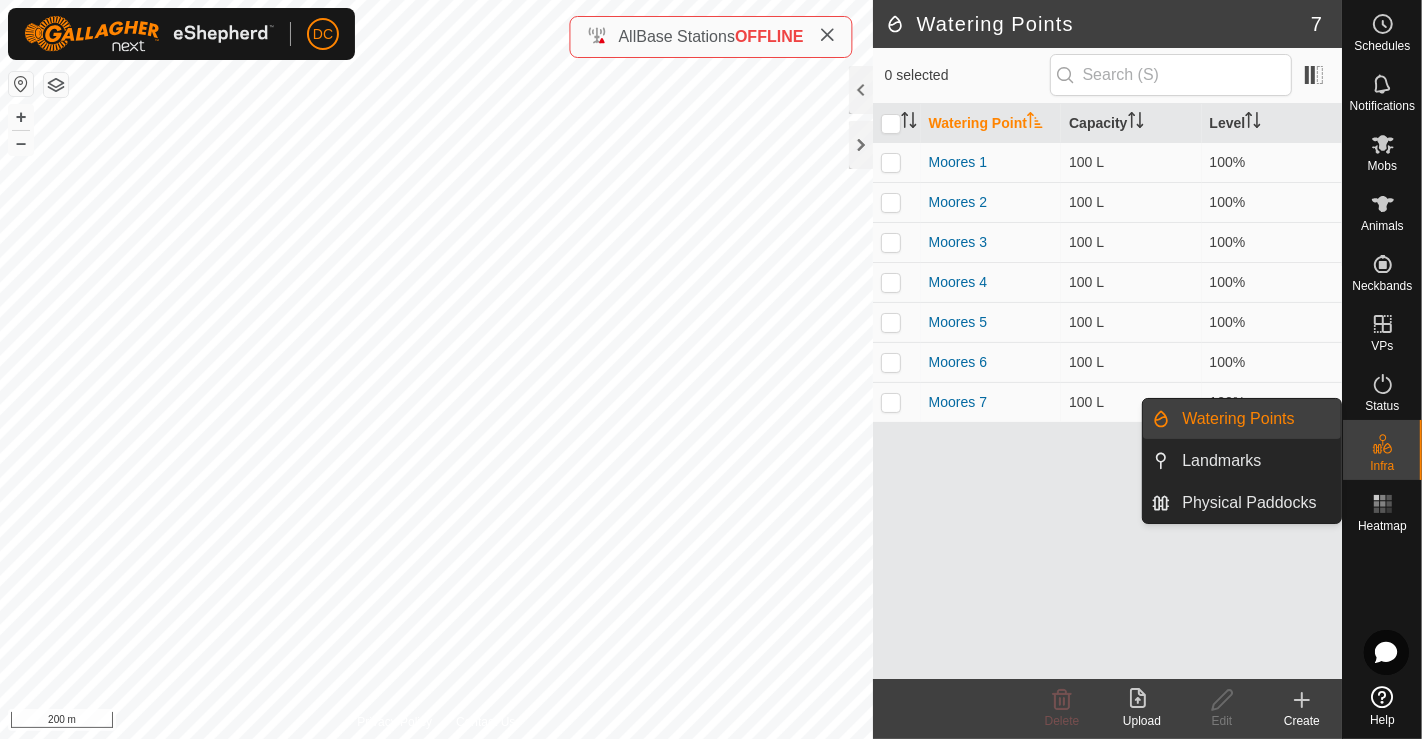 click 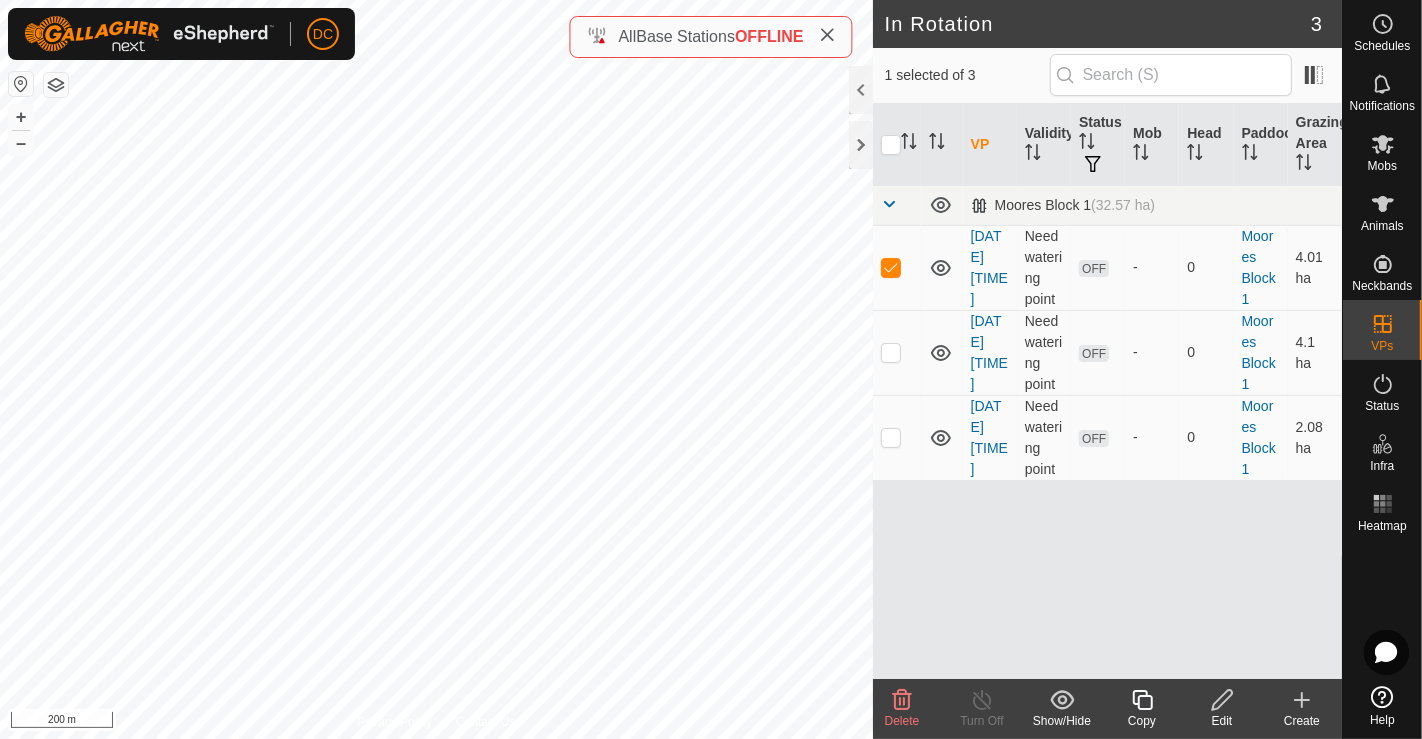 checkbox on "false" 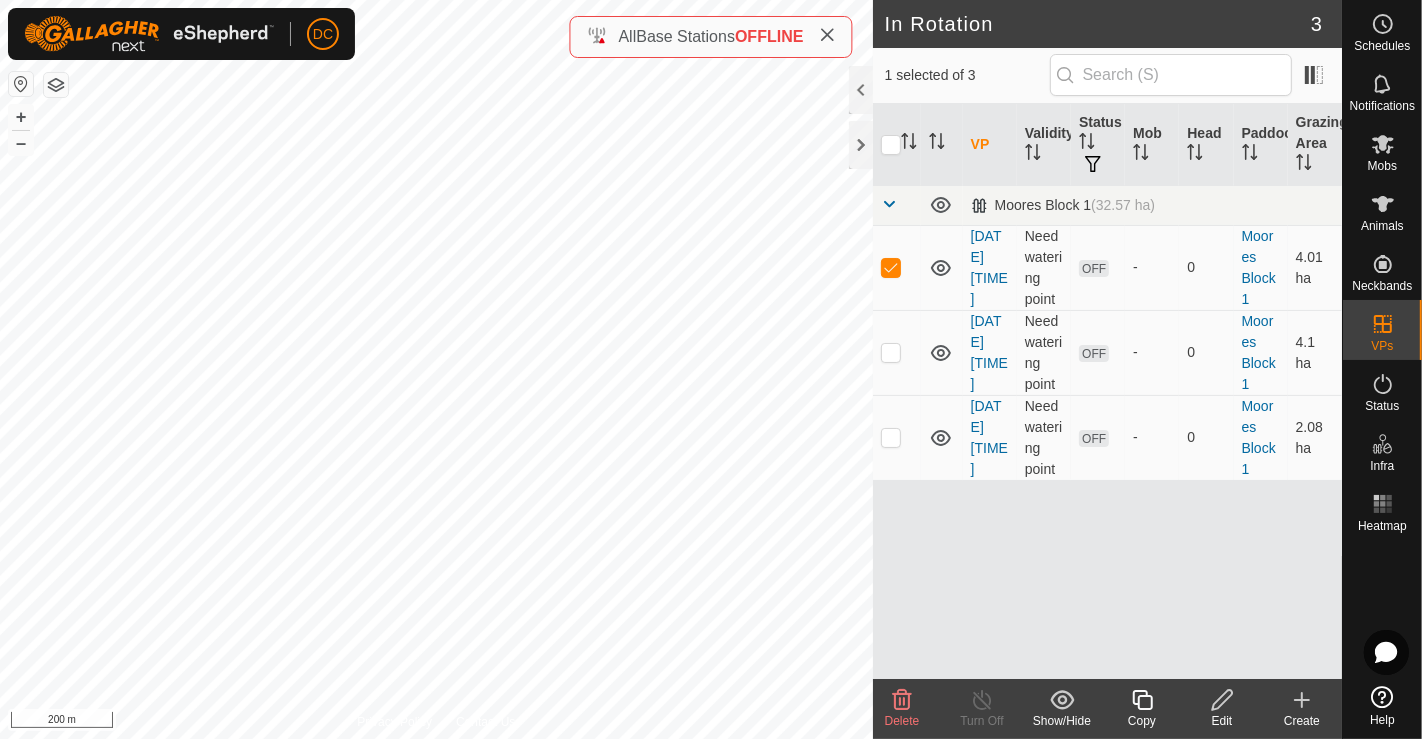 checkbox on "true" 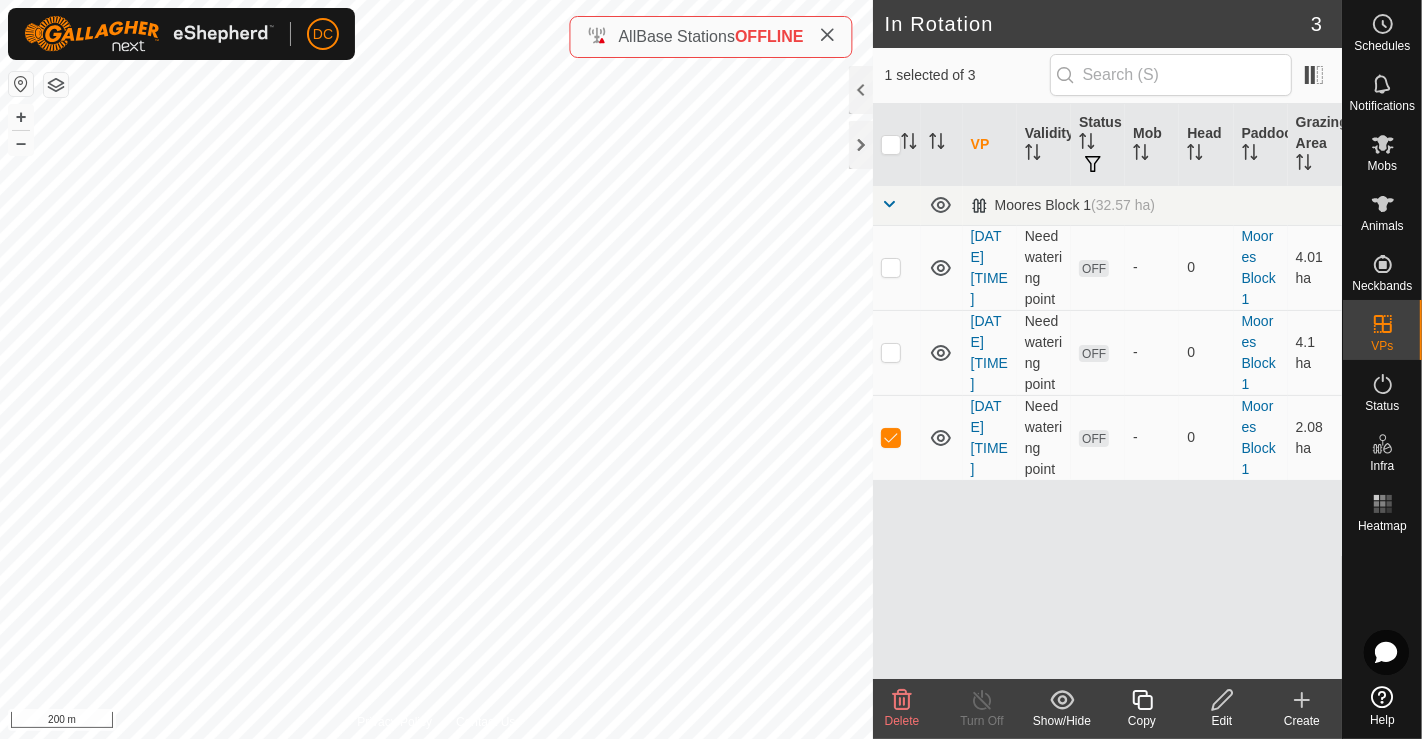 checkbox on "true" 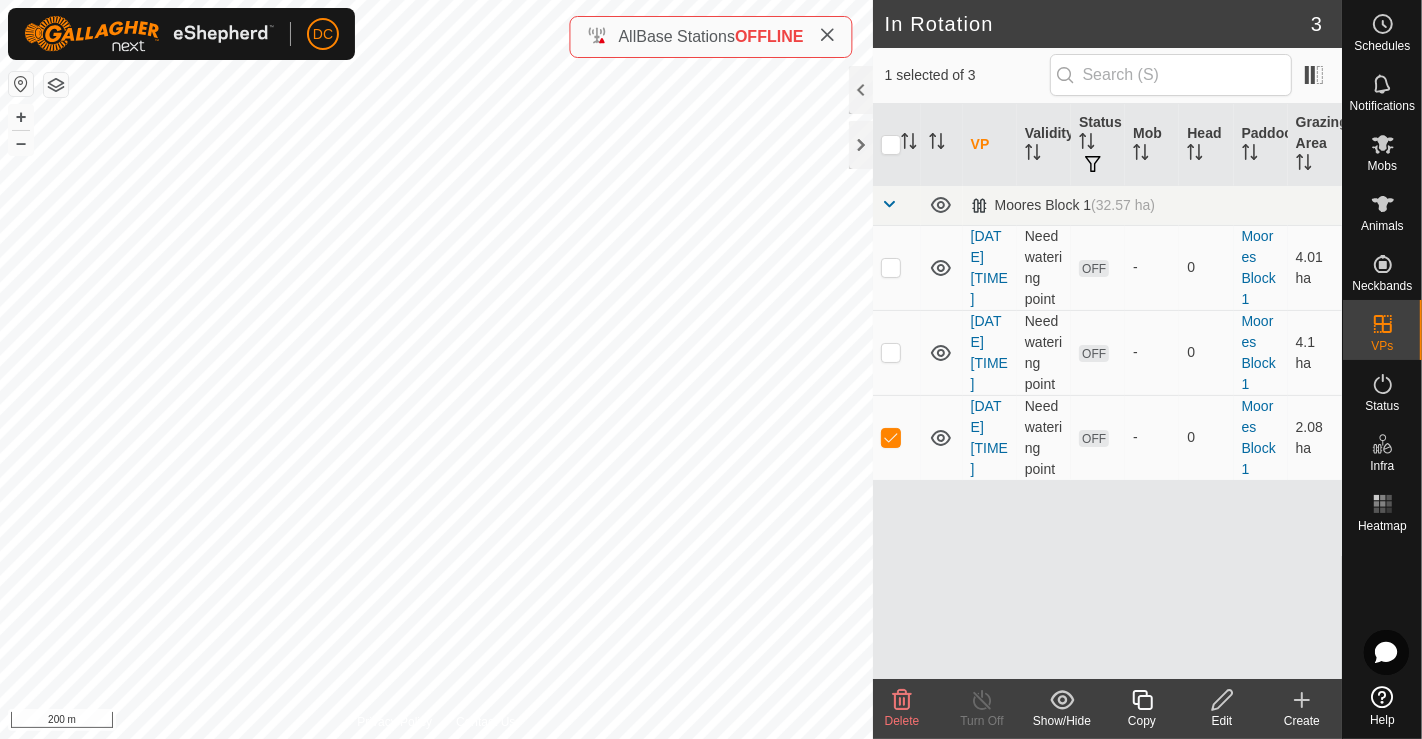 checkbox on "false" 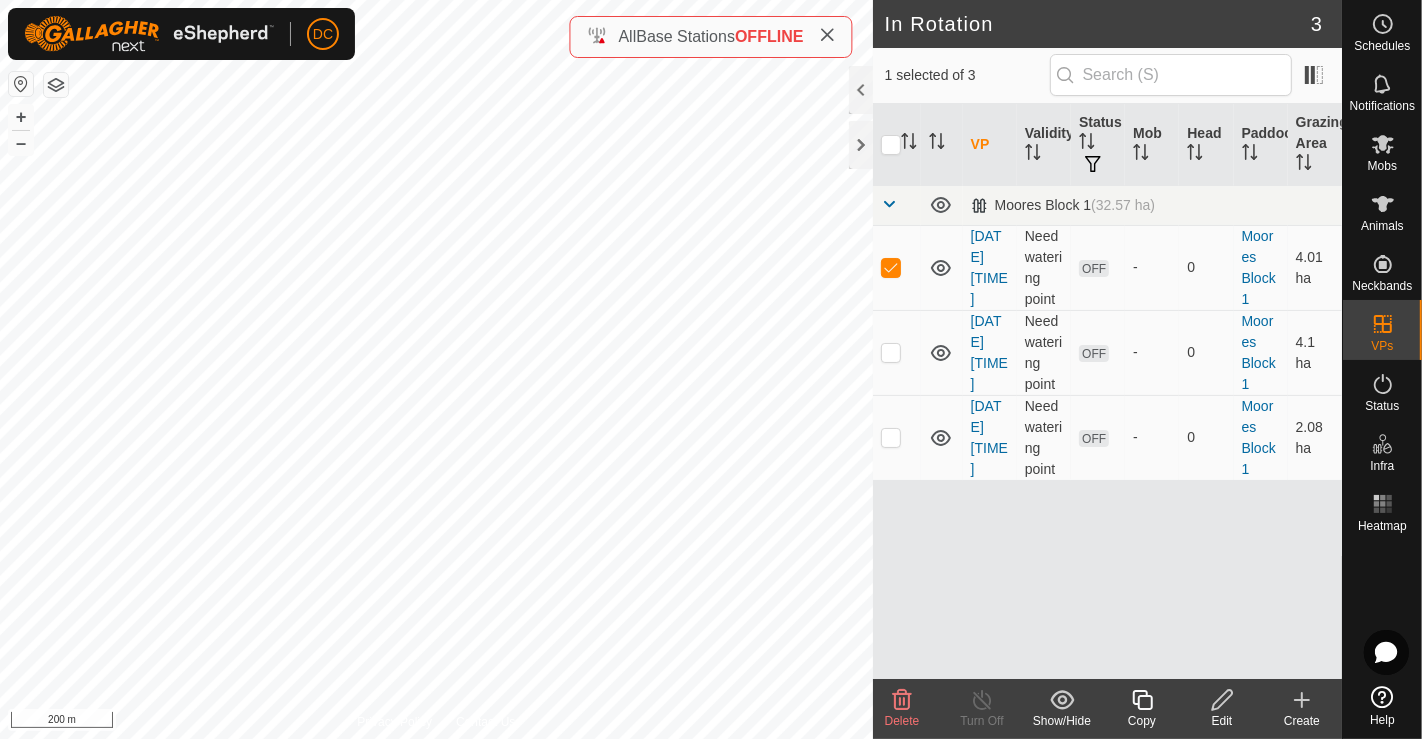 checkbox on "false" 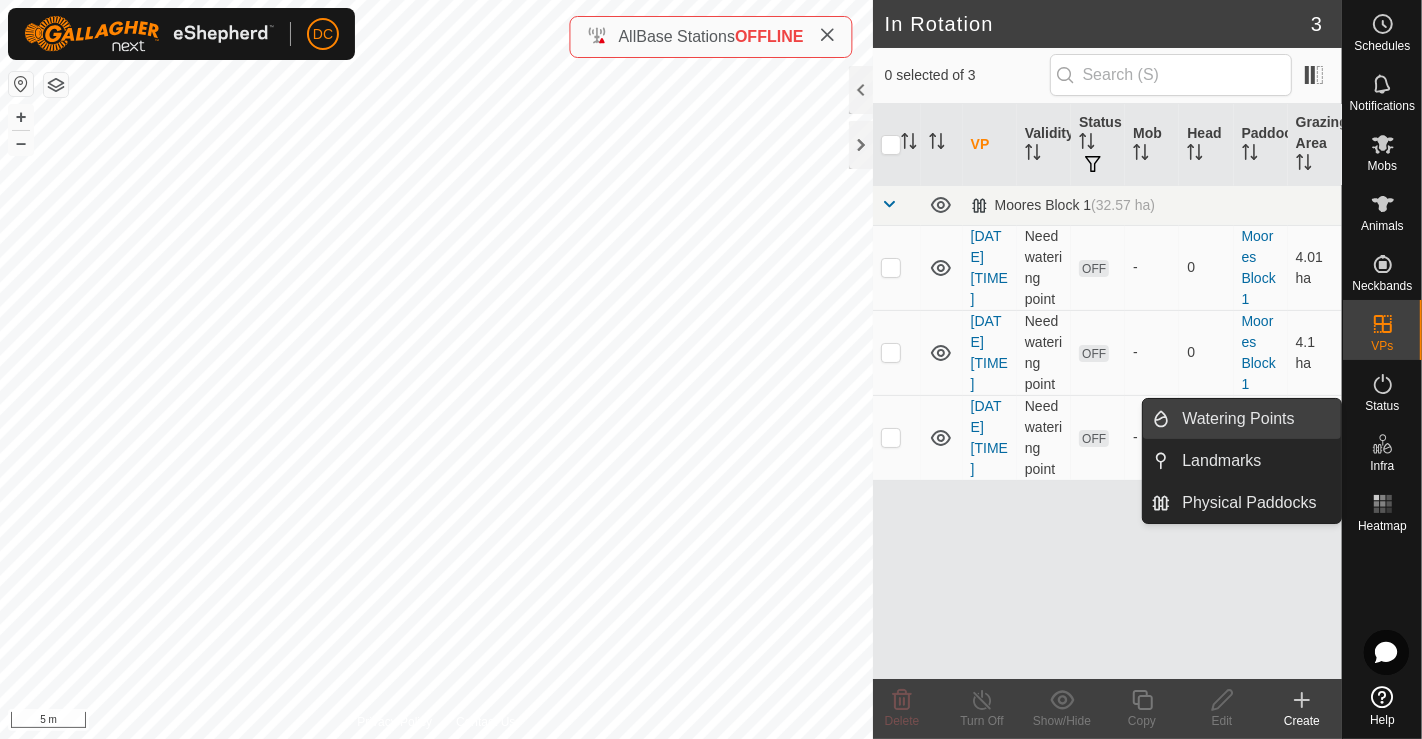 click on "Watering Points" at bounding box center (1255, 419) 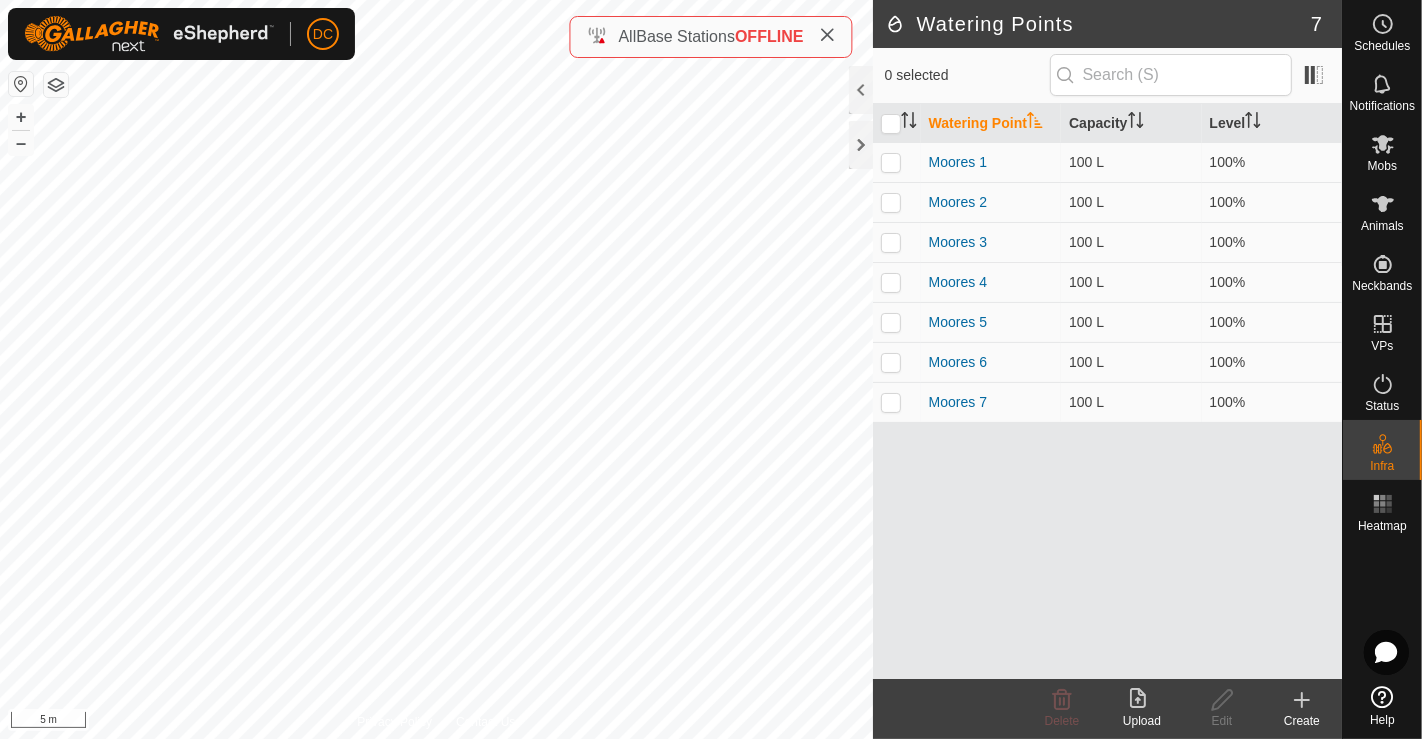 click on "Create" 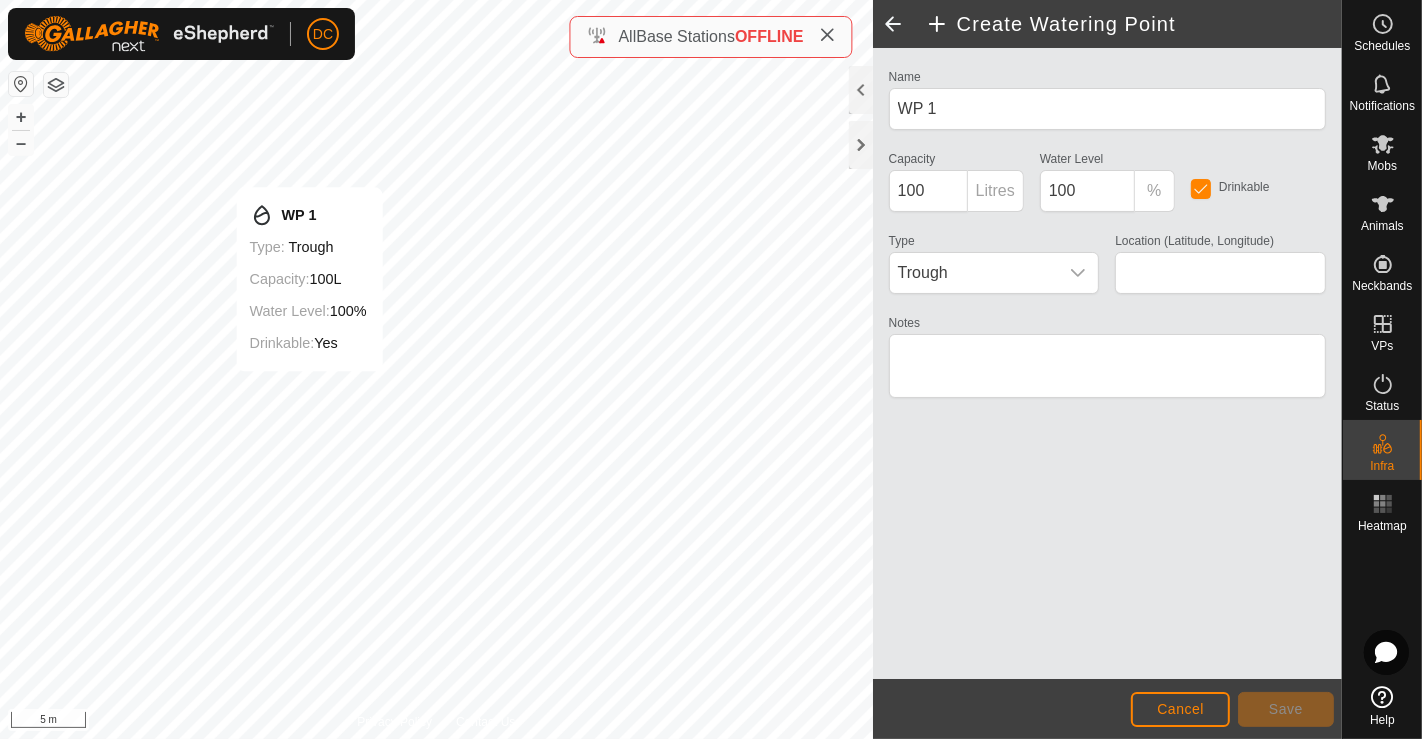 type on "[LATITUDE], [LONGITUDE]" 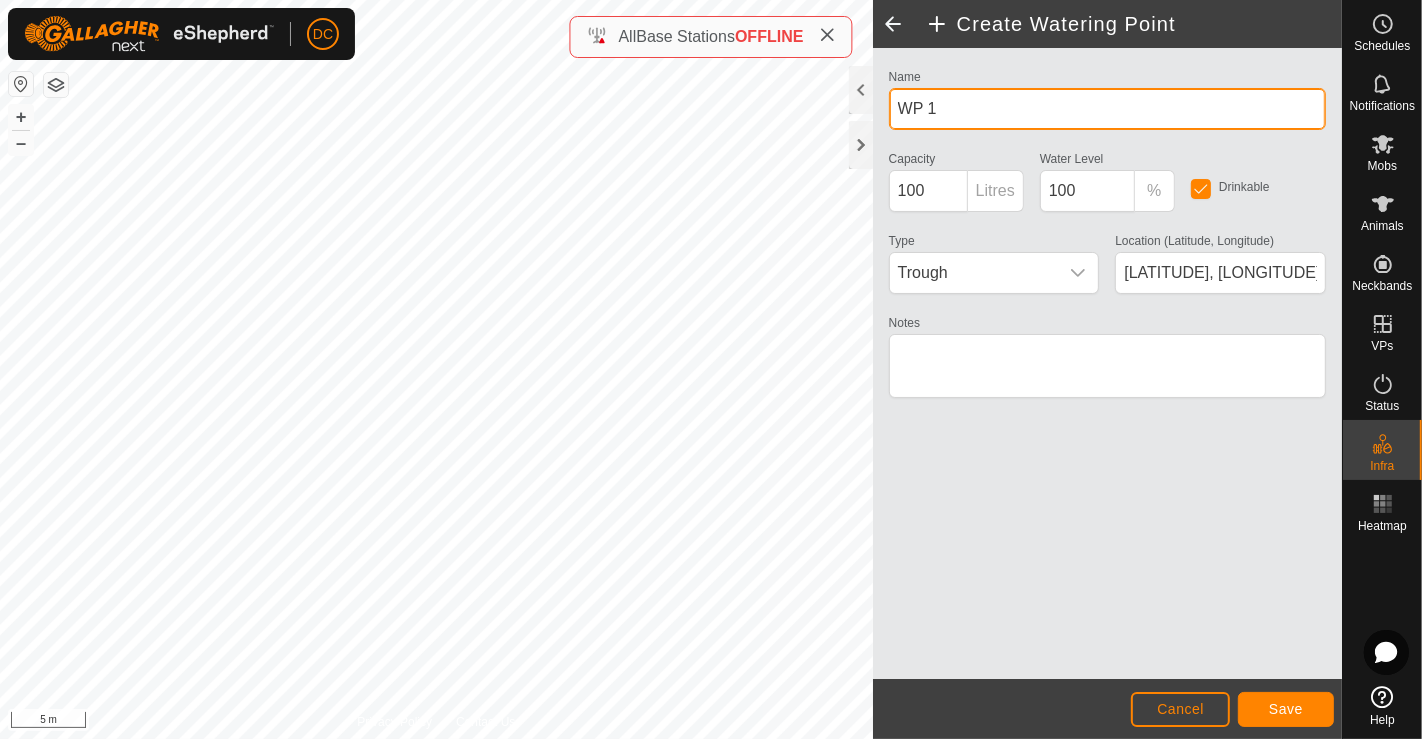 click on "WP 1" at bounding box center (1107, 109) 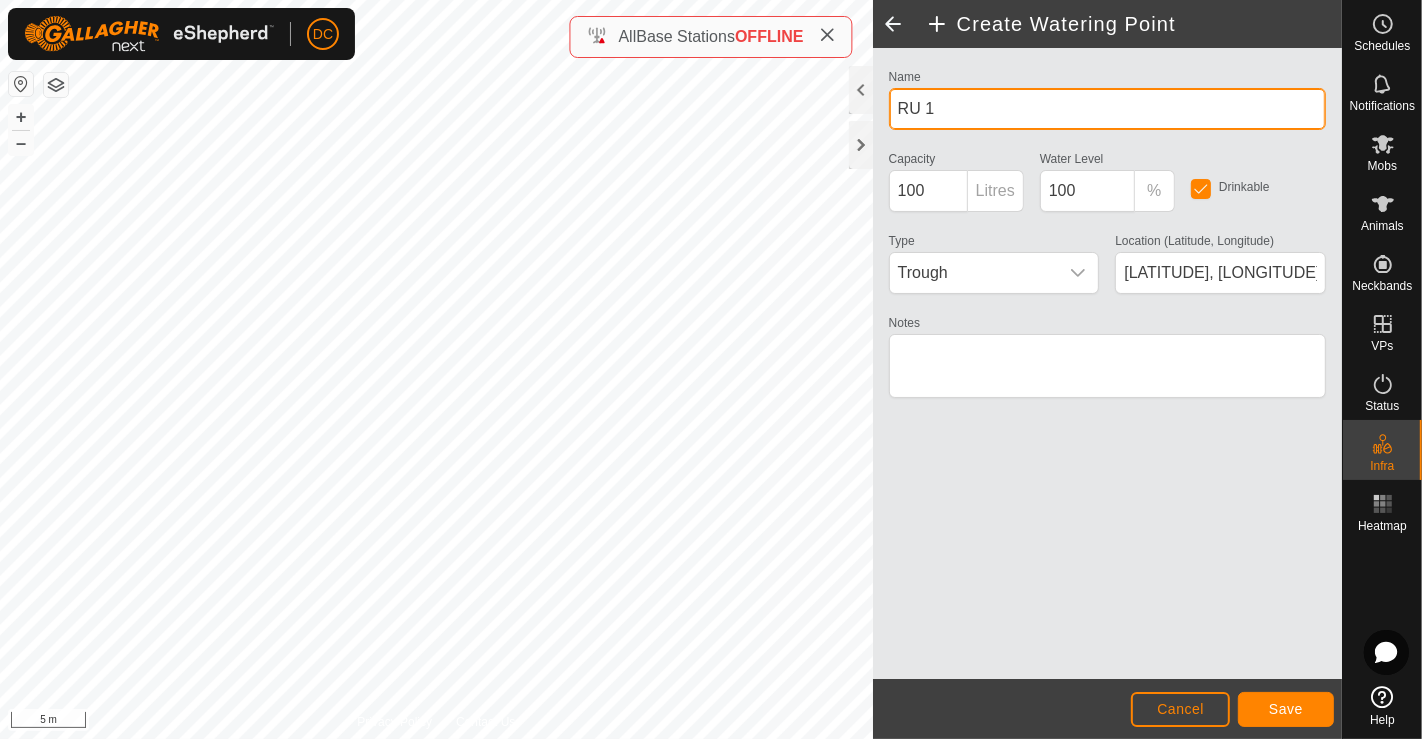 type on "RU 1" 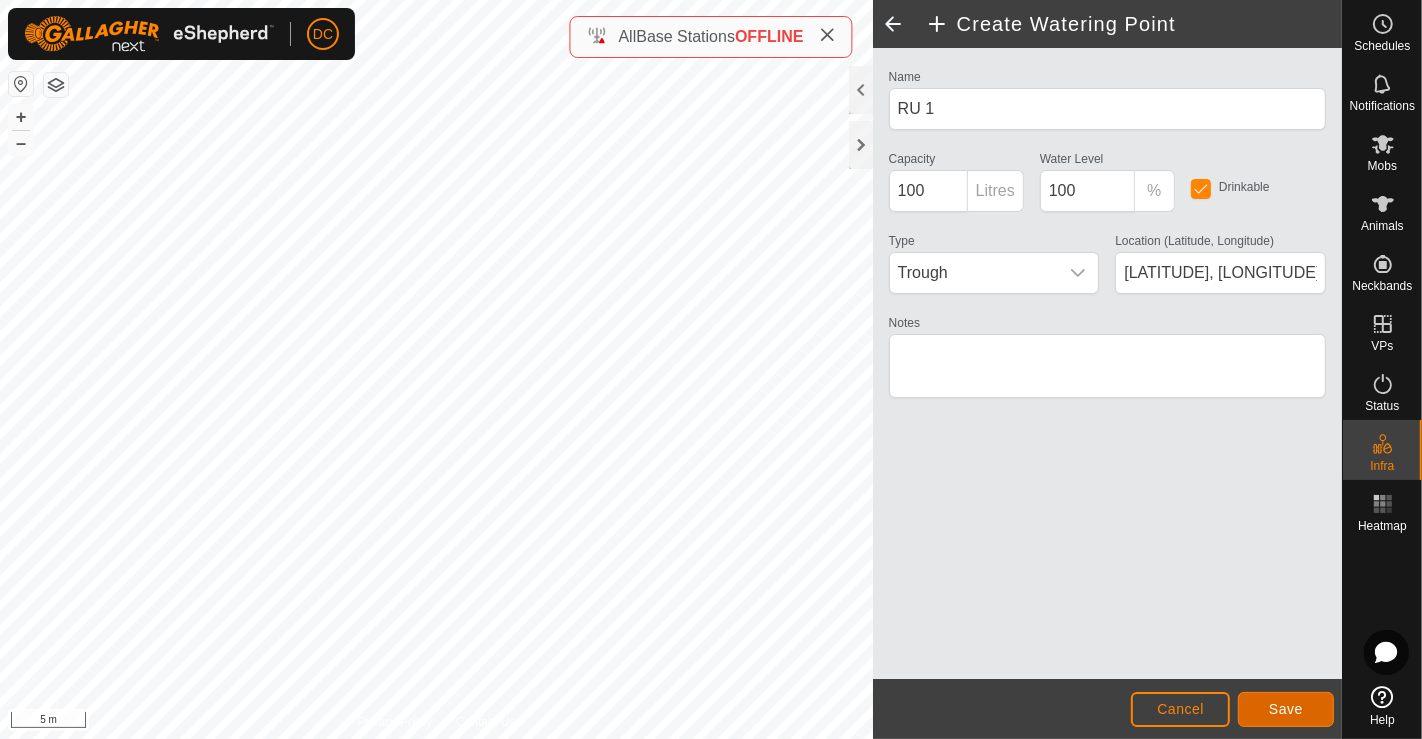click on "Save" 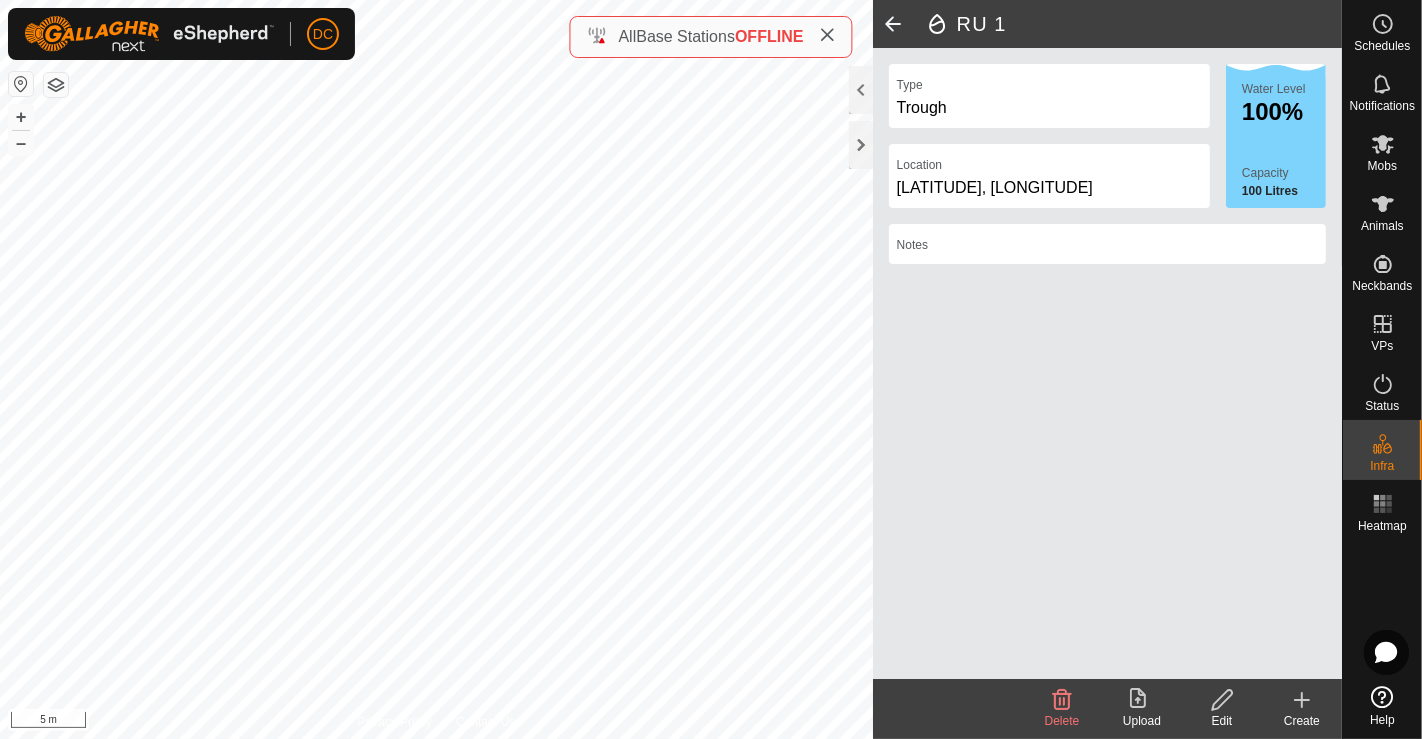 click 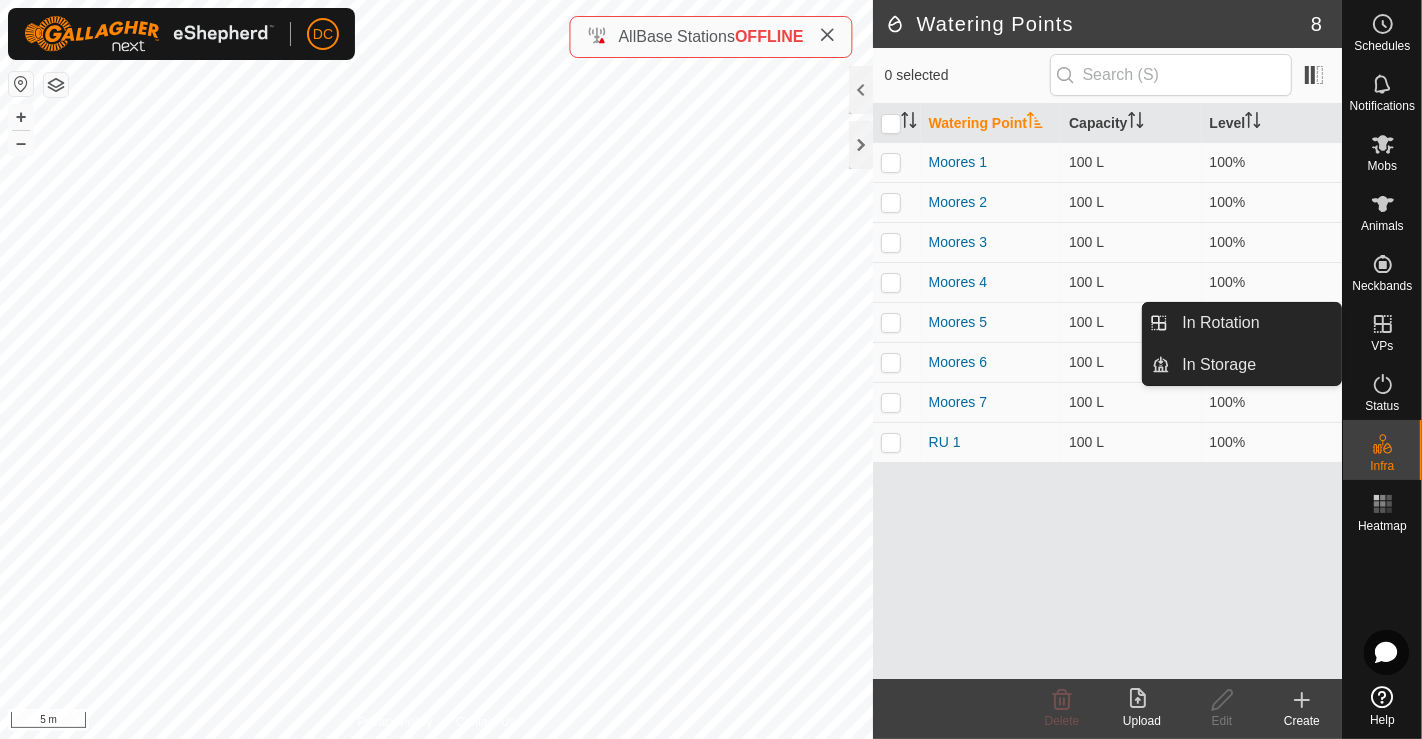 click 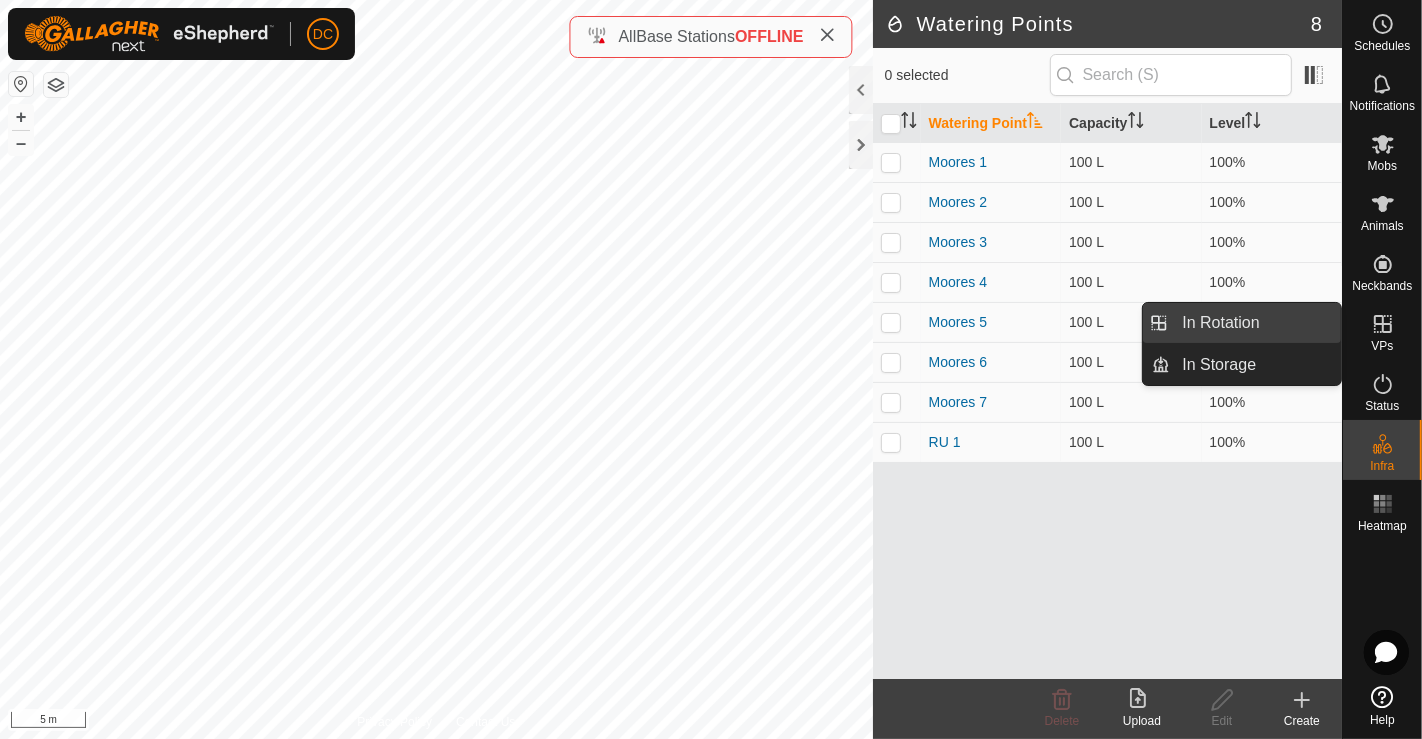 click on "In Rotation" at bounding box center [1255, 323] 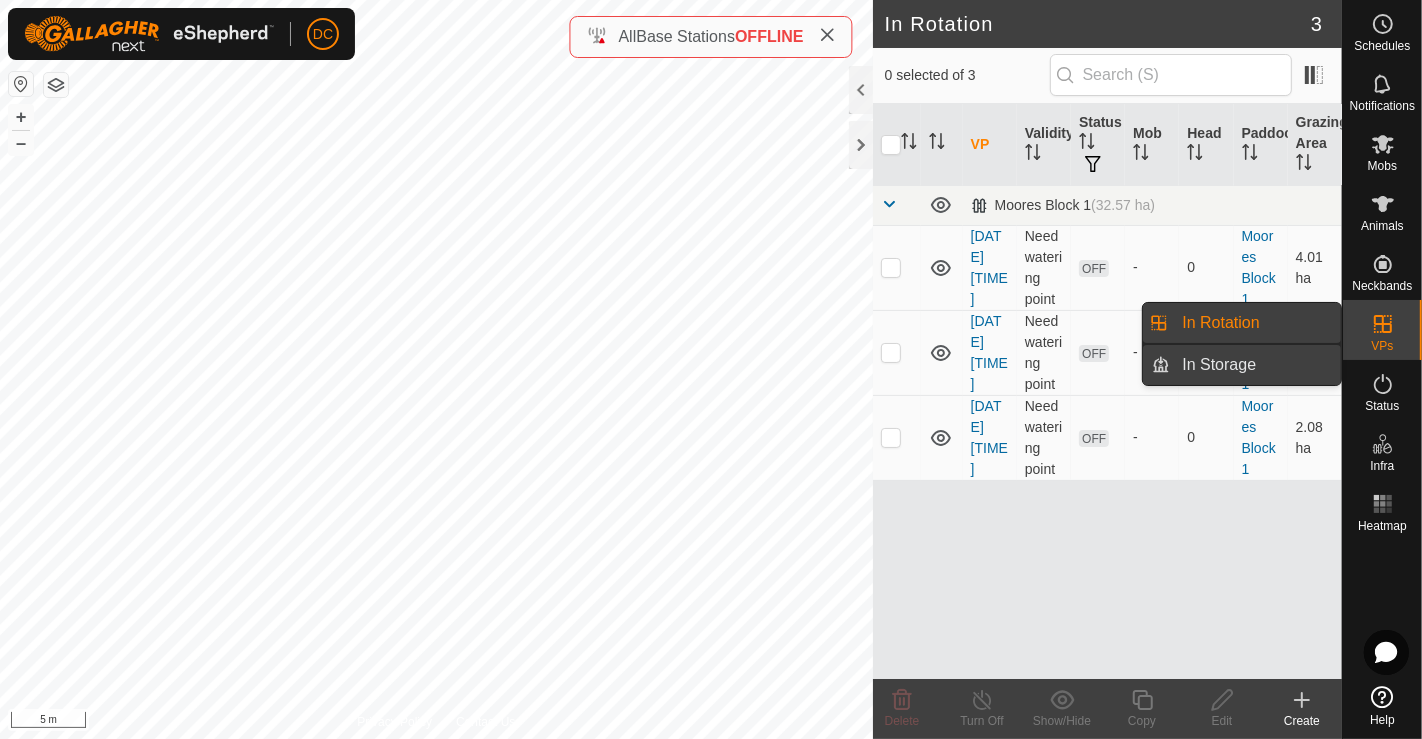 click on "In Storage" at bounding box center [1255, 365] 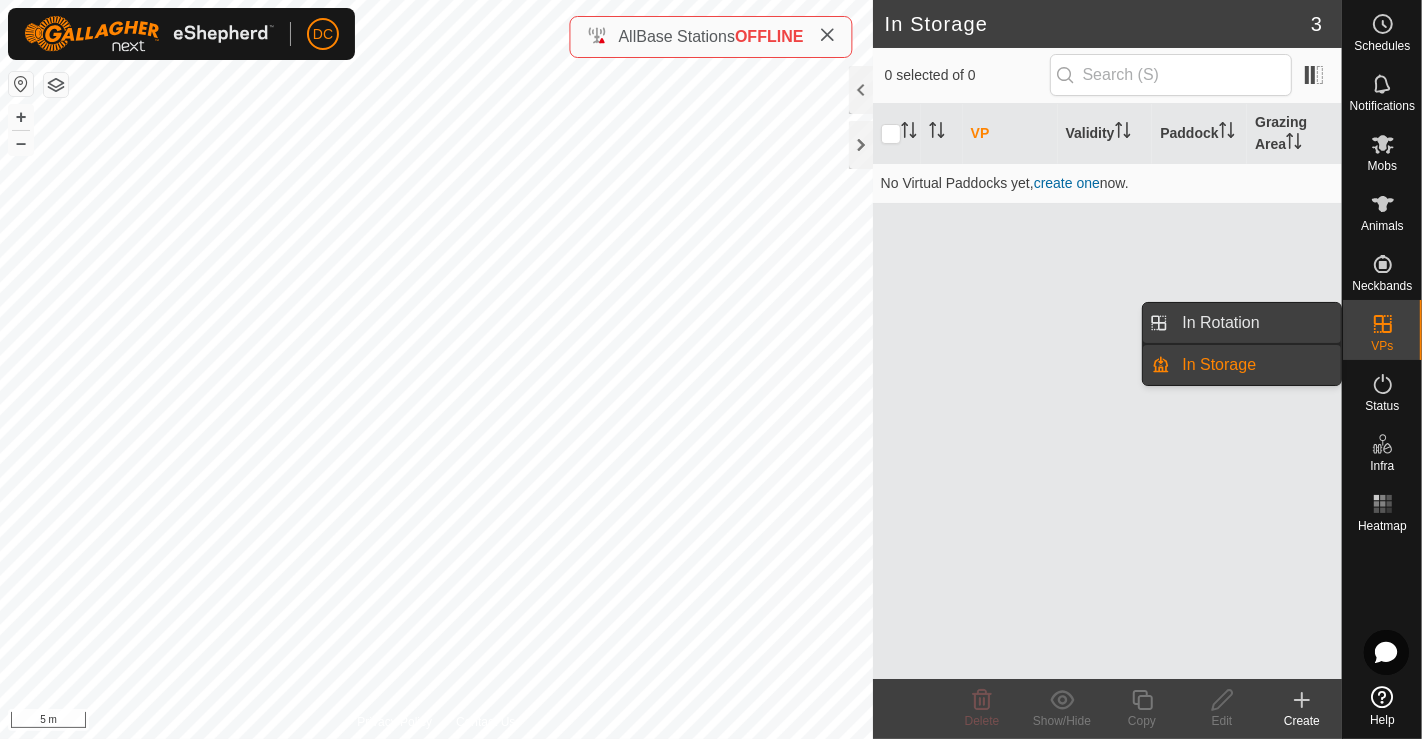 click on "In Rotation" at bounding box center (1255, 323) 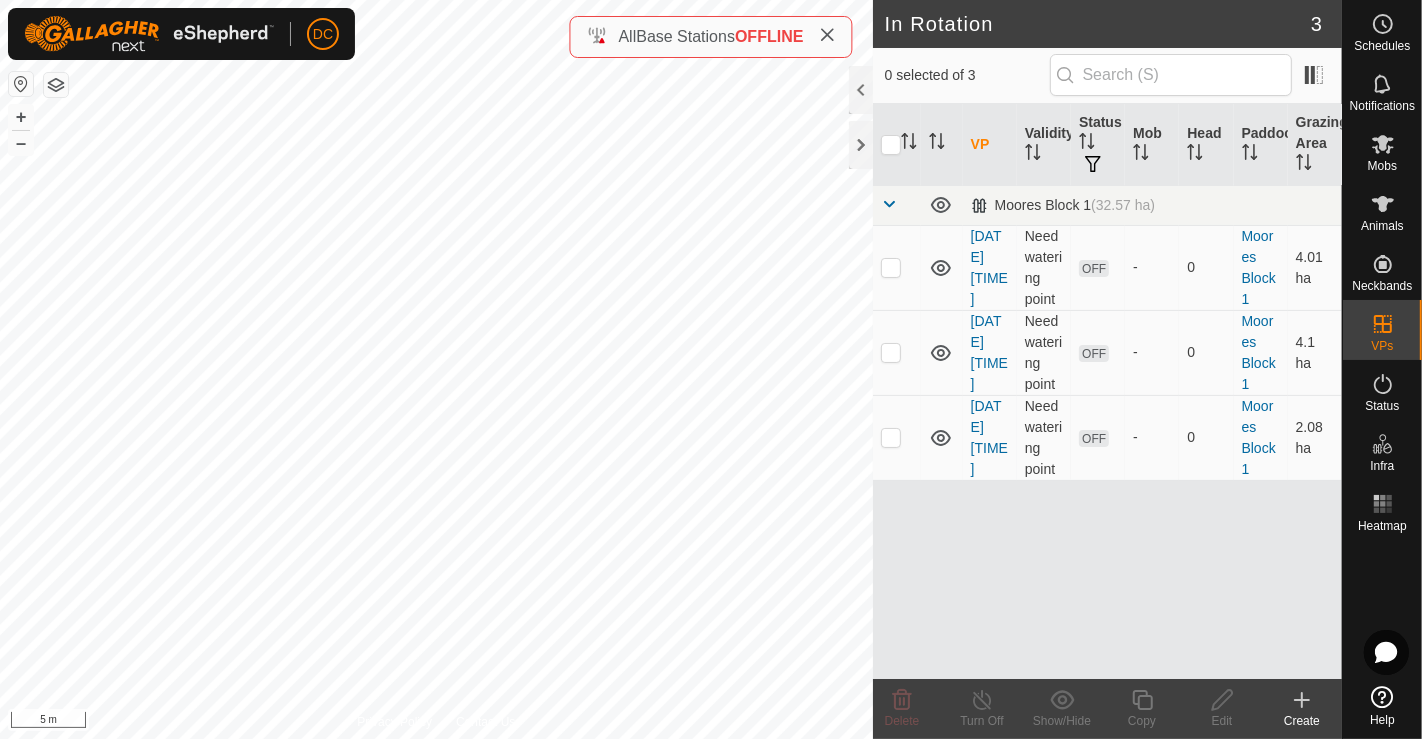 click 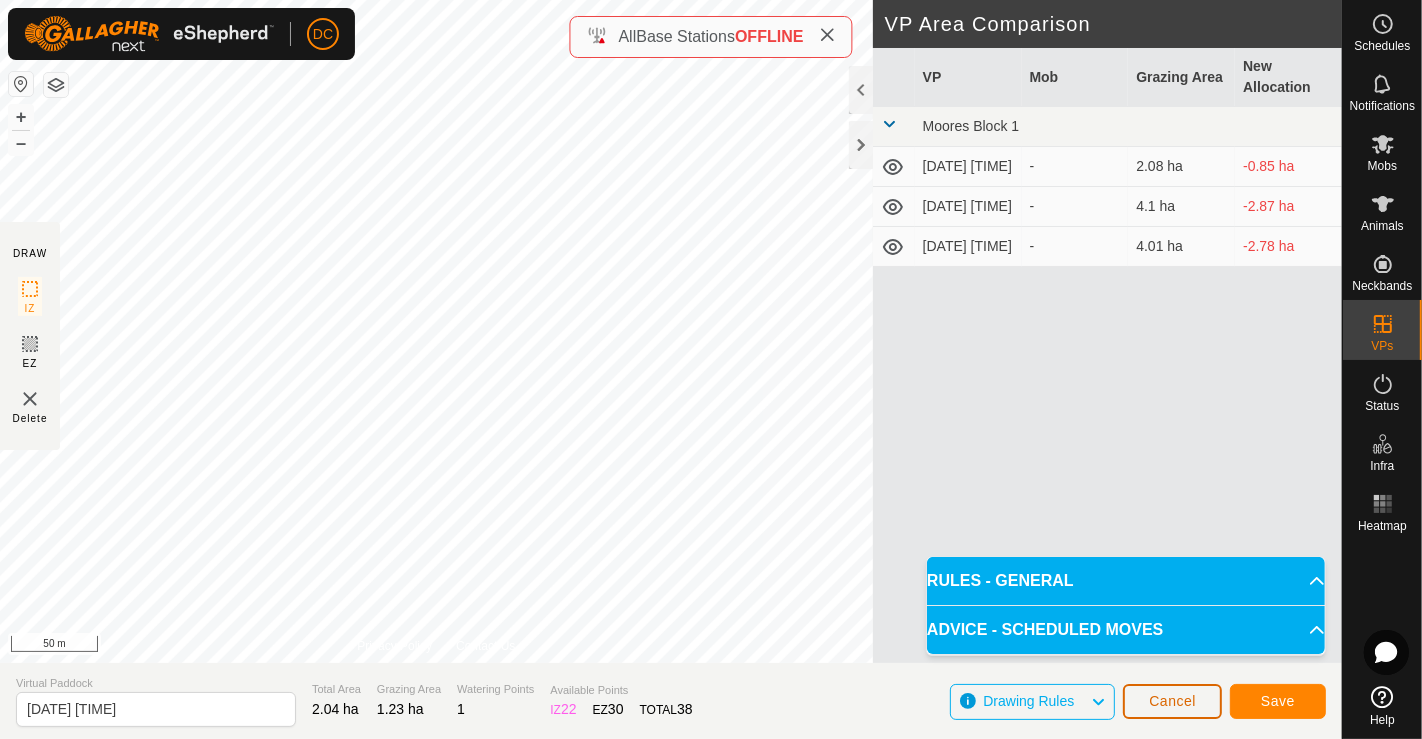 click on "Cancel" 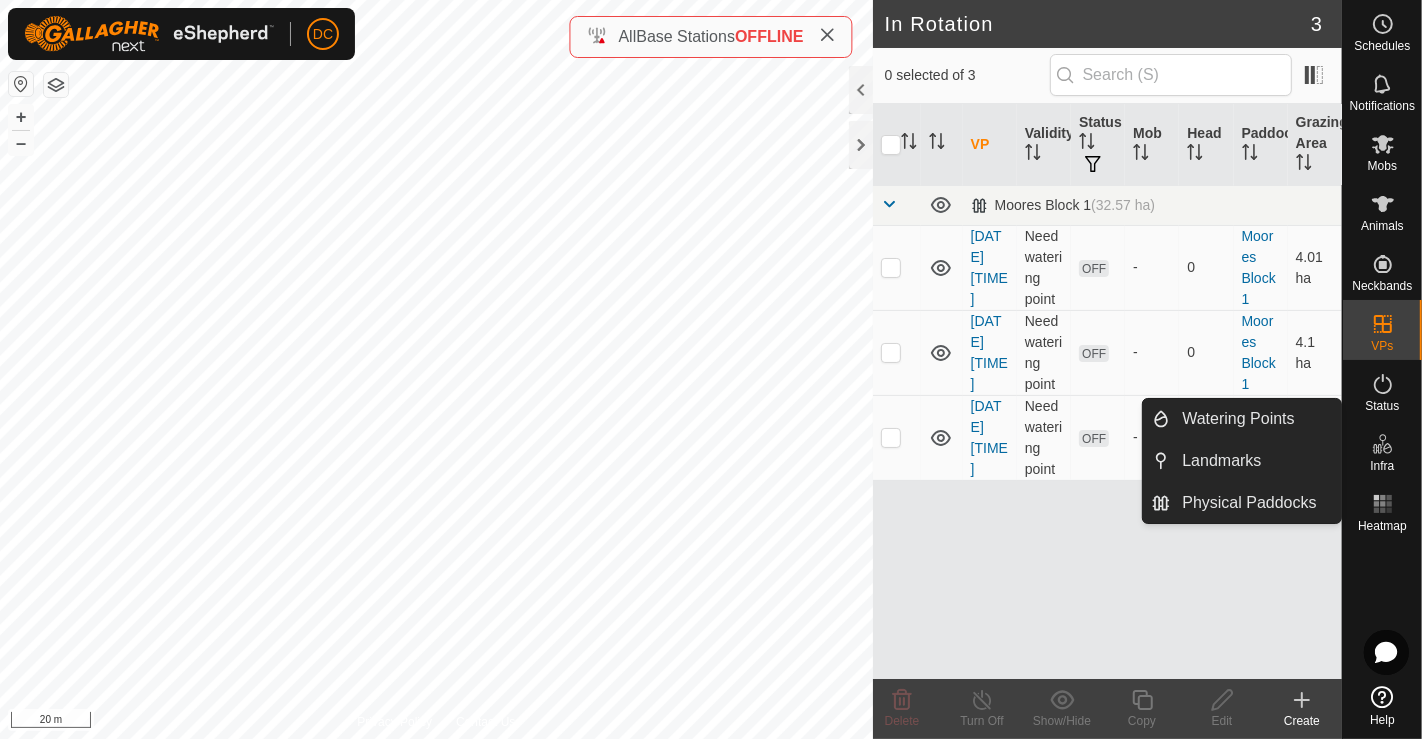 click 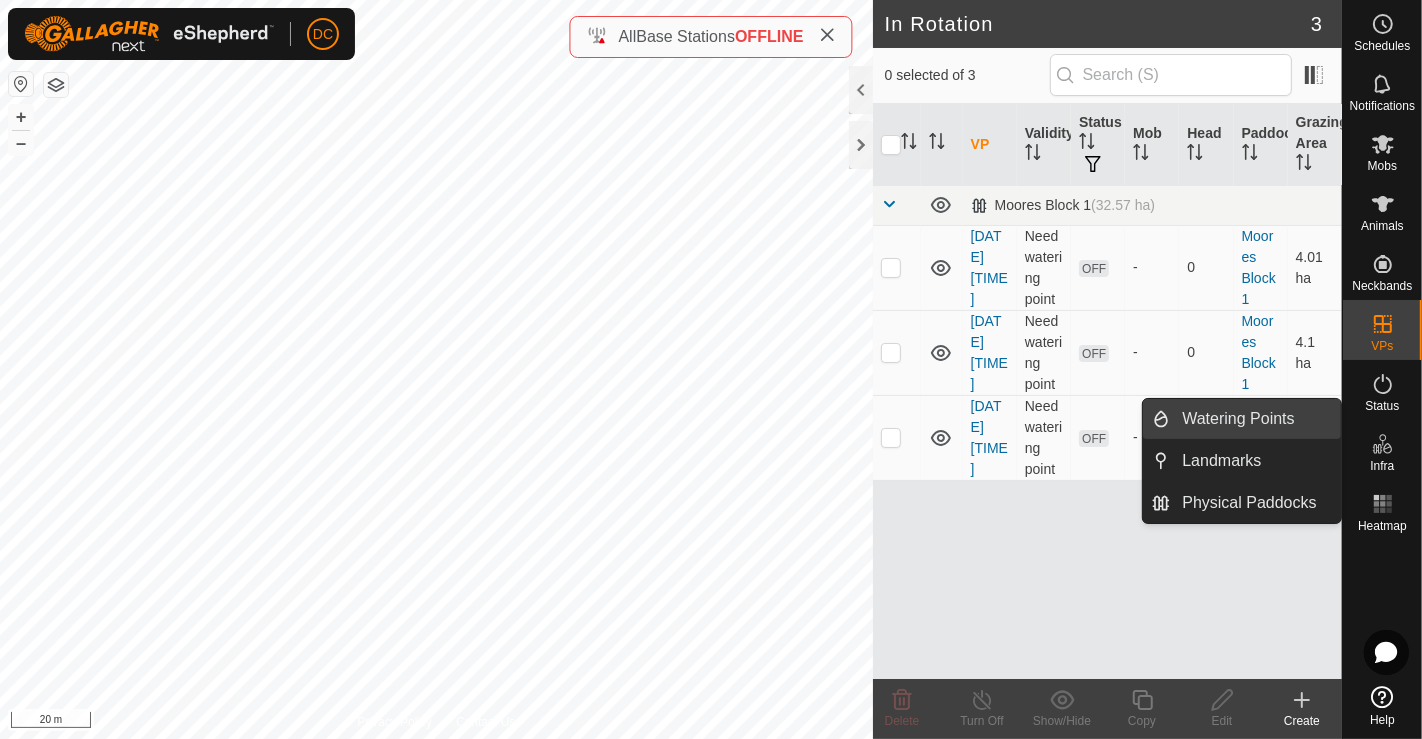 click on "Watering Points" at bounding box center (1255, 419) 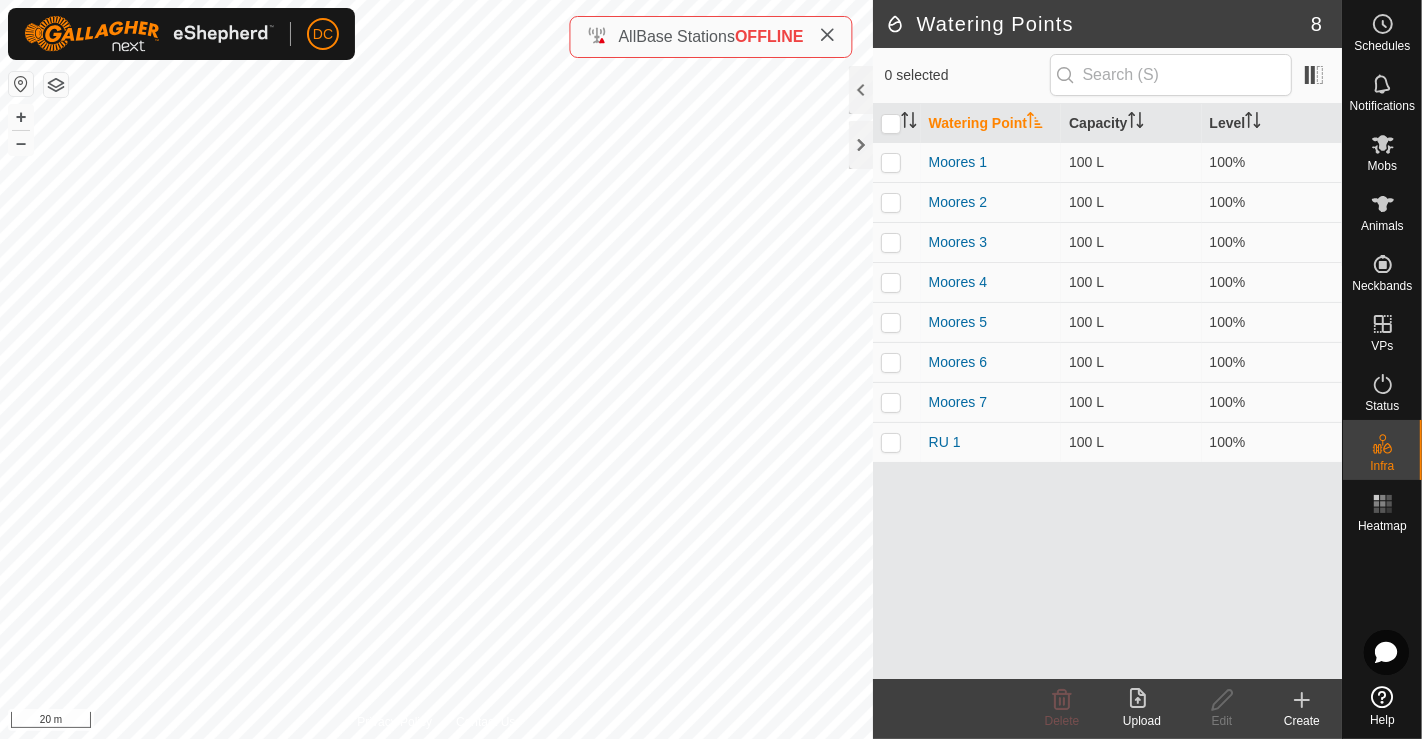 click 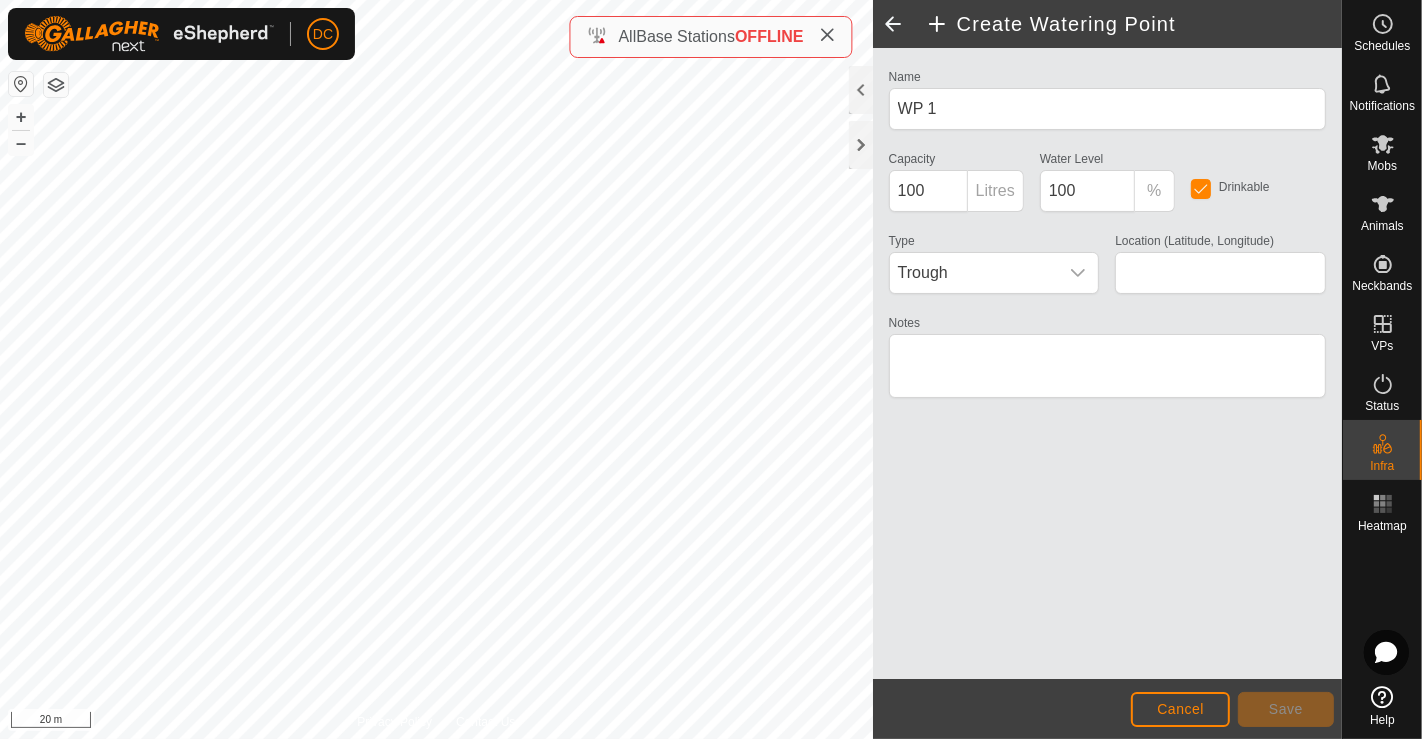 type on "[LATITUDE], [LONGITUDE]" 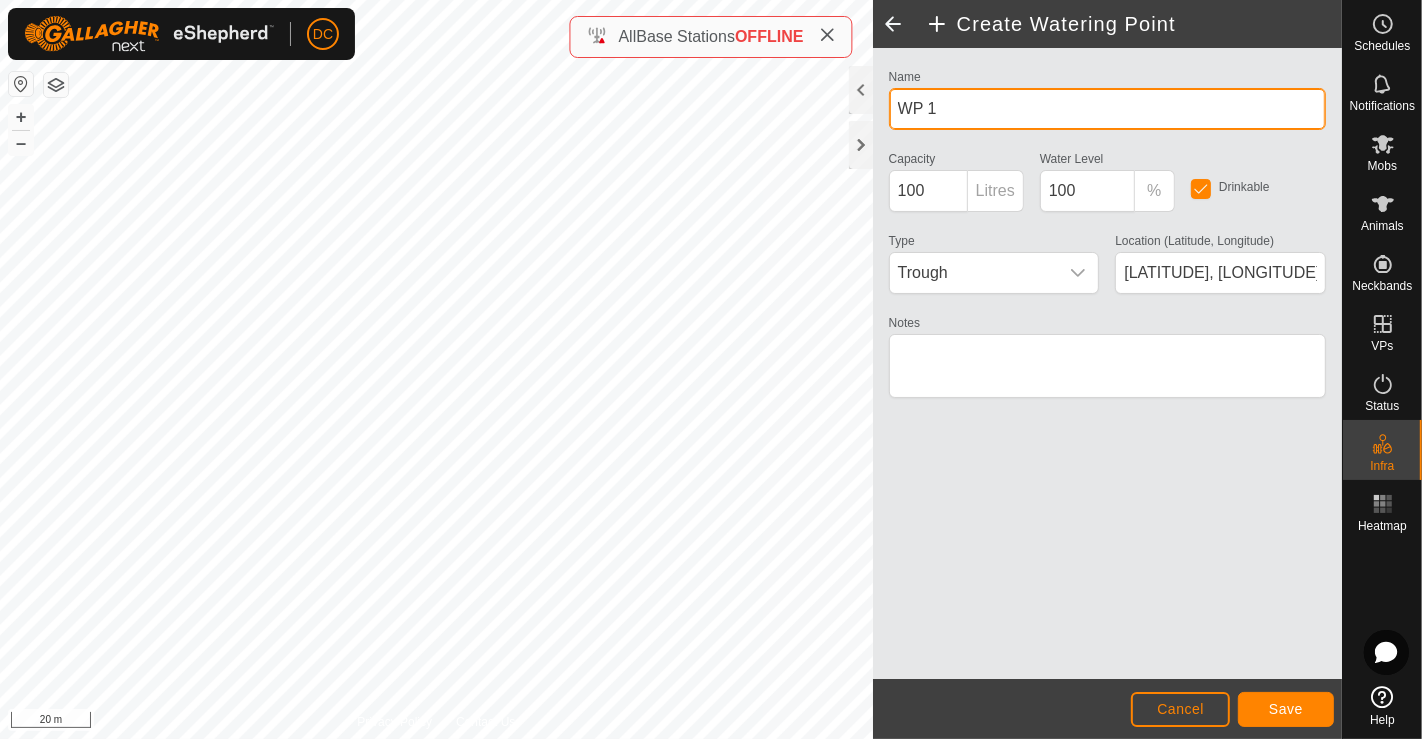 click on "WP 1" at bounding box center (1107, 109) 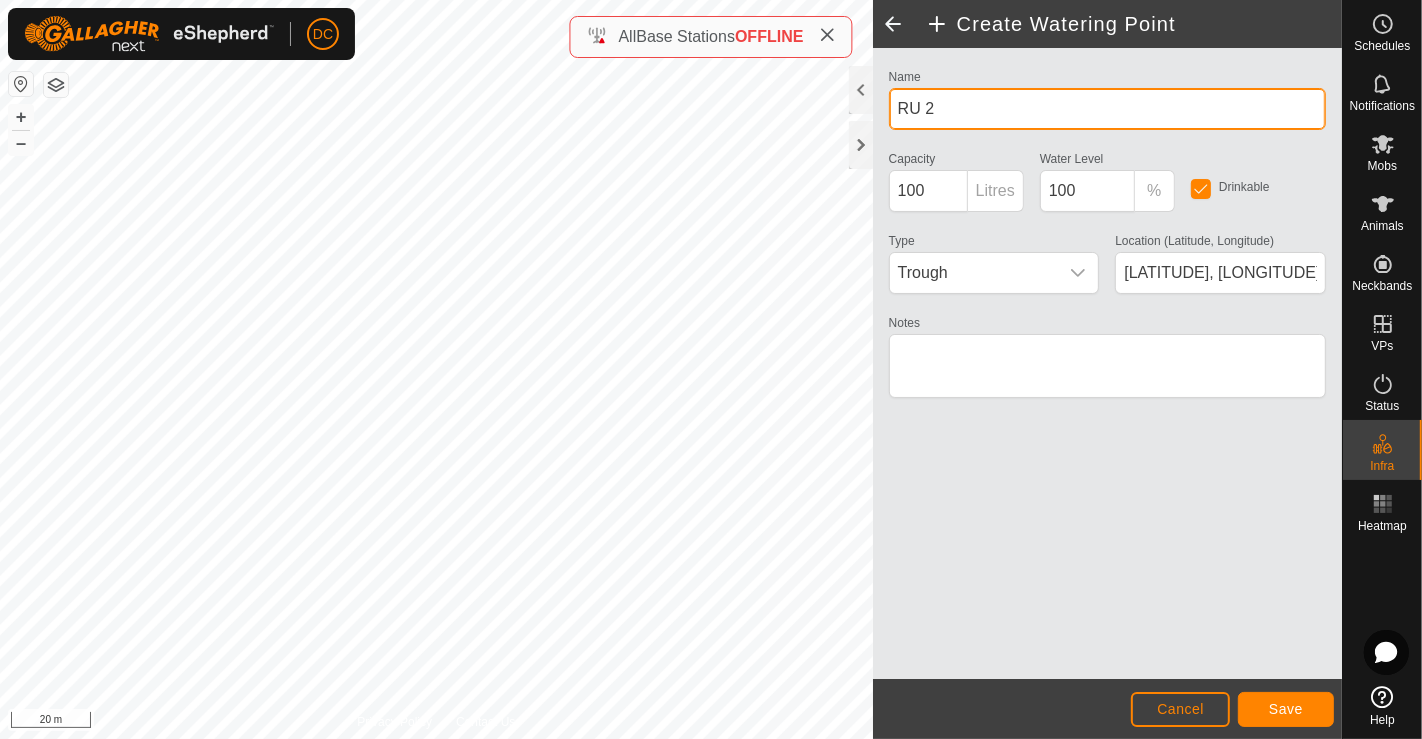 type on "RU 2" 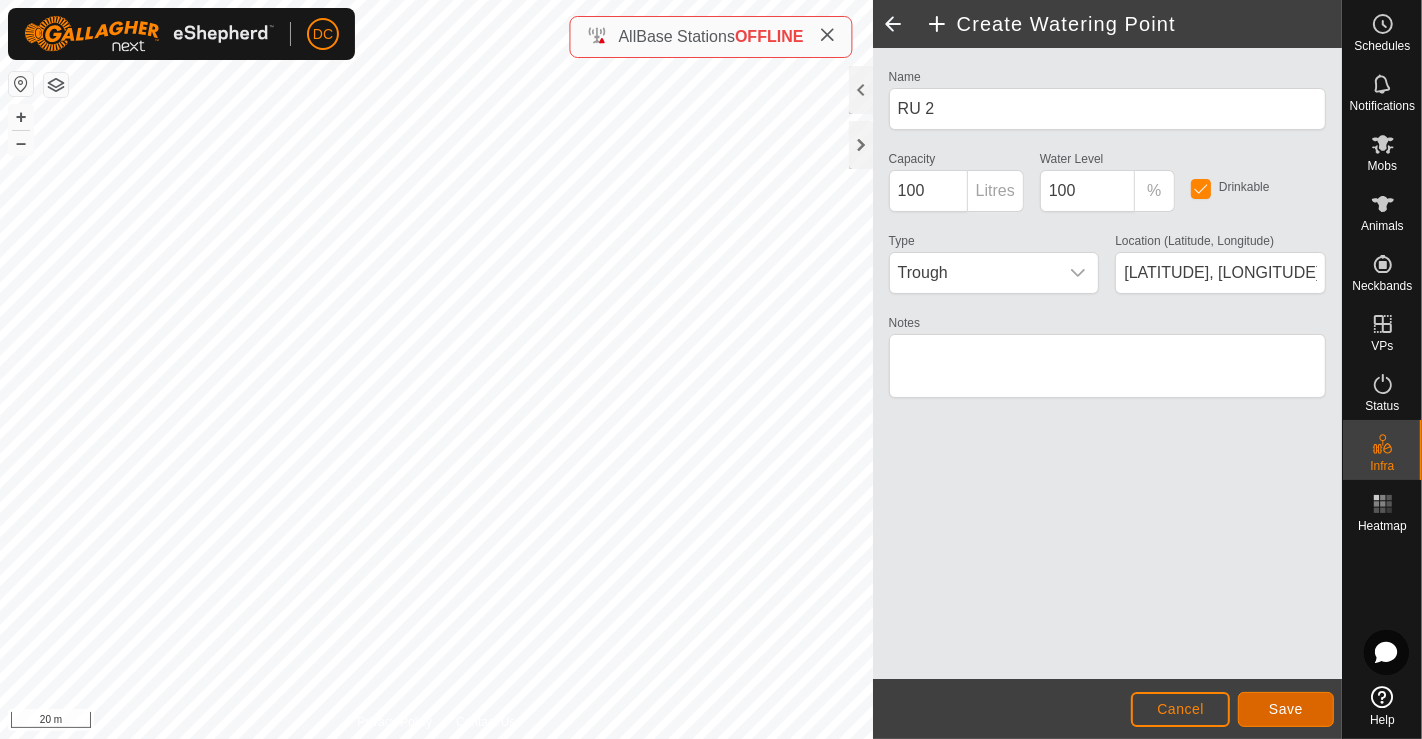 click on "Save" 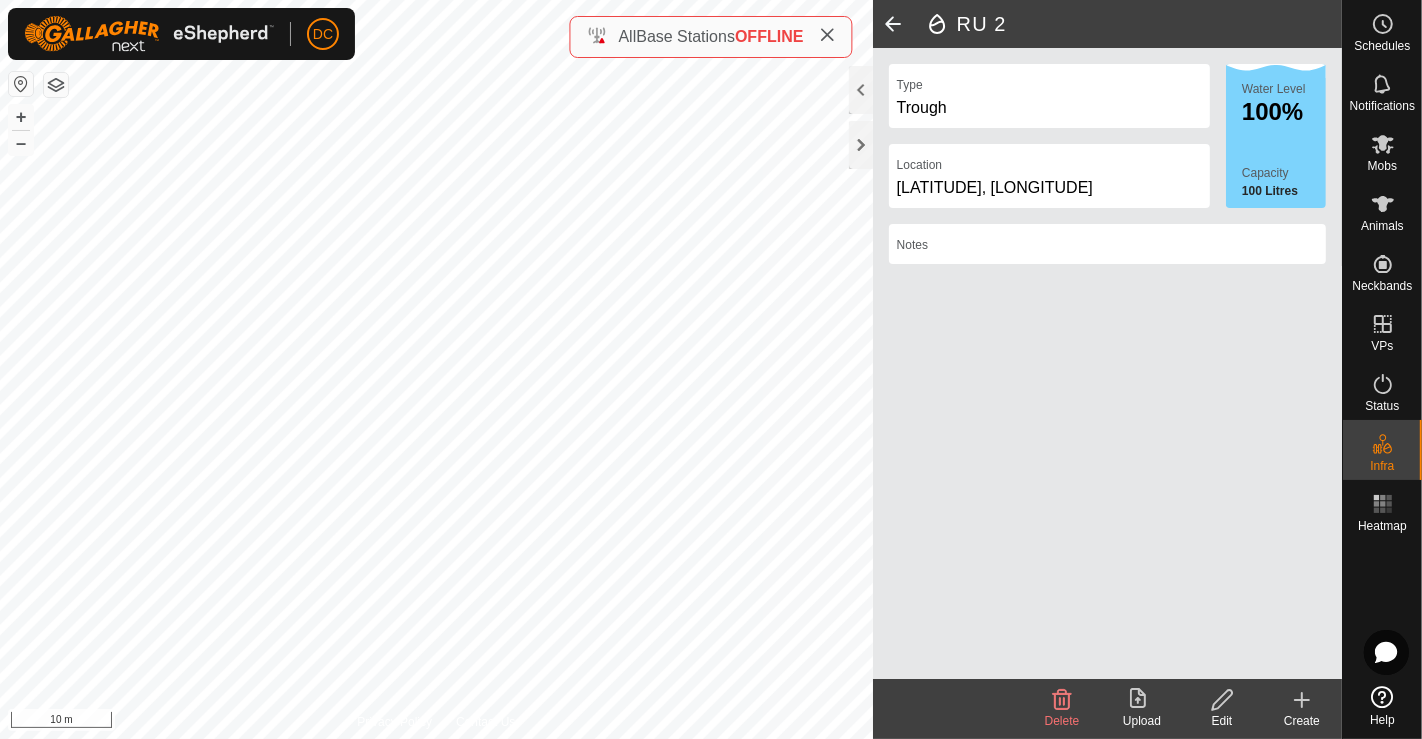 click 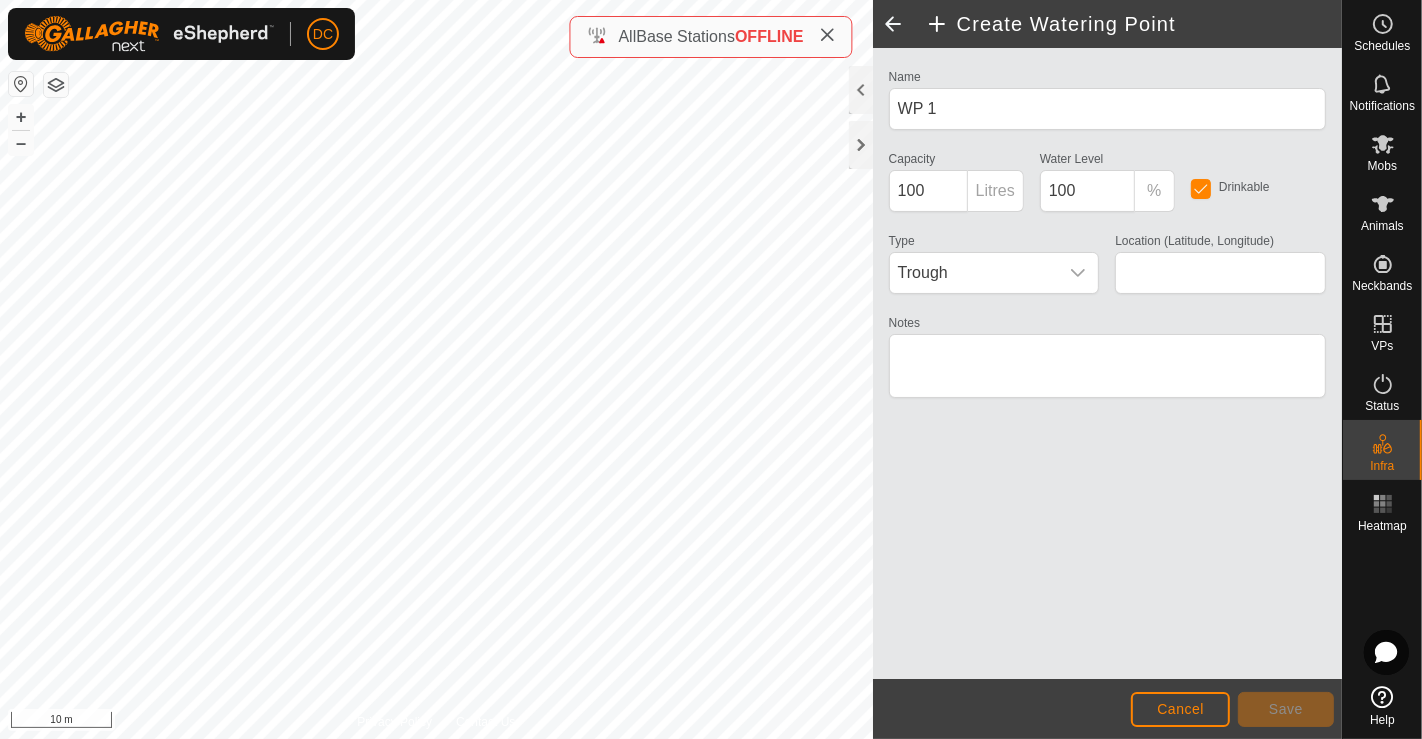 type on "[LATITUDE], [LONGITUDE]" 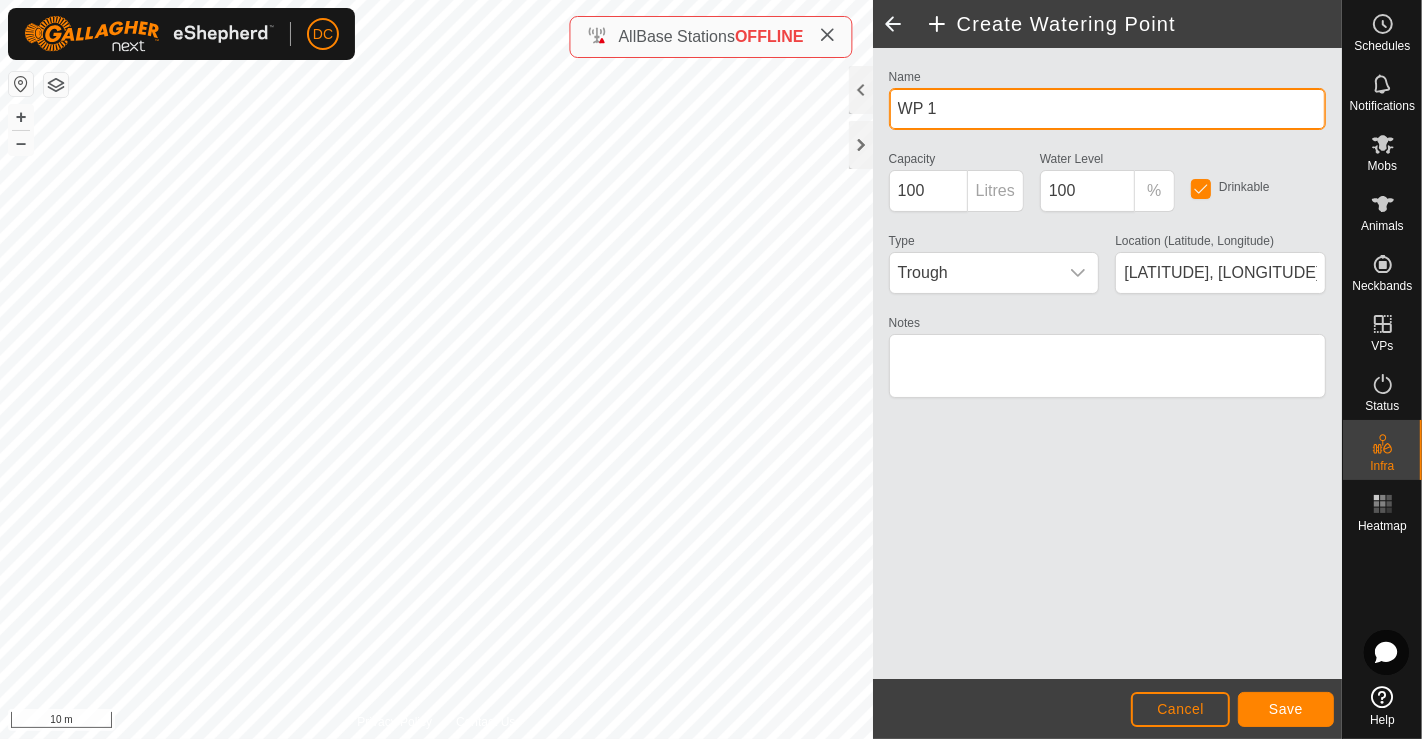 click on "WP 1" at bounding box center (1107, 109) 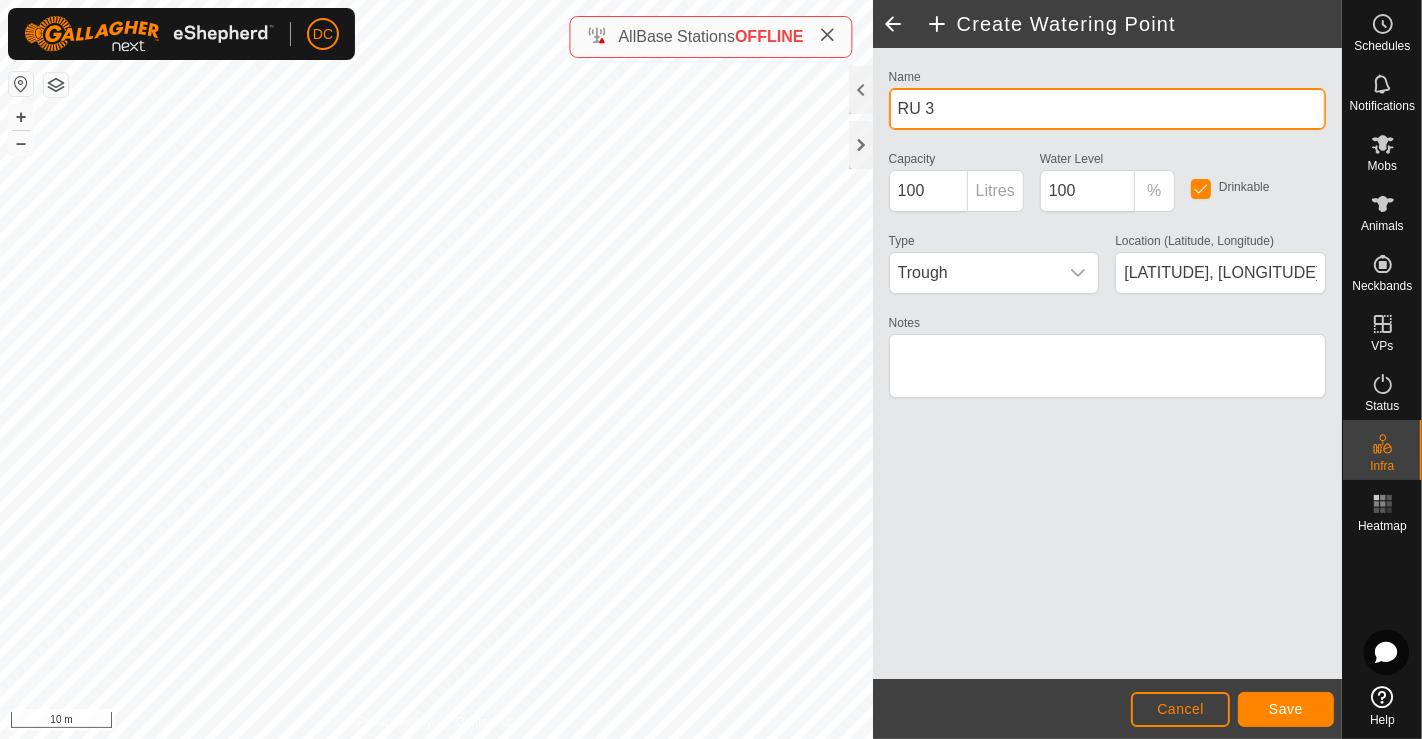type on "RU 3" 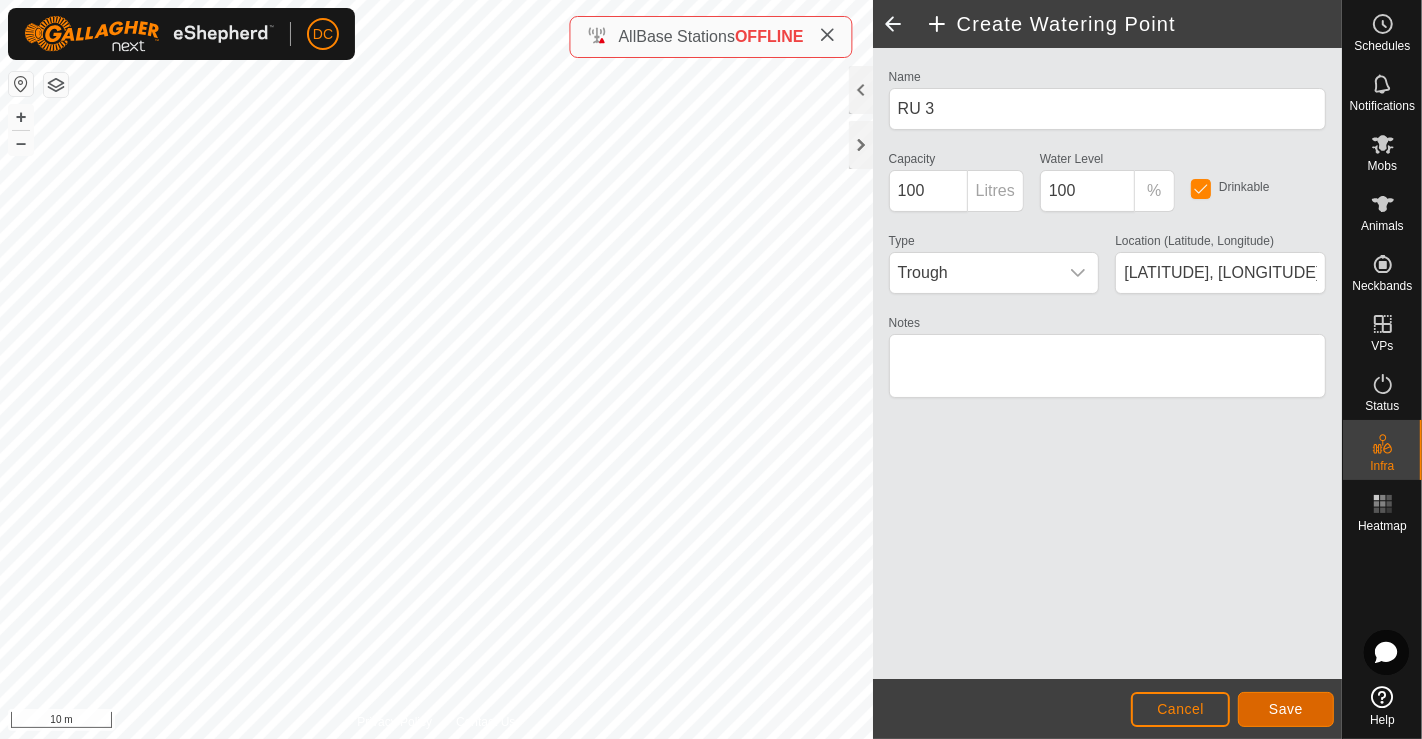 click on "Save" 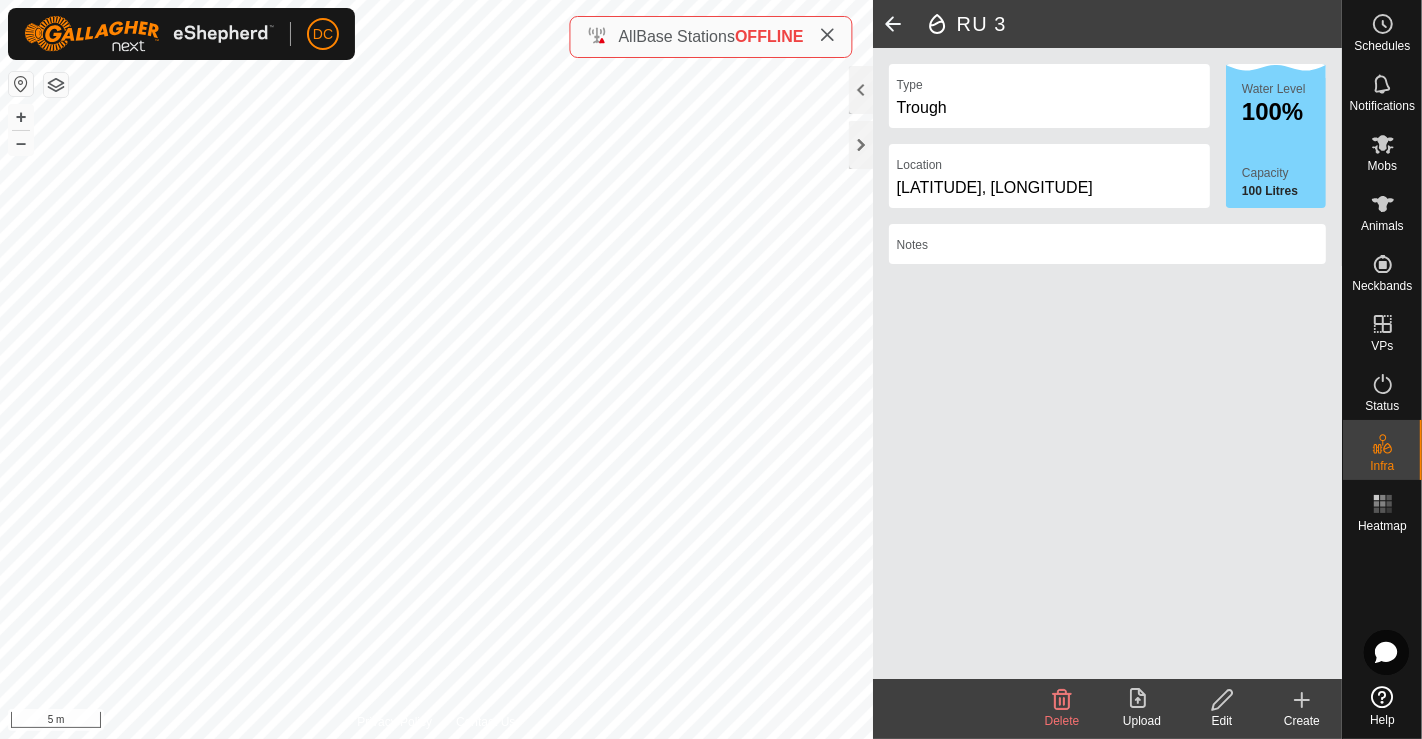 click on "Create" 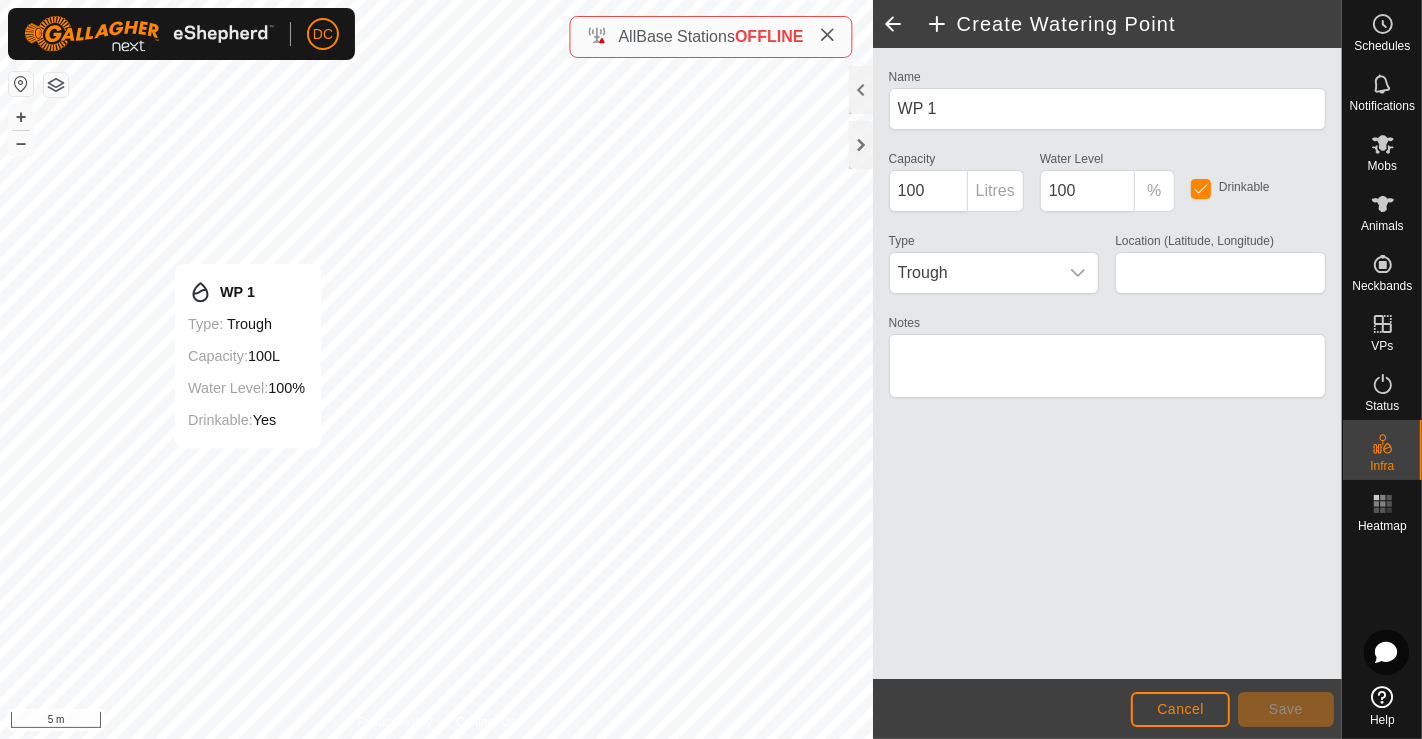 type on "[LATITUDE], [LONGITUDE]" 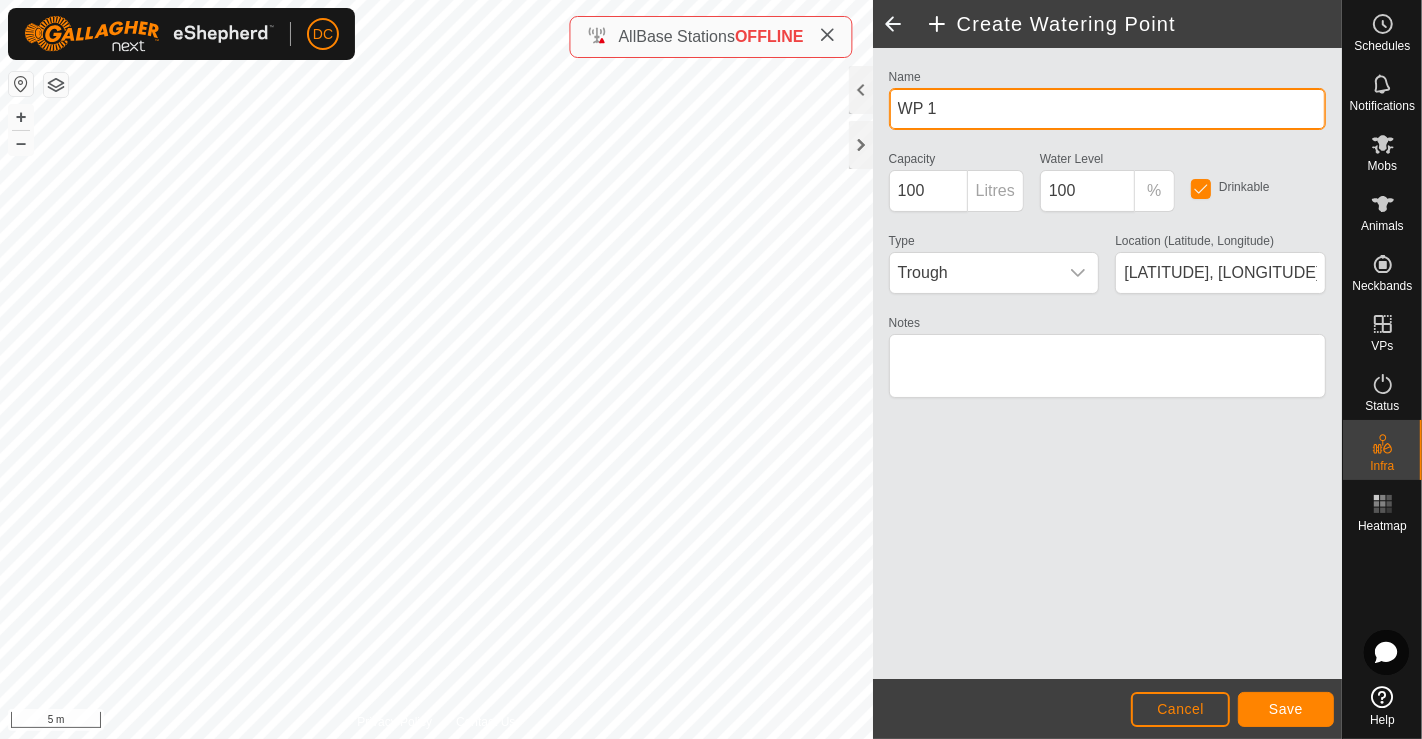click on "WP 1" at bounding box center (1107, 109) 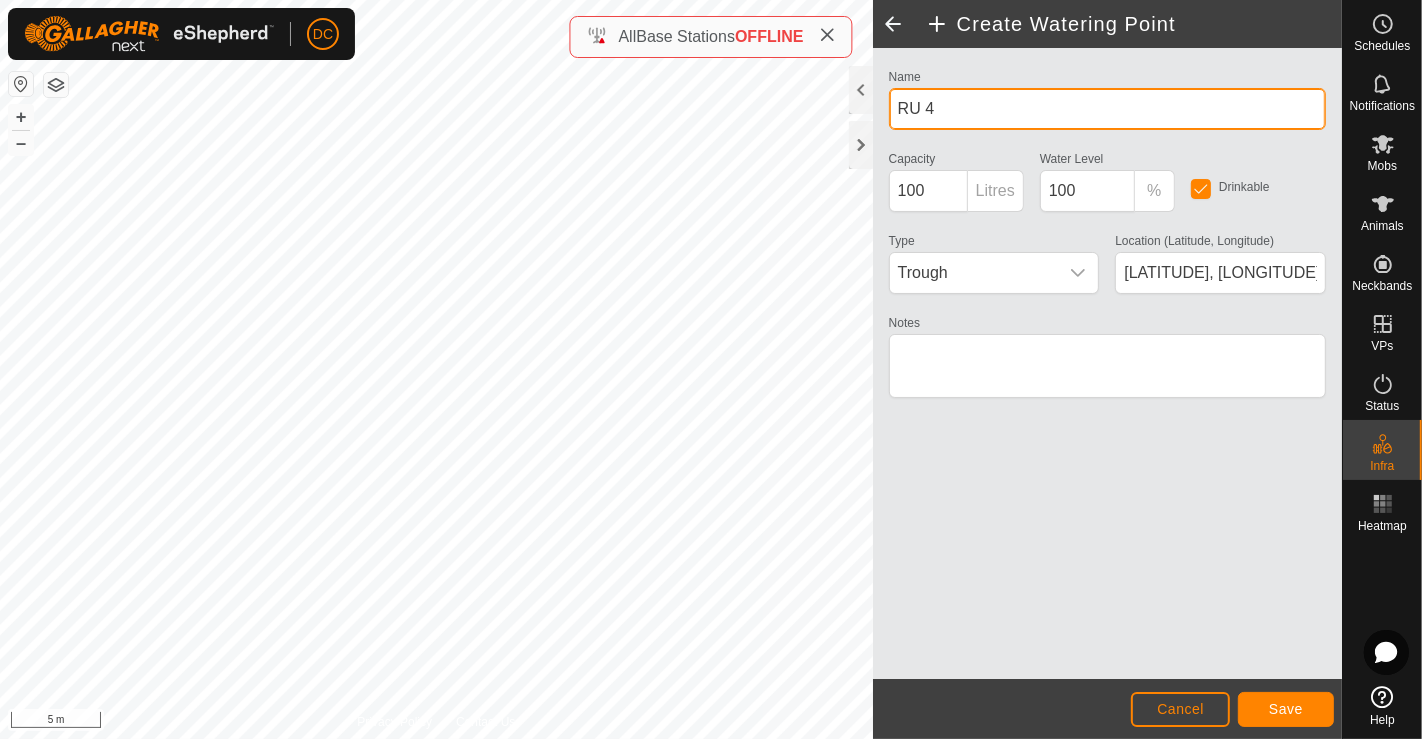 type on "RU 4" 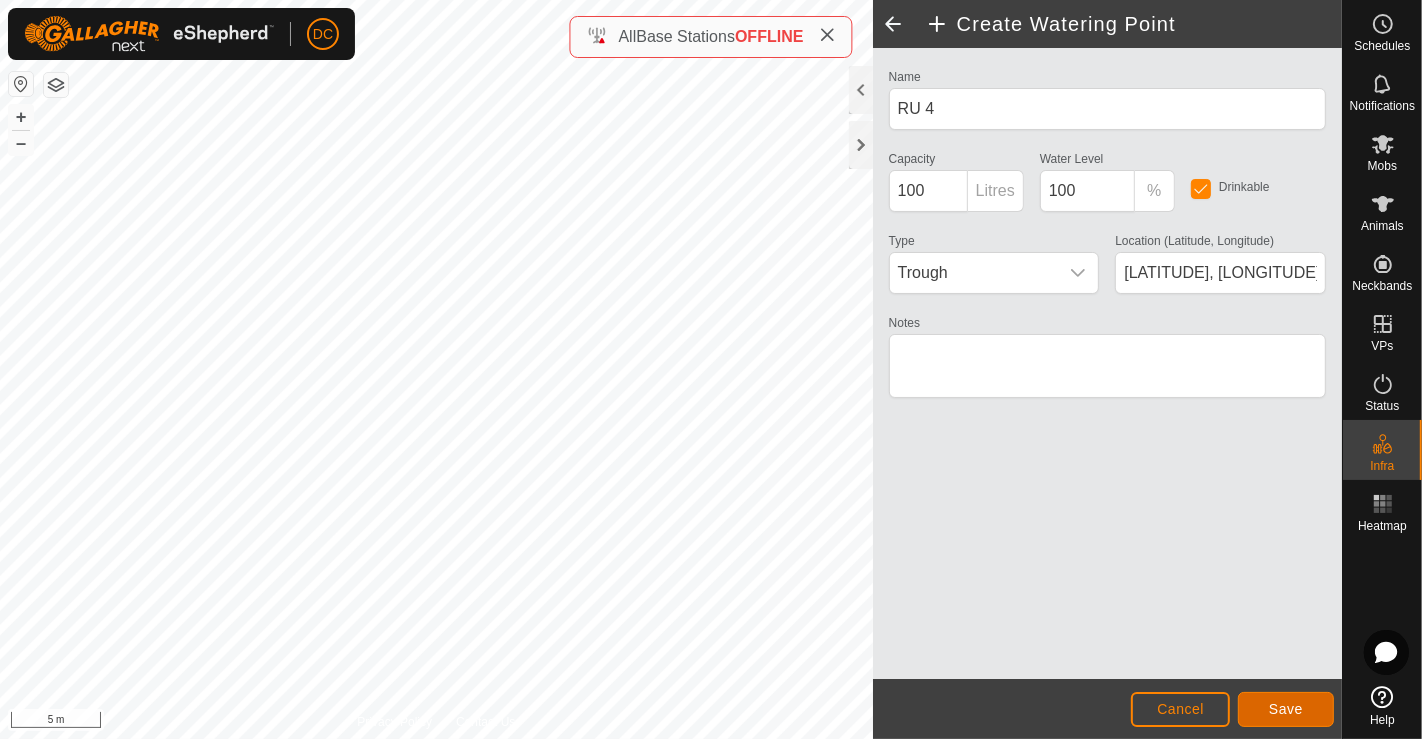 click on "Save" 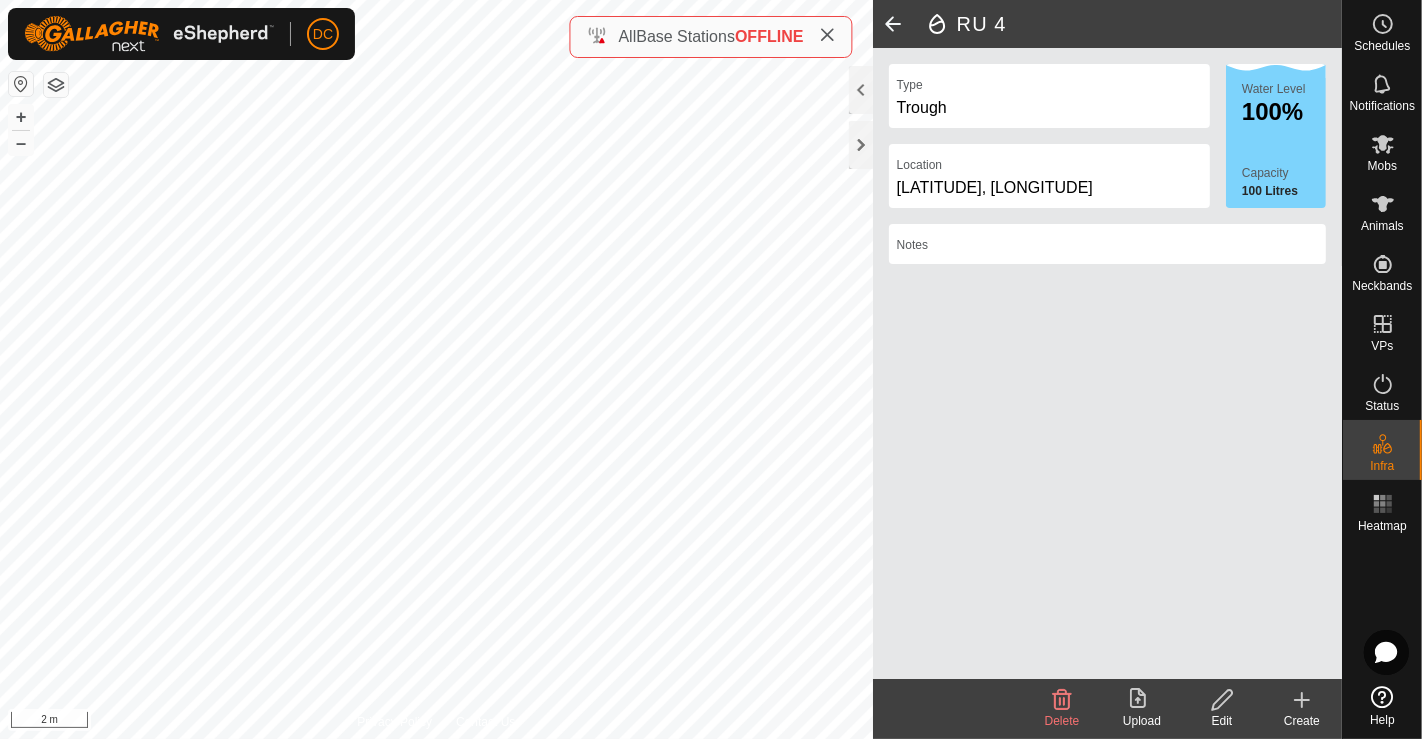 click 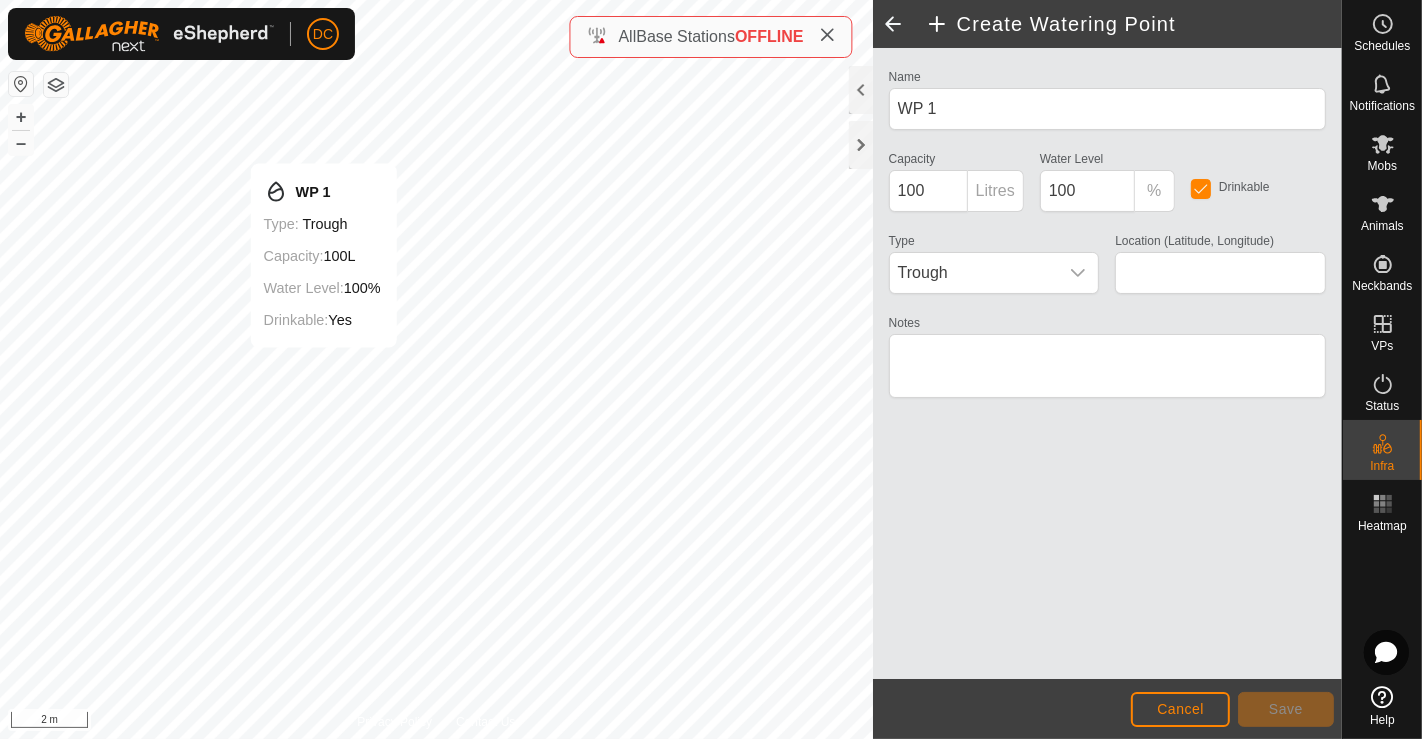 type on "[LATITUDE], [LONGITUDE]" 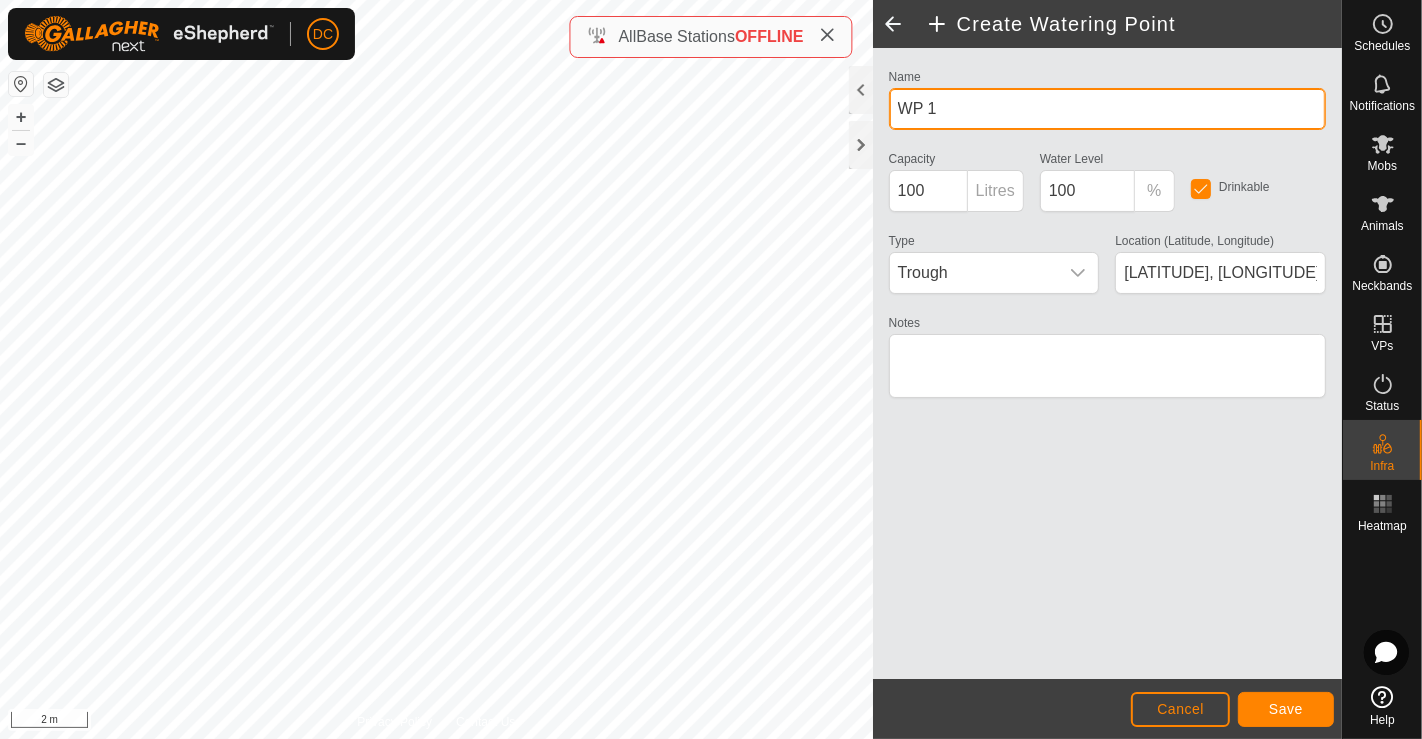 click on "WP 1" at bounding box center [1107, 109] 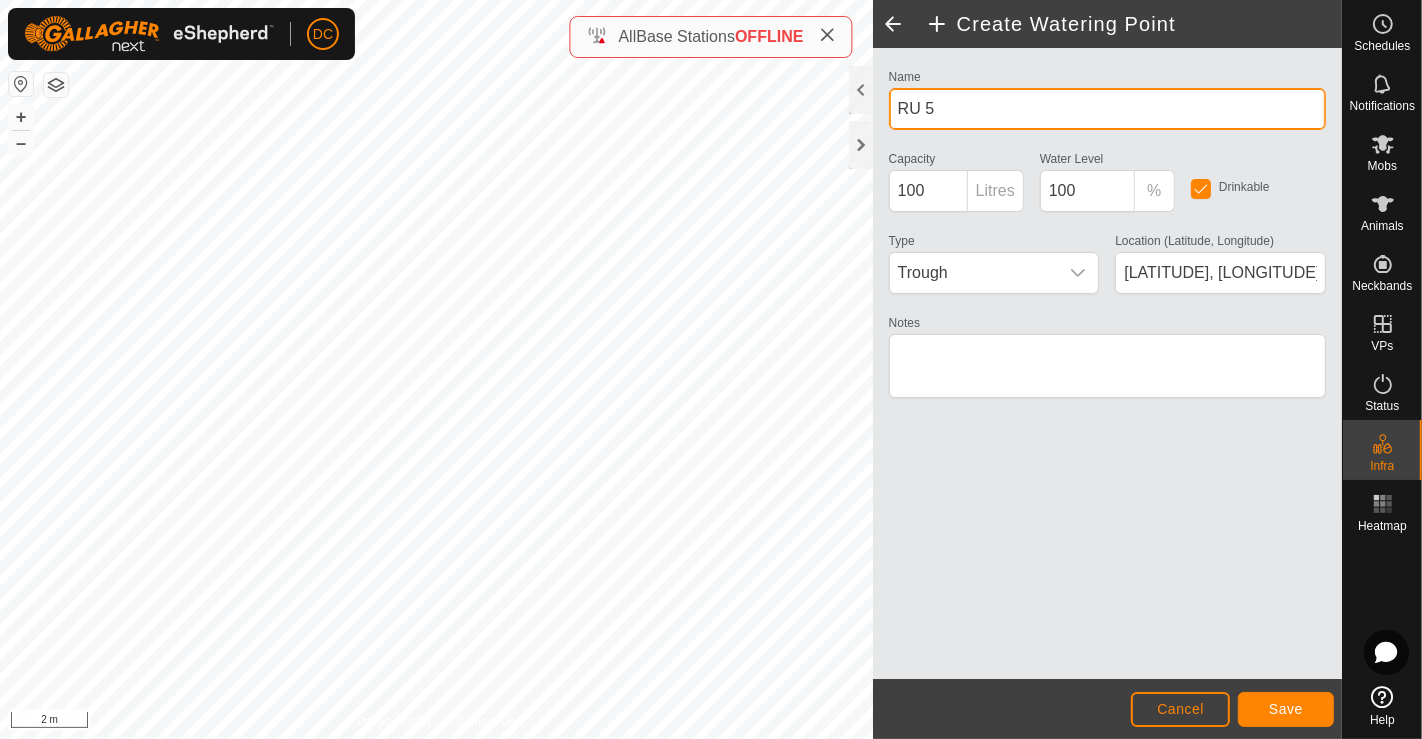 type on "RU 5" 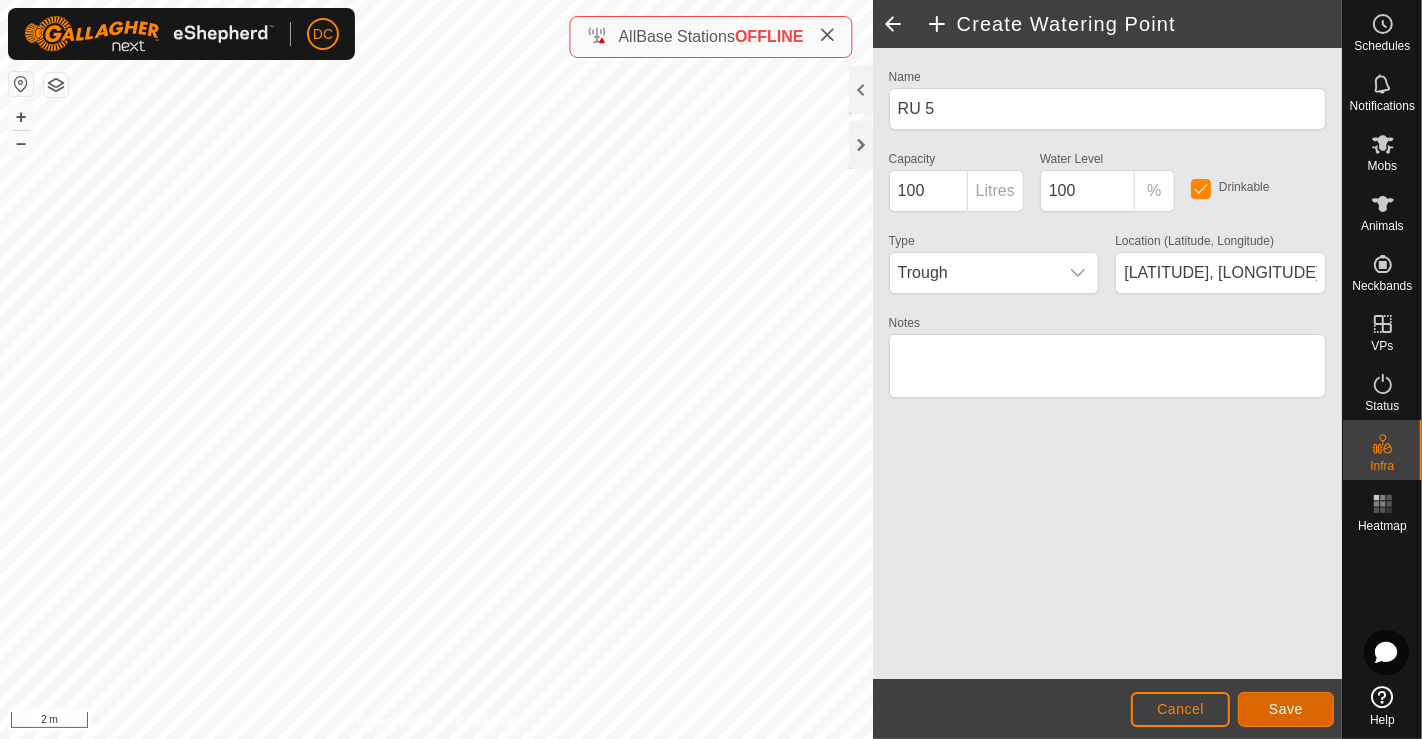 click on "Save" 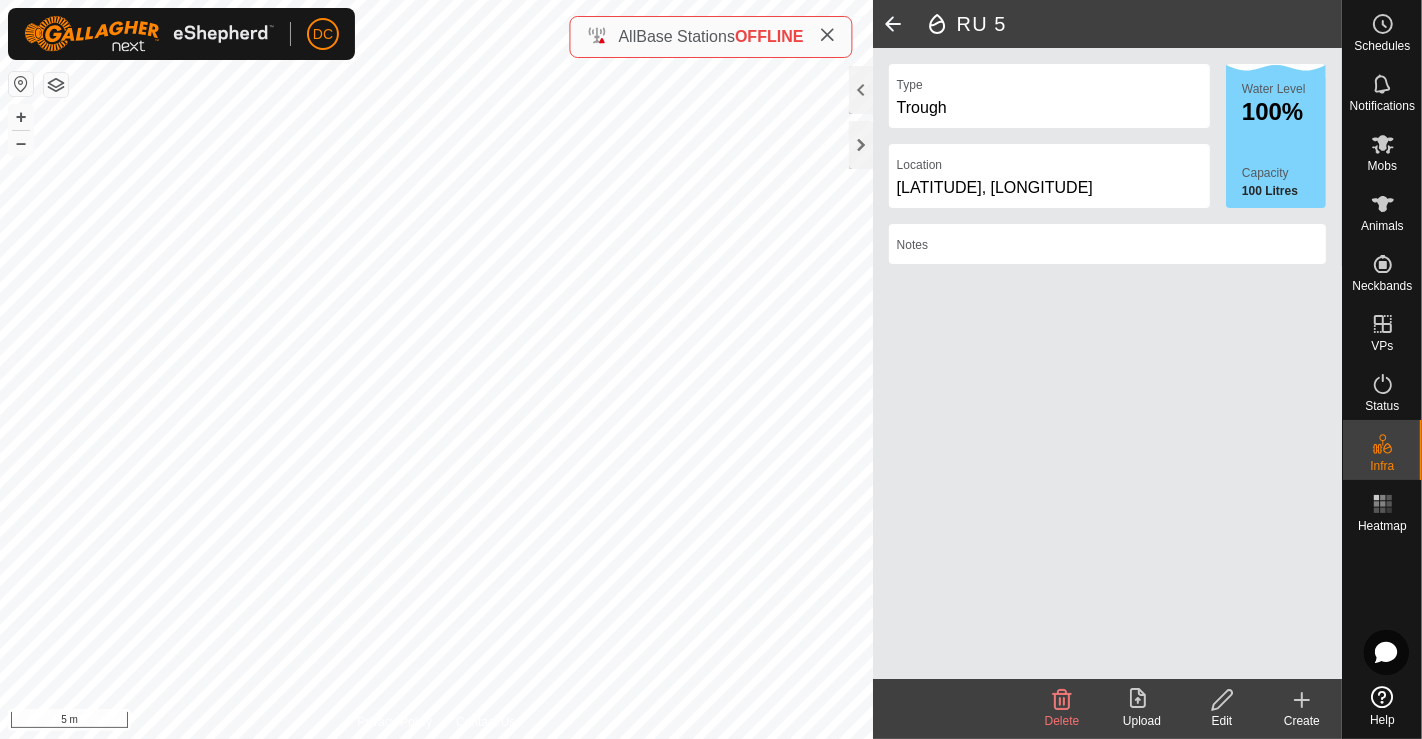 click on "Create" 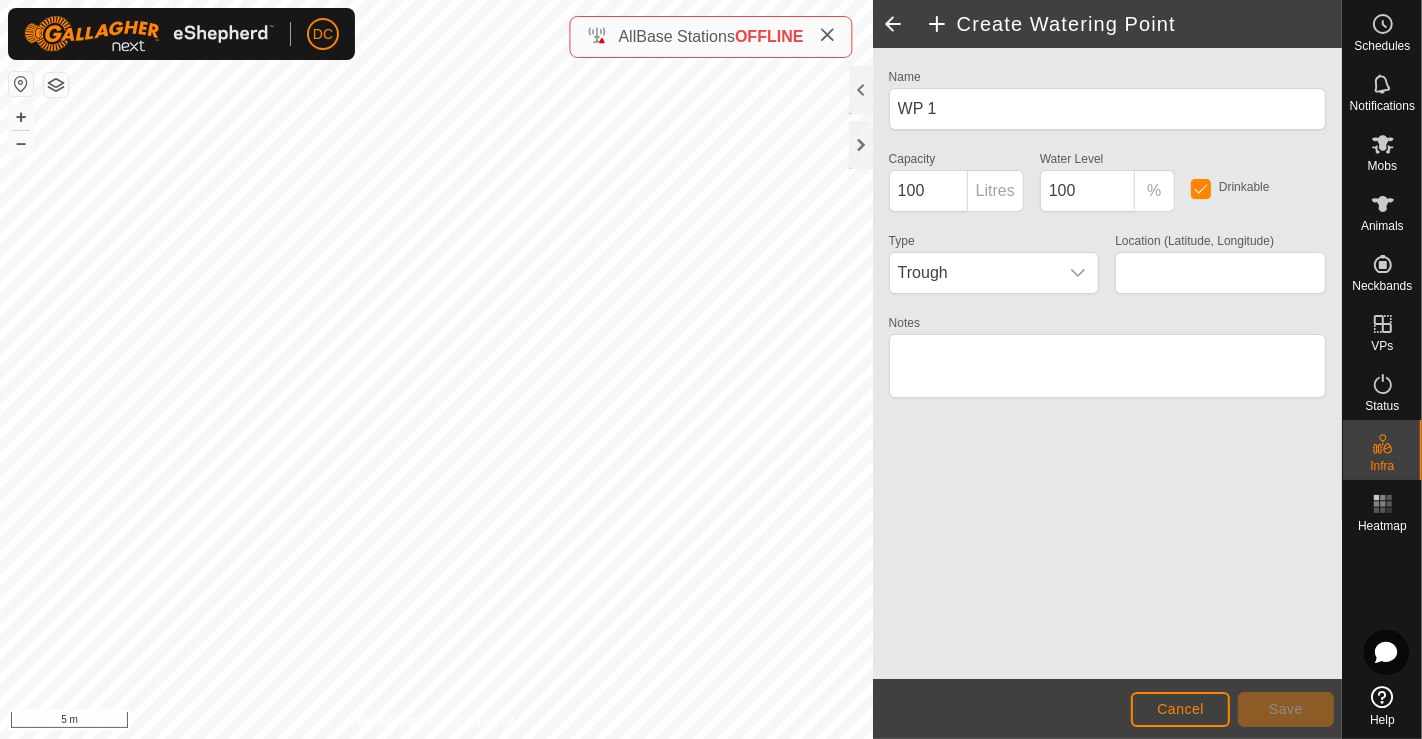 type on "[LATITUDE], [LONGITUDE]" 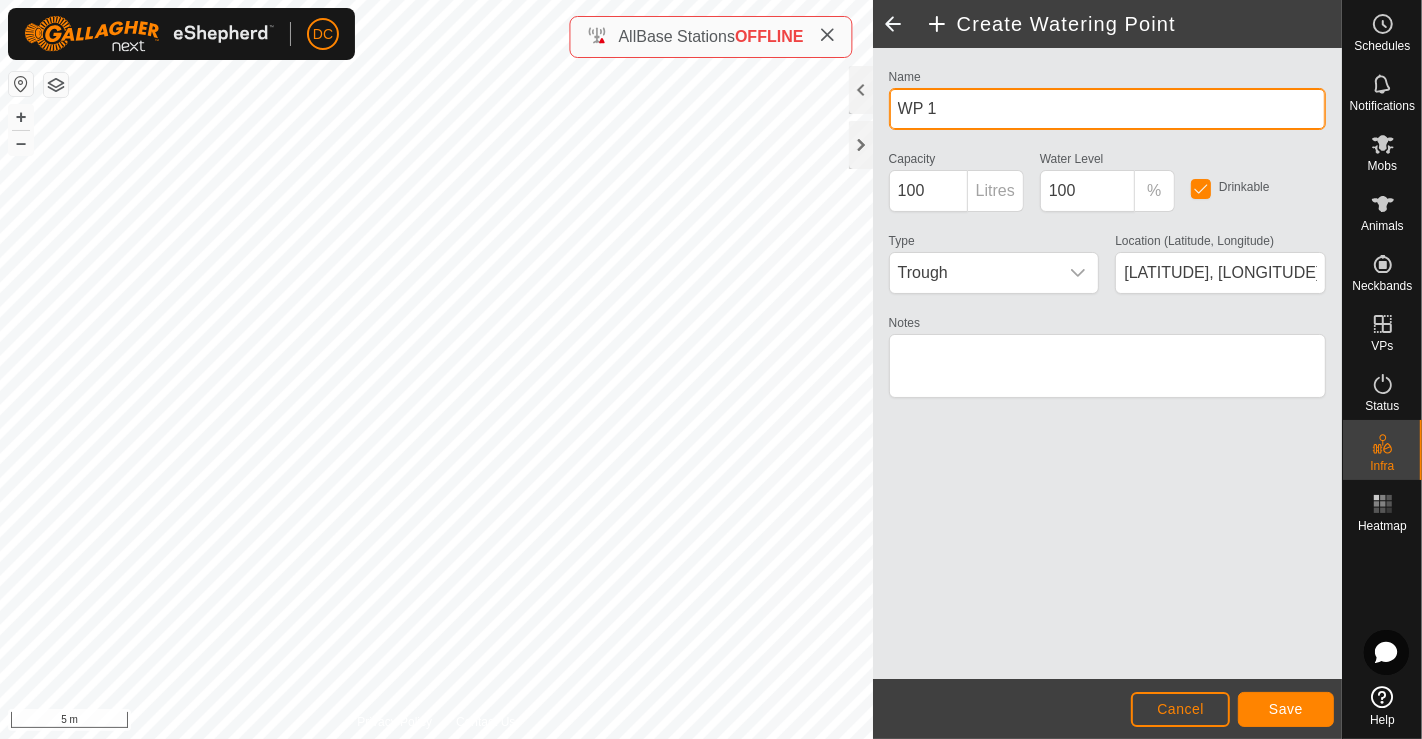 click on "WP 1" at bounding box center (1107, 109) 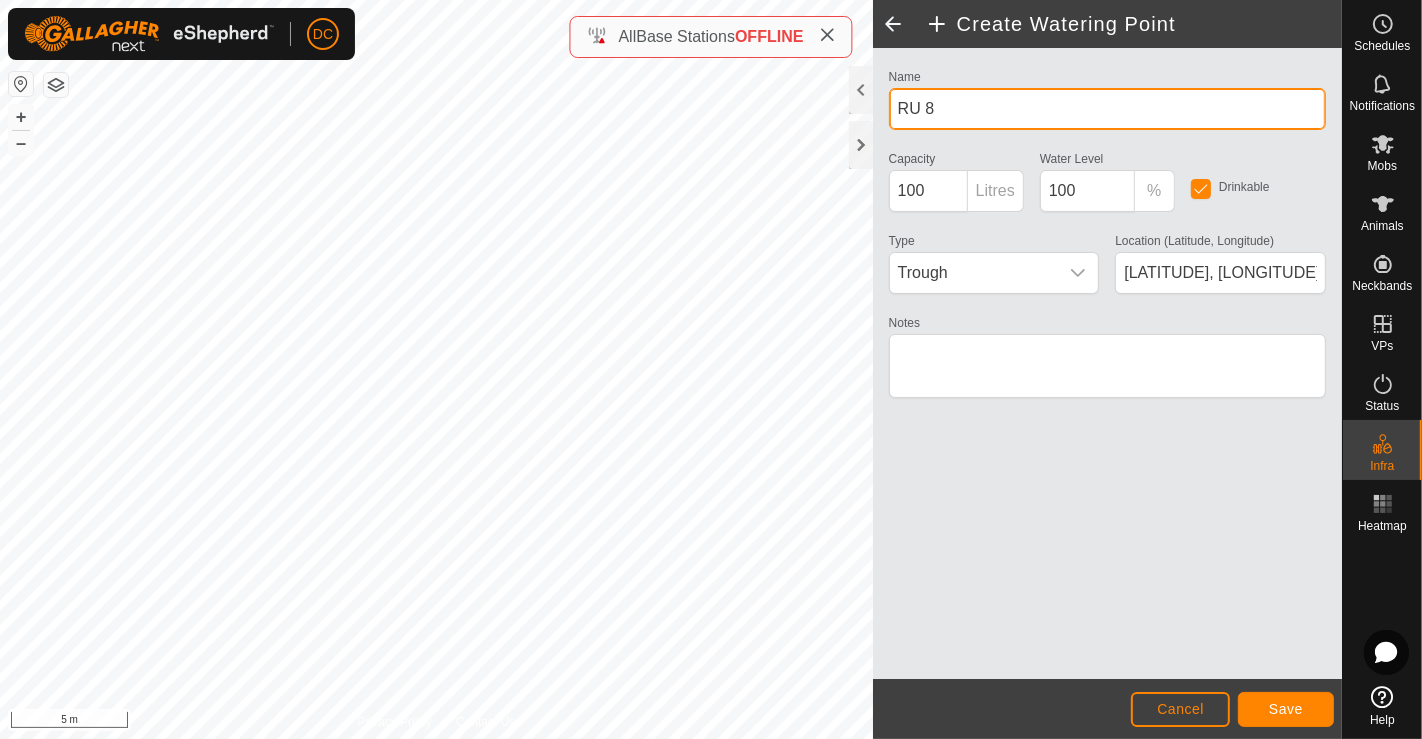 type on "RU 8" 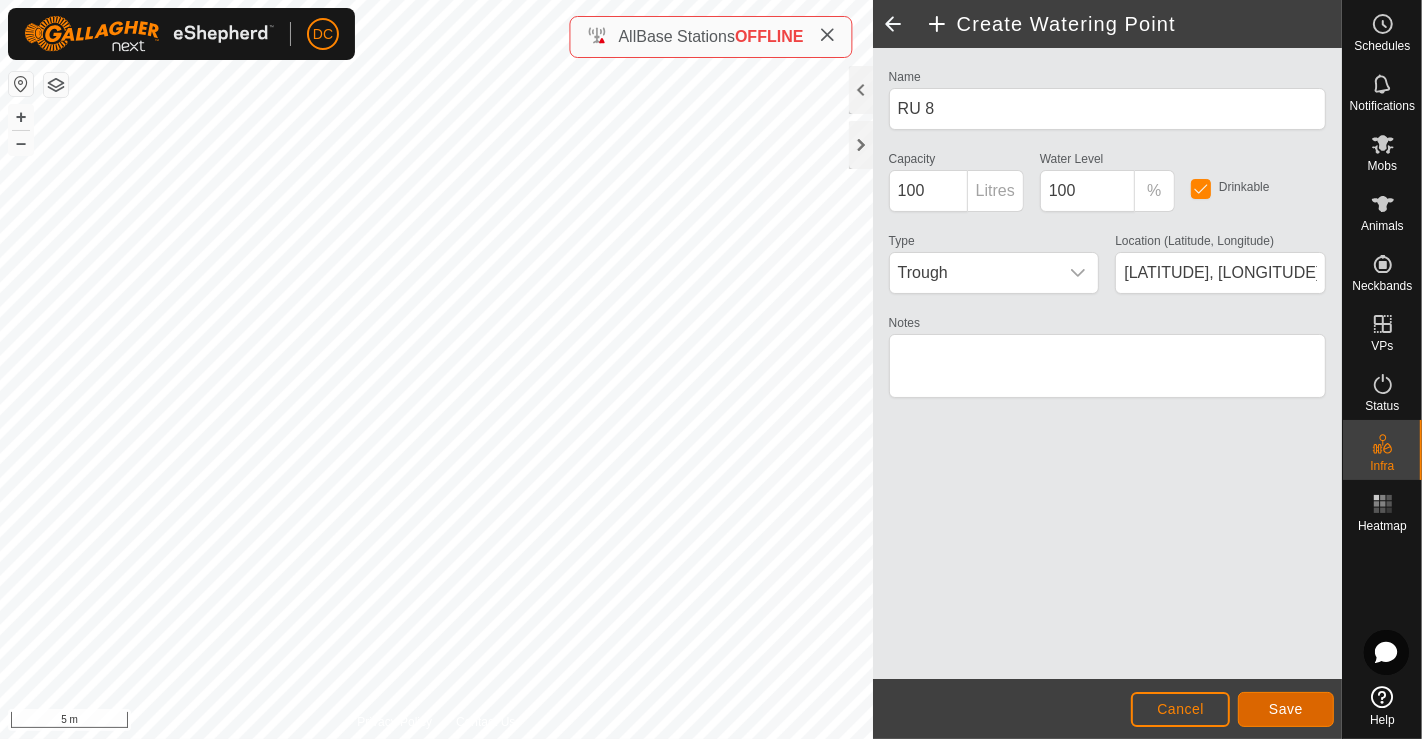 click on "Save" 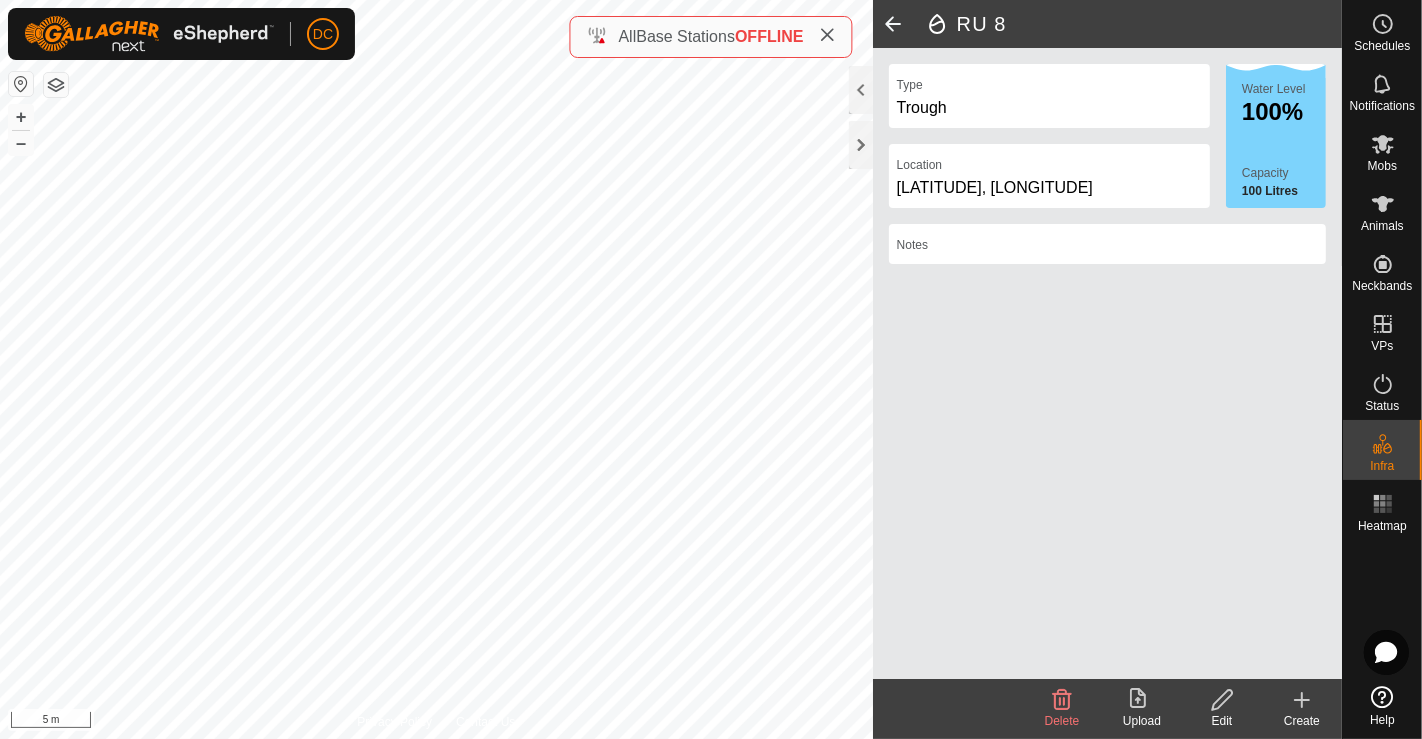 click 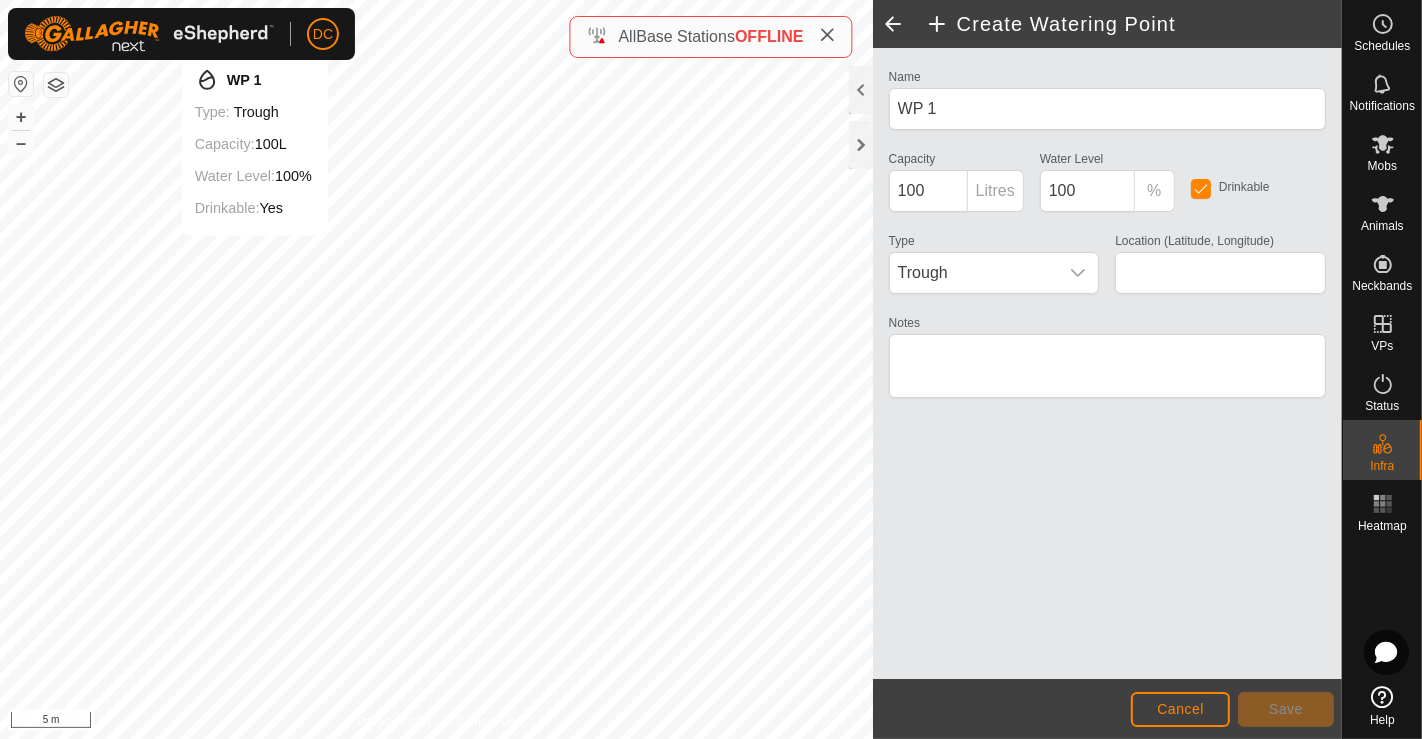 type on "[LATITUDE], [LONGITUDE]" 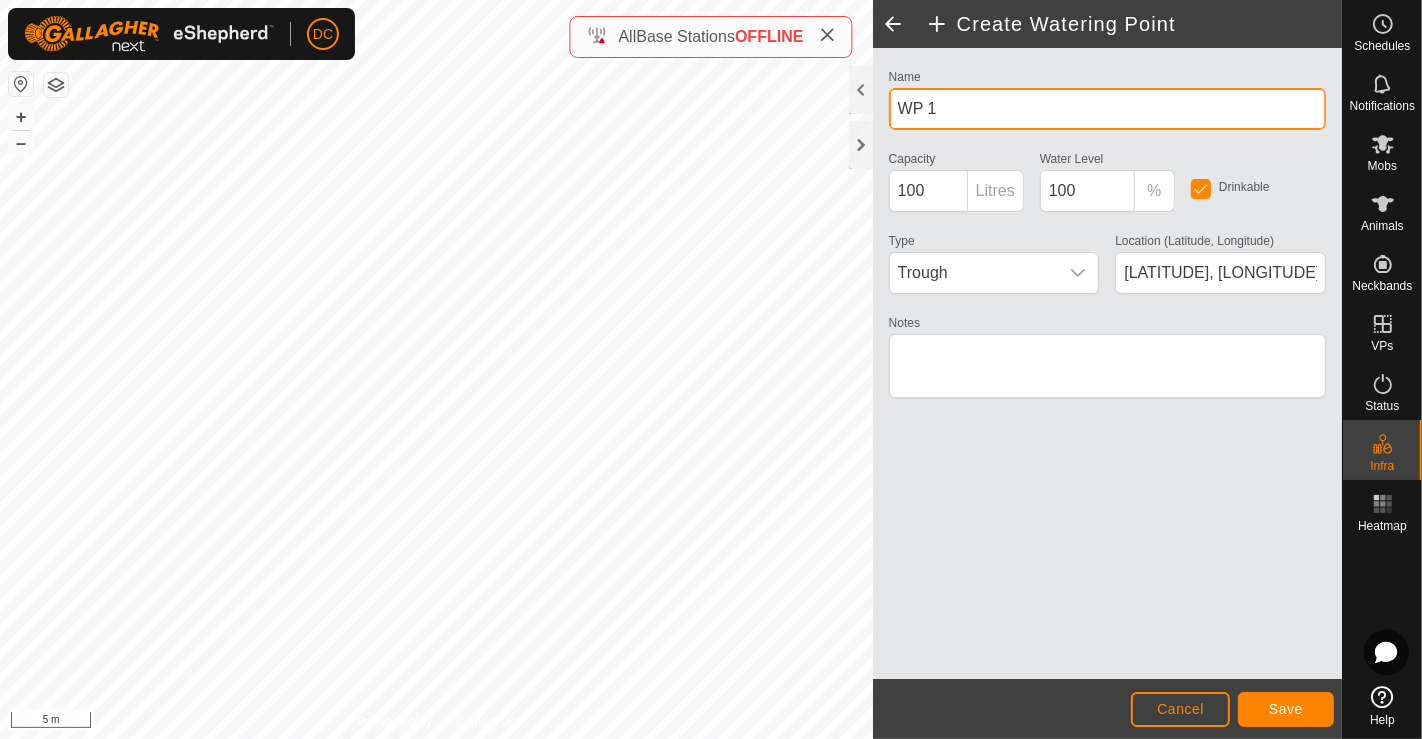 click on "WP 1" at bounding box center (1107, 109) 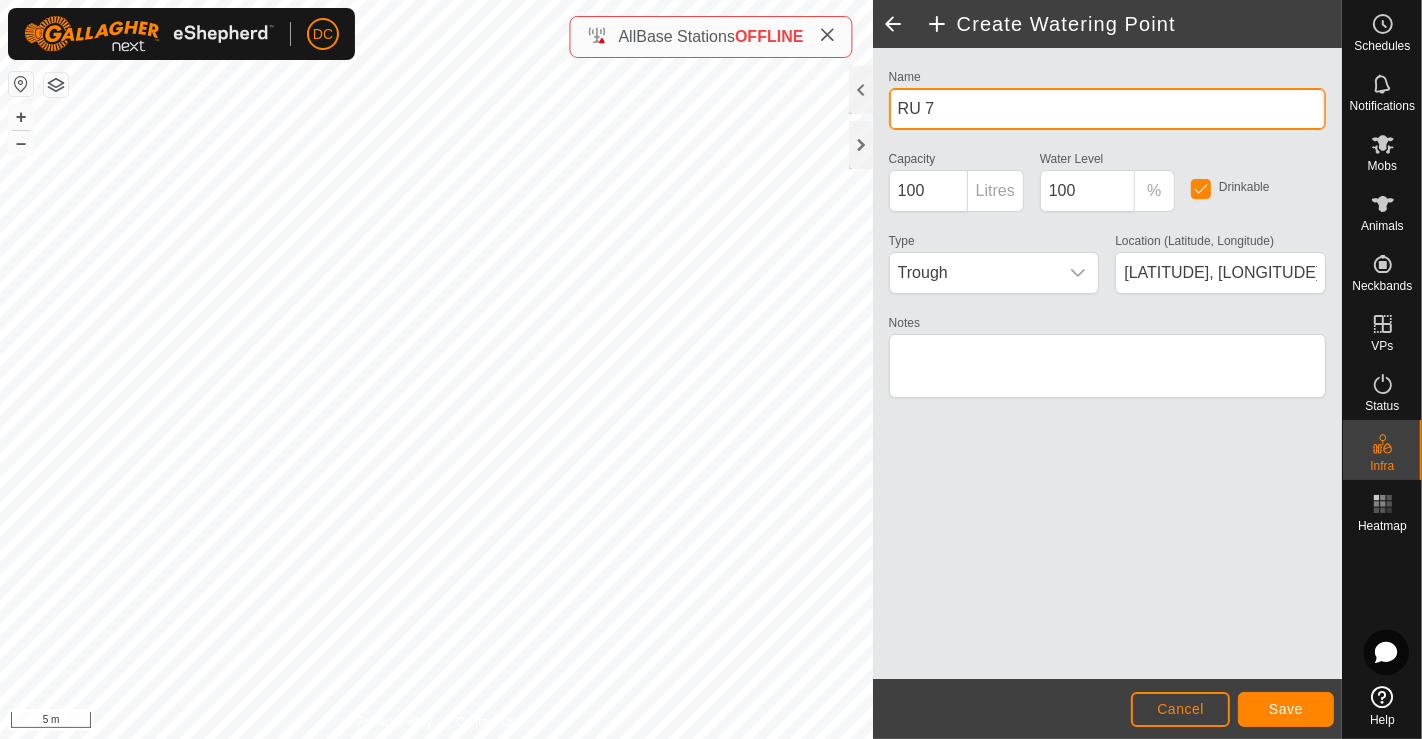 type on "RU 7" 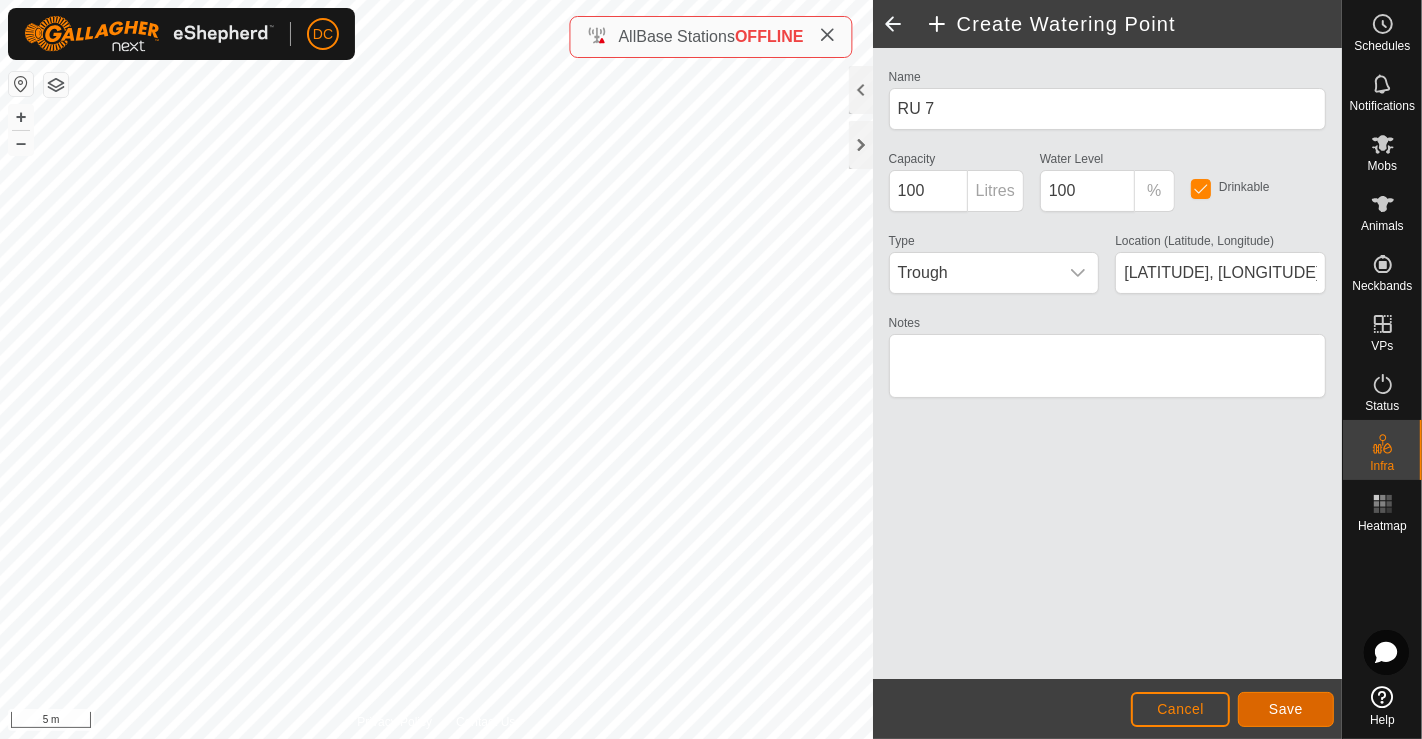 click on "Save" 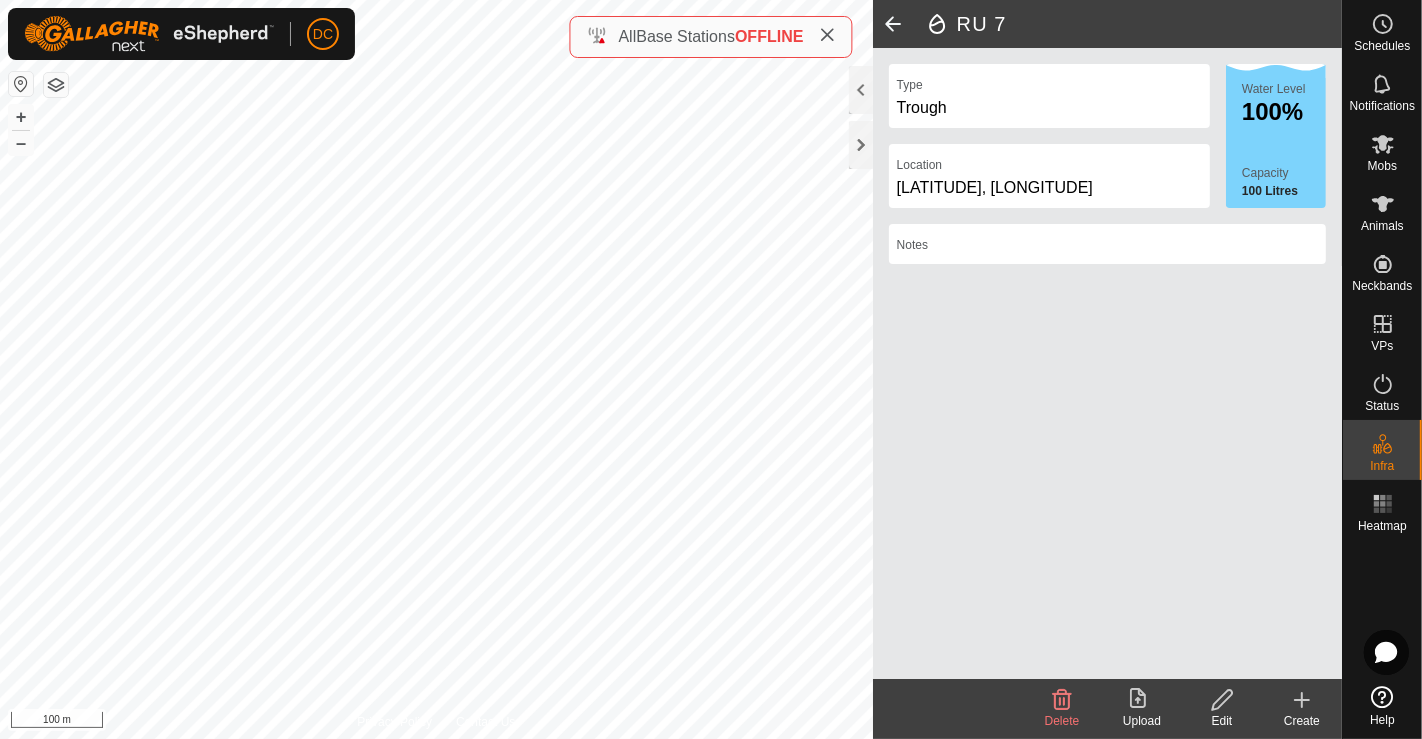 click 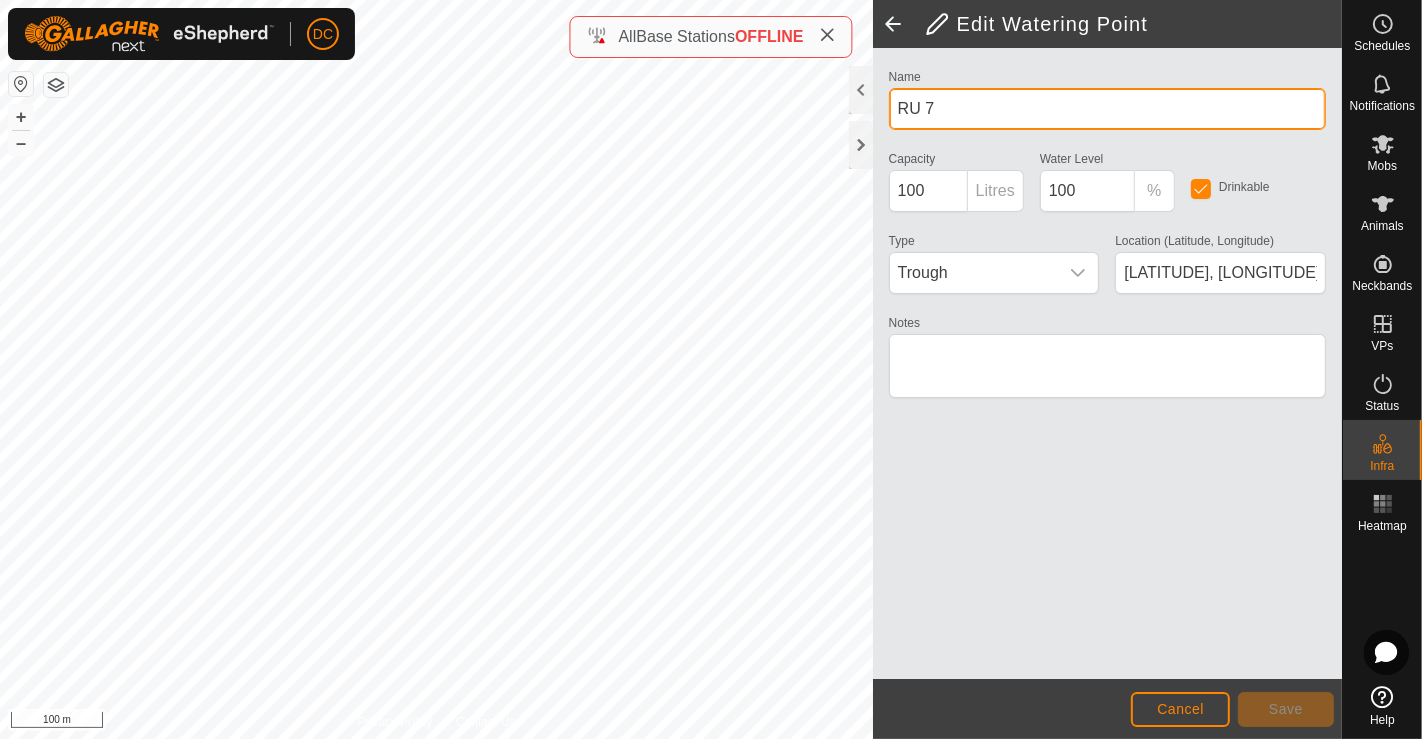 click on "RU 7" at bounding box center (1107, 109) 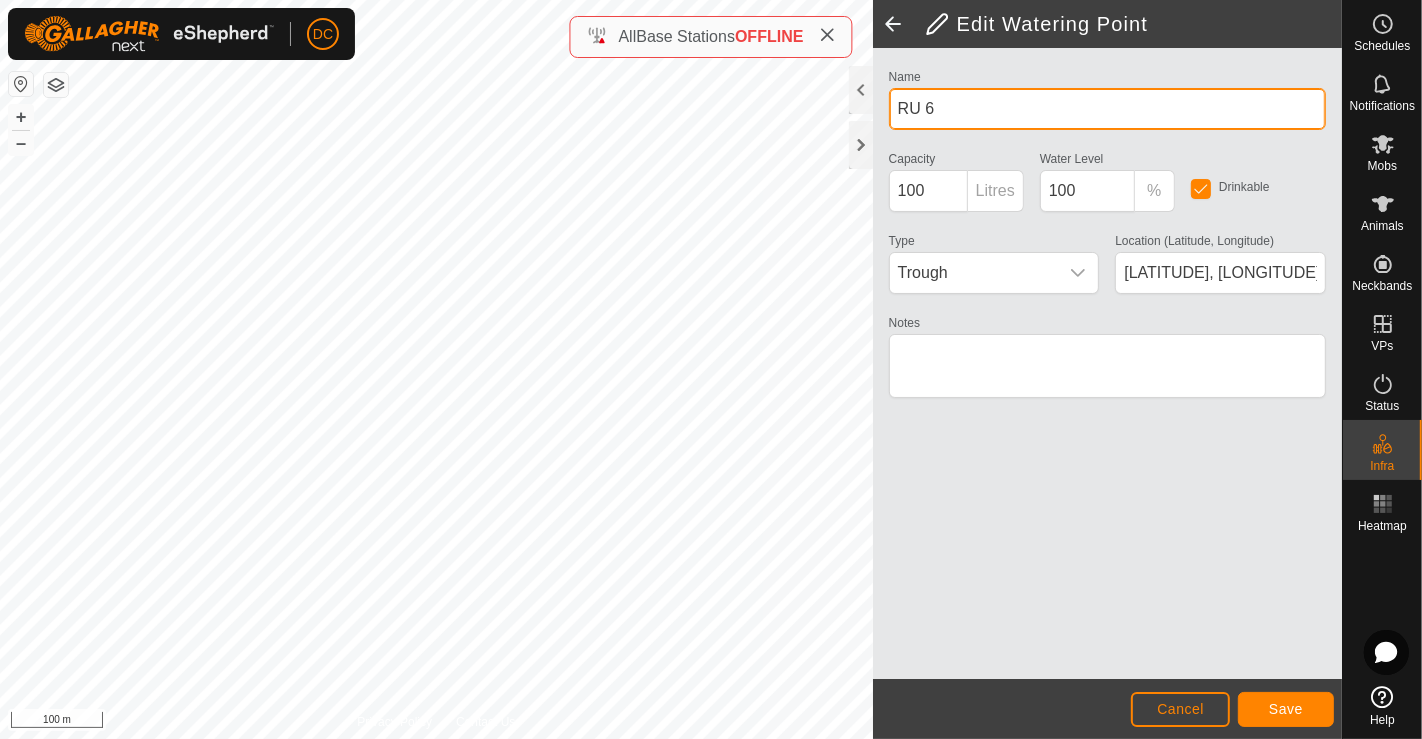 type on "RU 6" 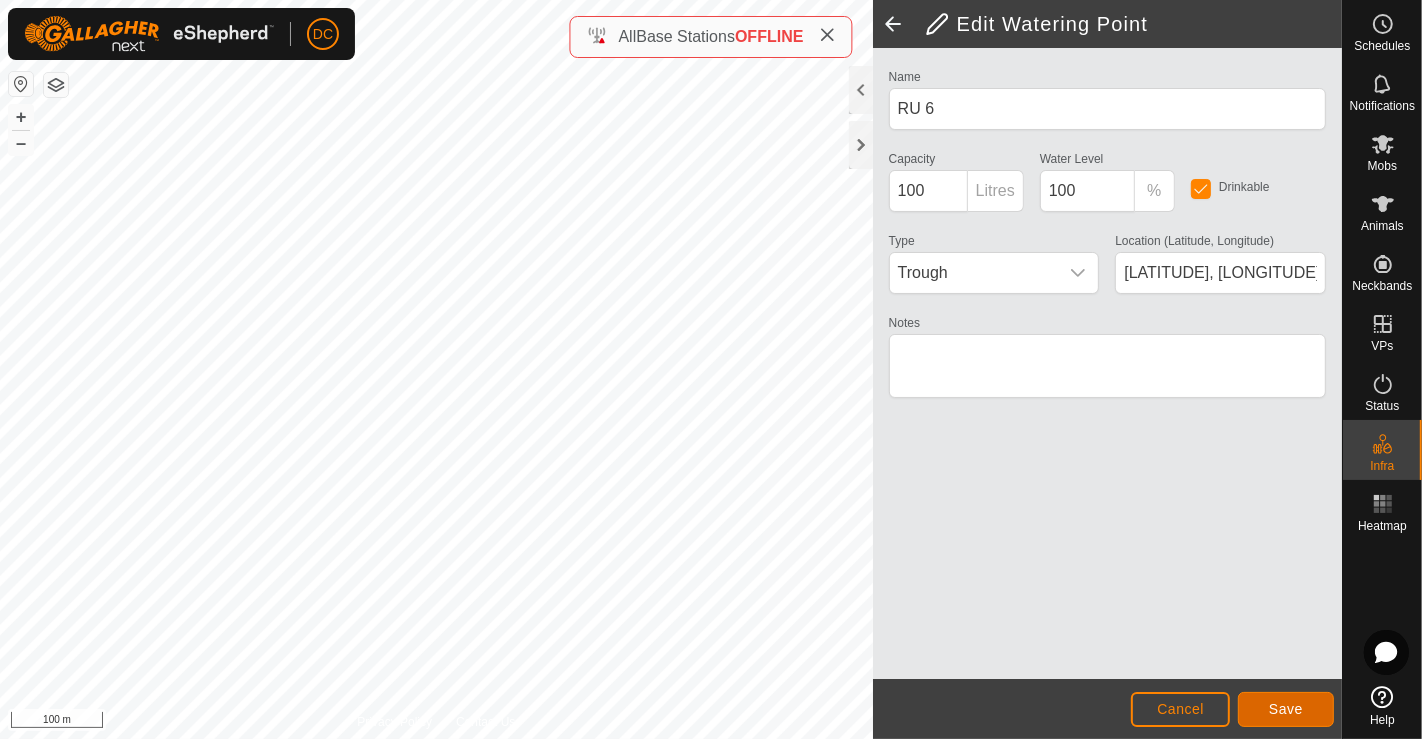 click on "Save" 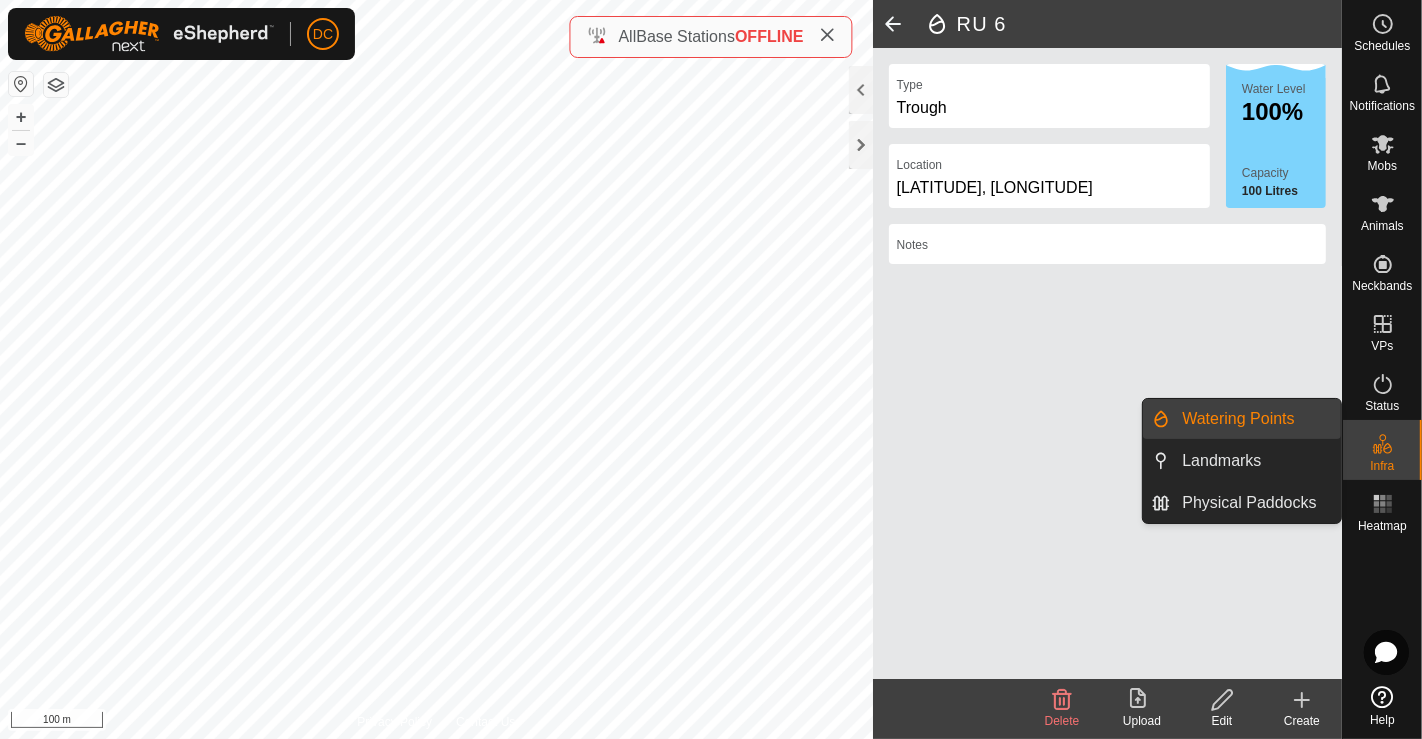click 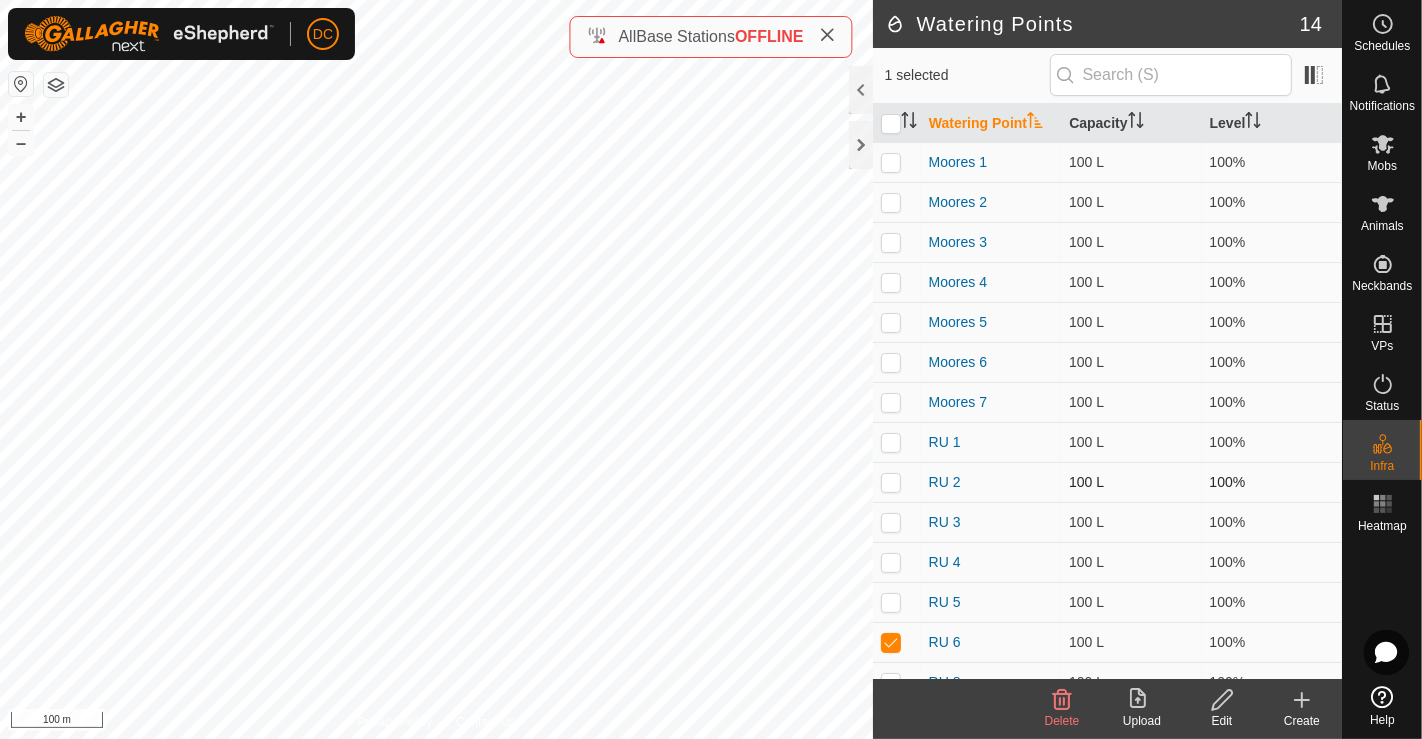 scroll, scrollTop: 22, scrollLeft: 0, axis: vertical 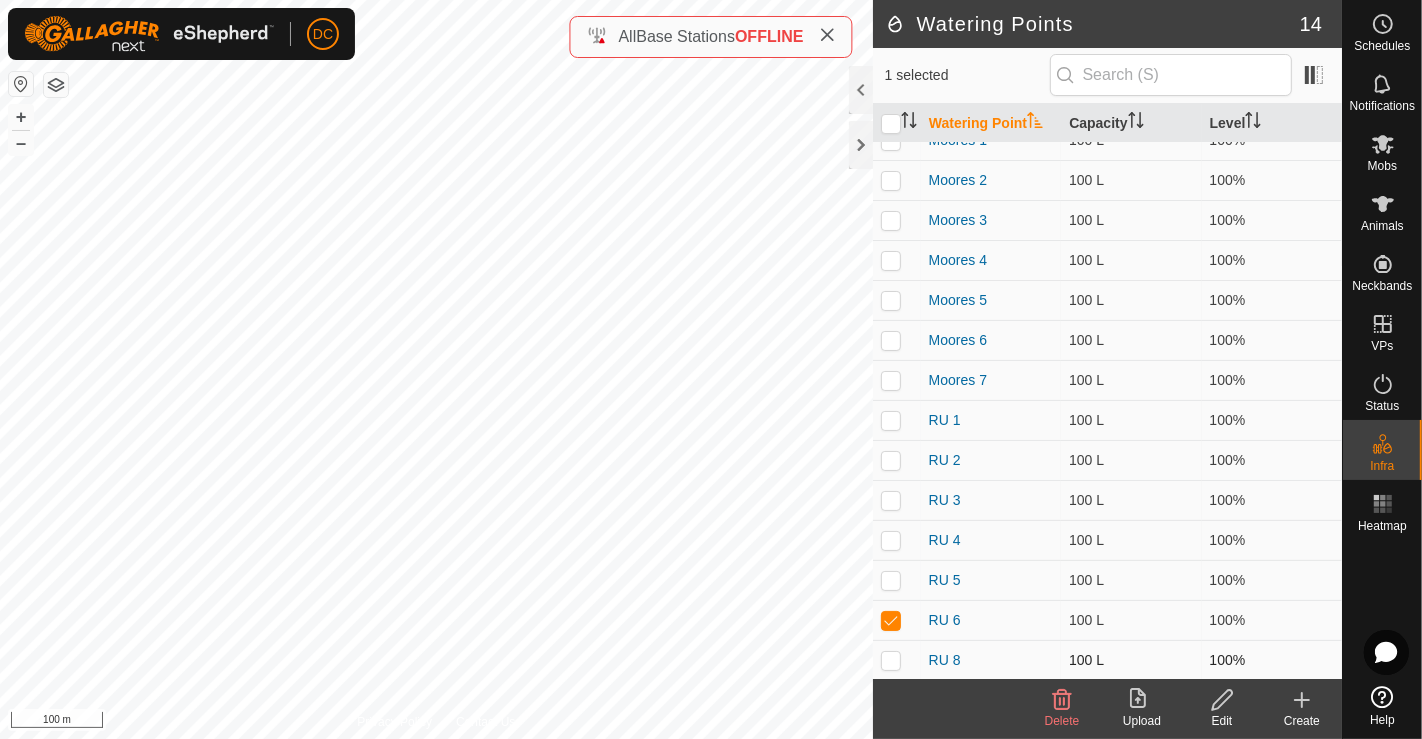 click at bounding box center (891, 660) 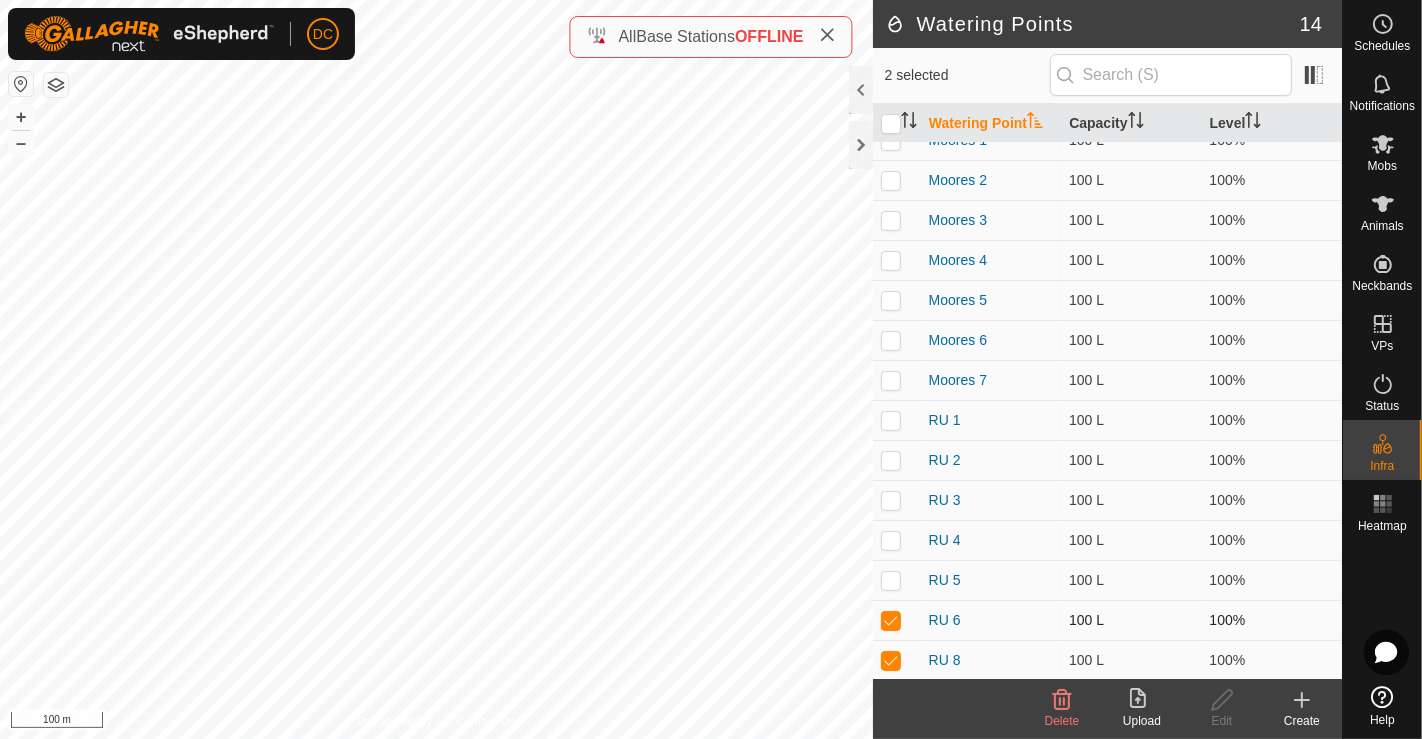 click at bounding box center [891, 620] 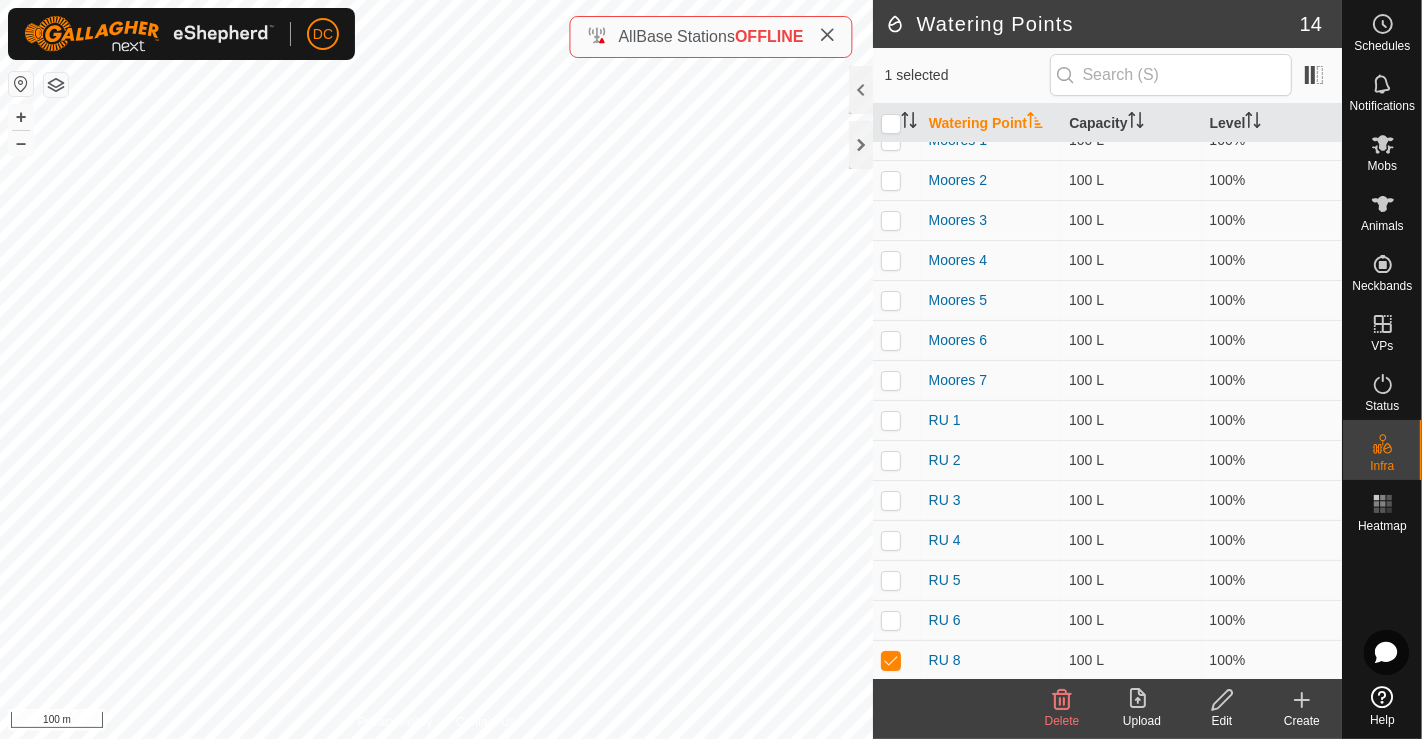 click 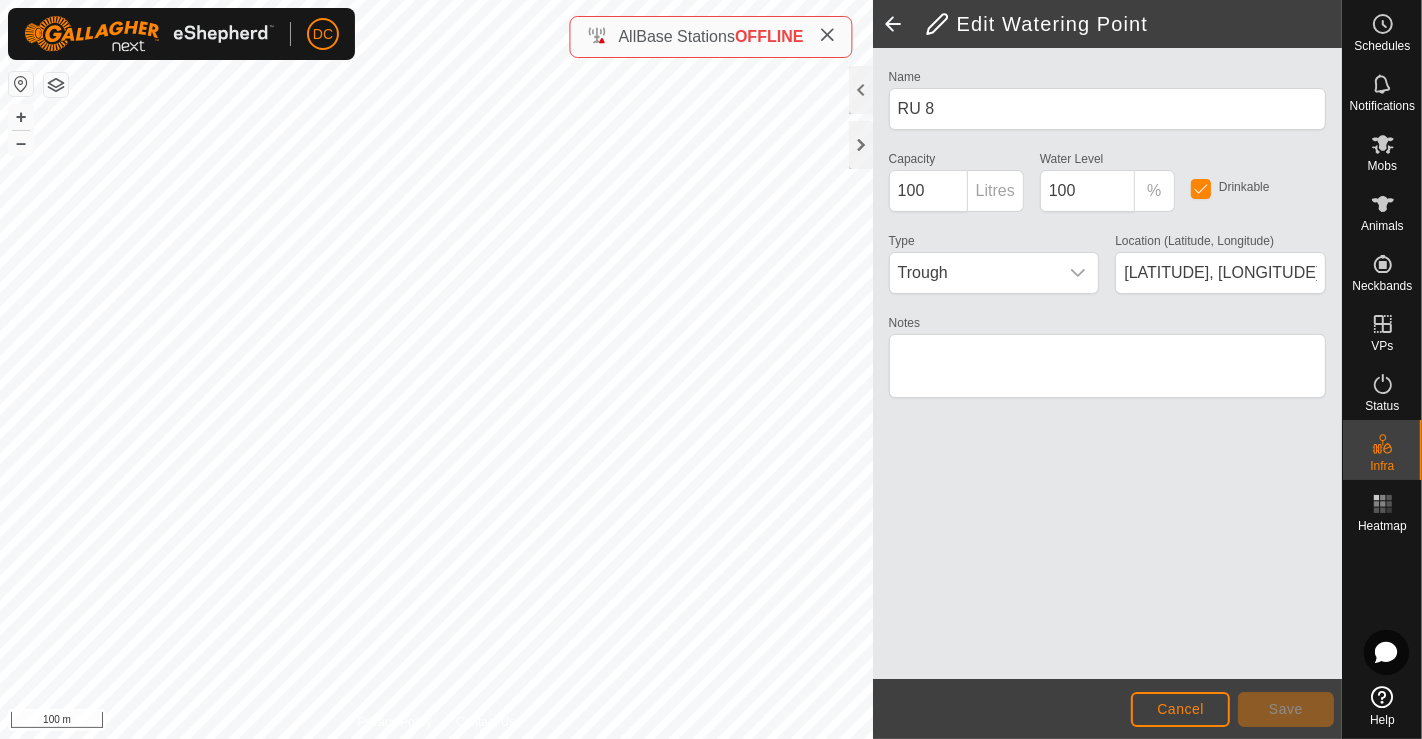 click on "Name RU 8" 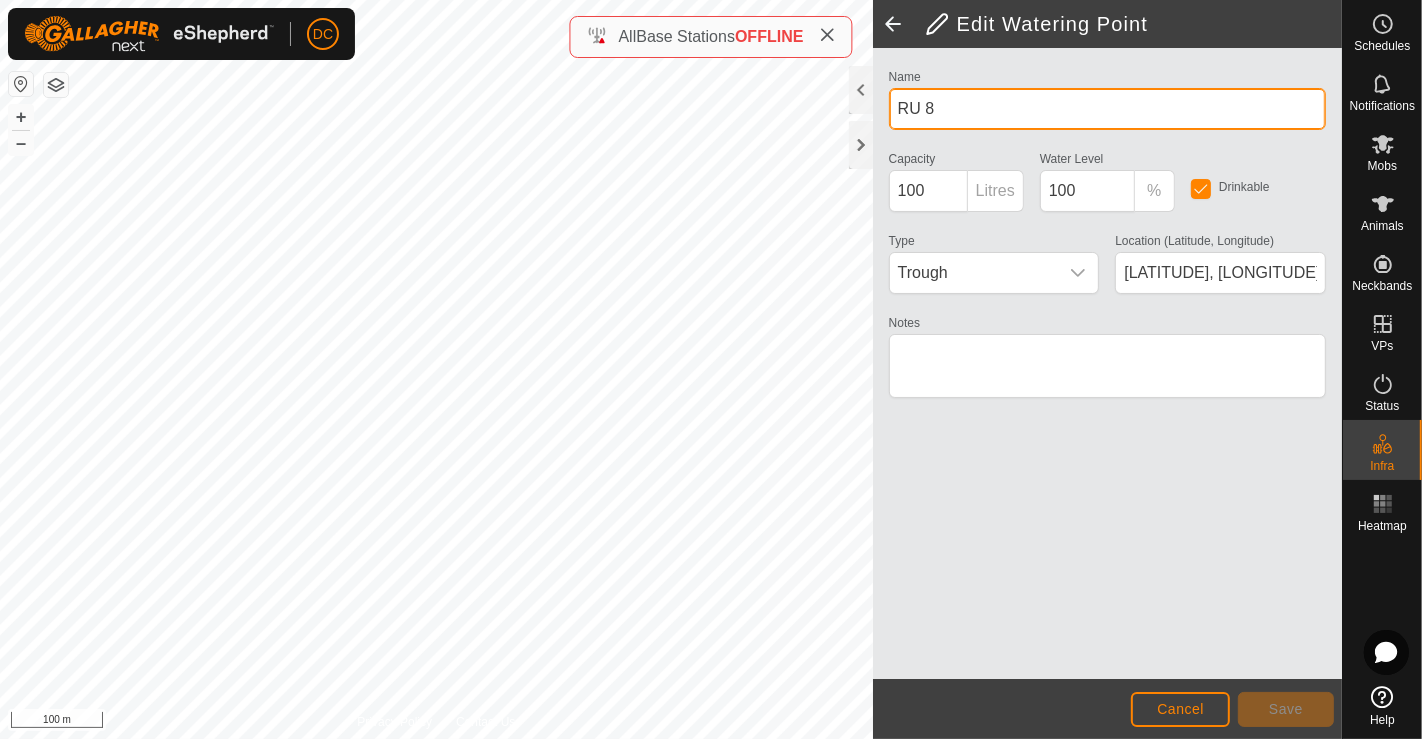 click on "RU 8" at bounding box center (1107, 109) 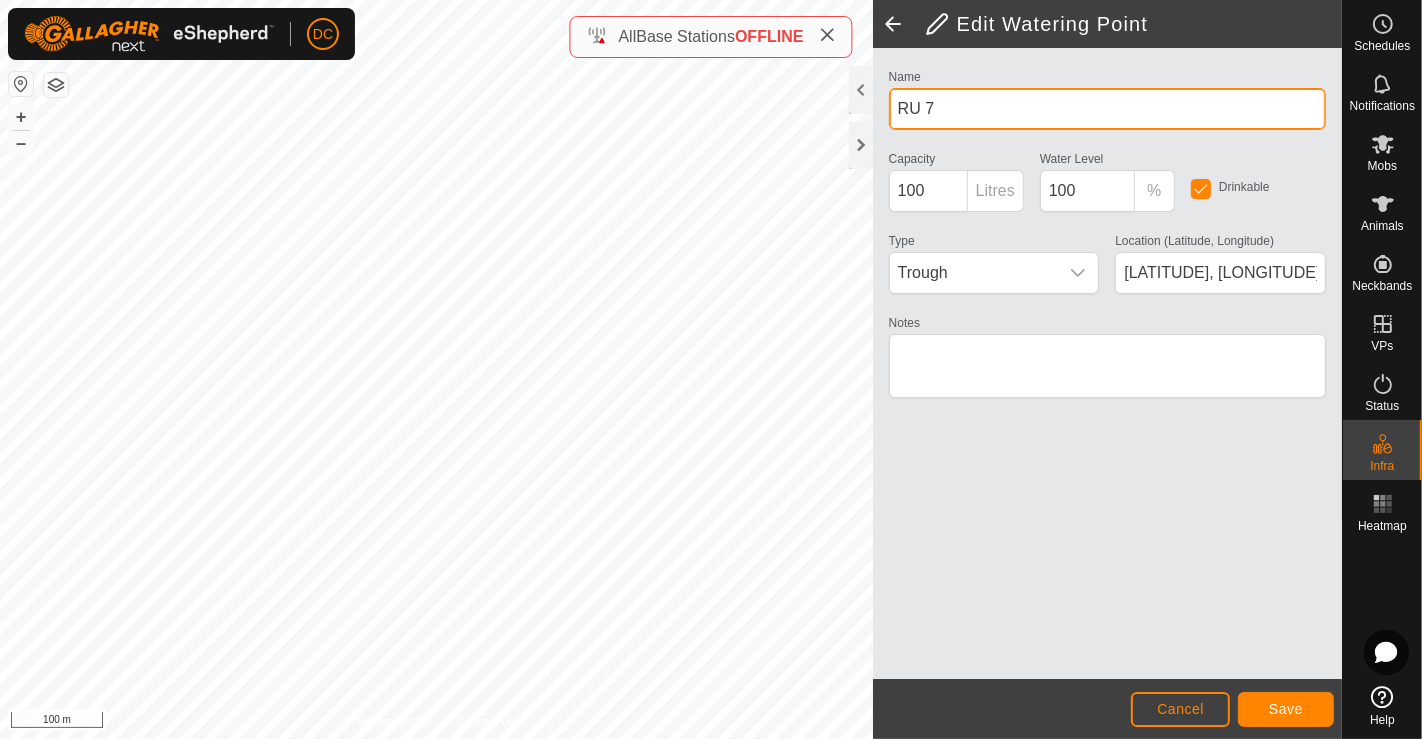 type on "RU 7" 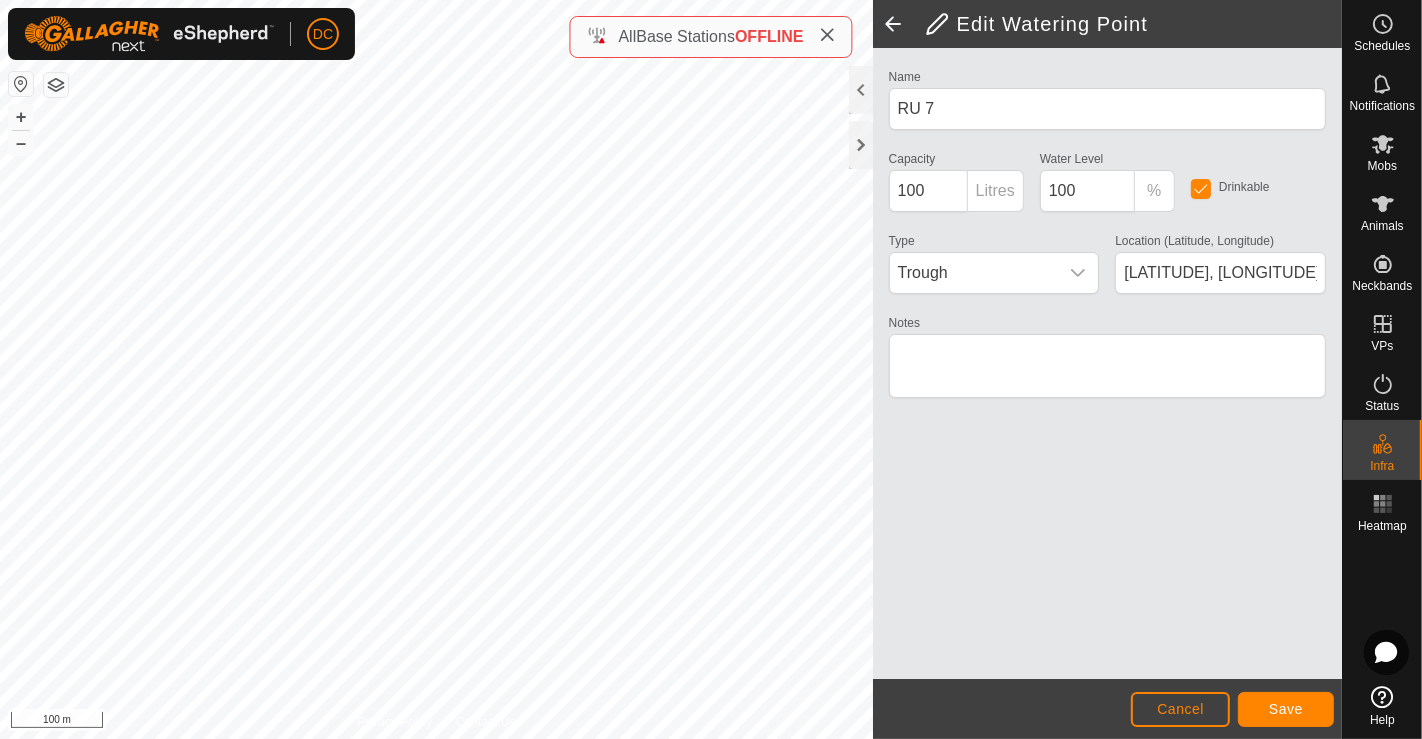 click on "Name RU 7 Capacity 100 Litres Water Level  100 % Drinkable Type Trough Location (Latitude, Longitude) [LATITUDE], [LONGITUDE] Notes" 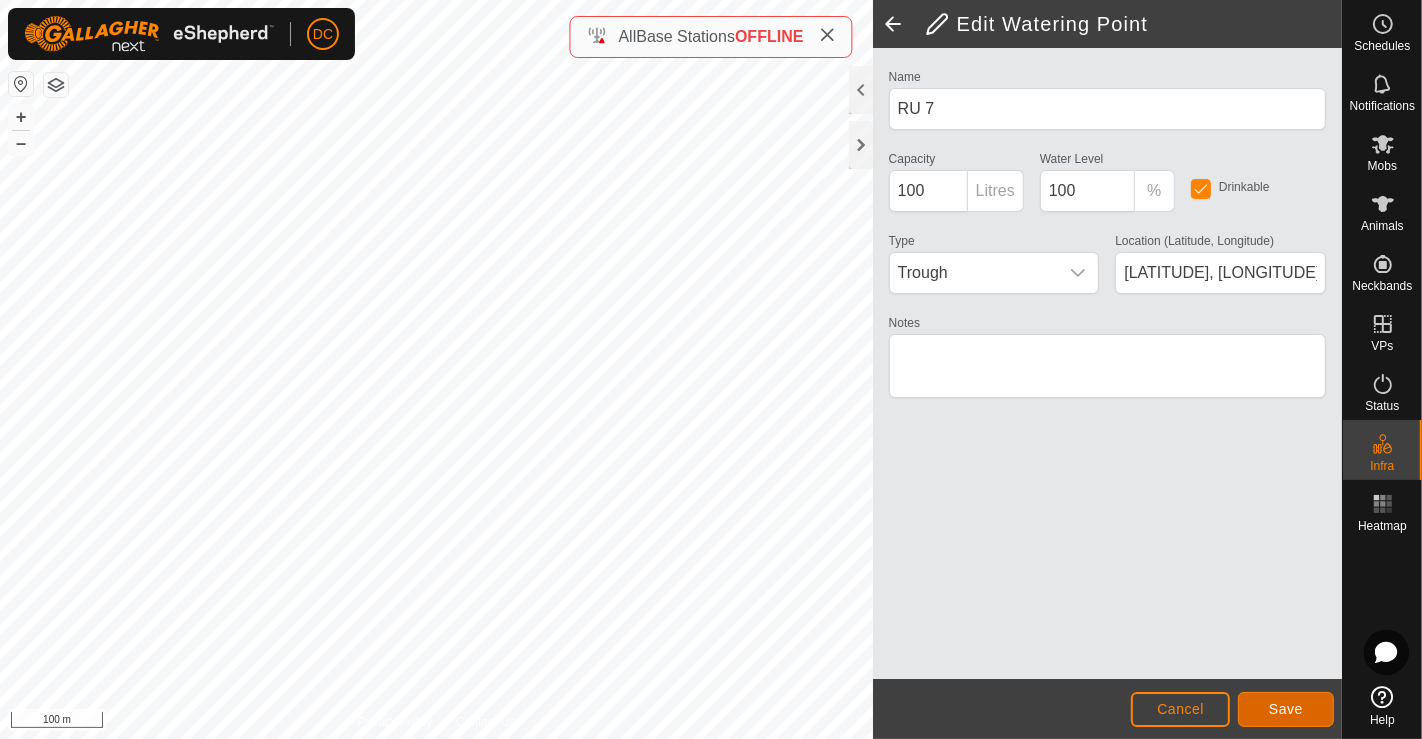 click on "Save" 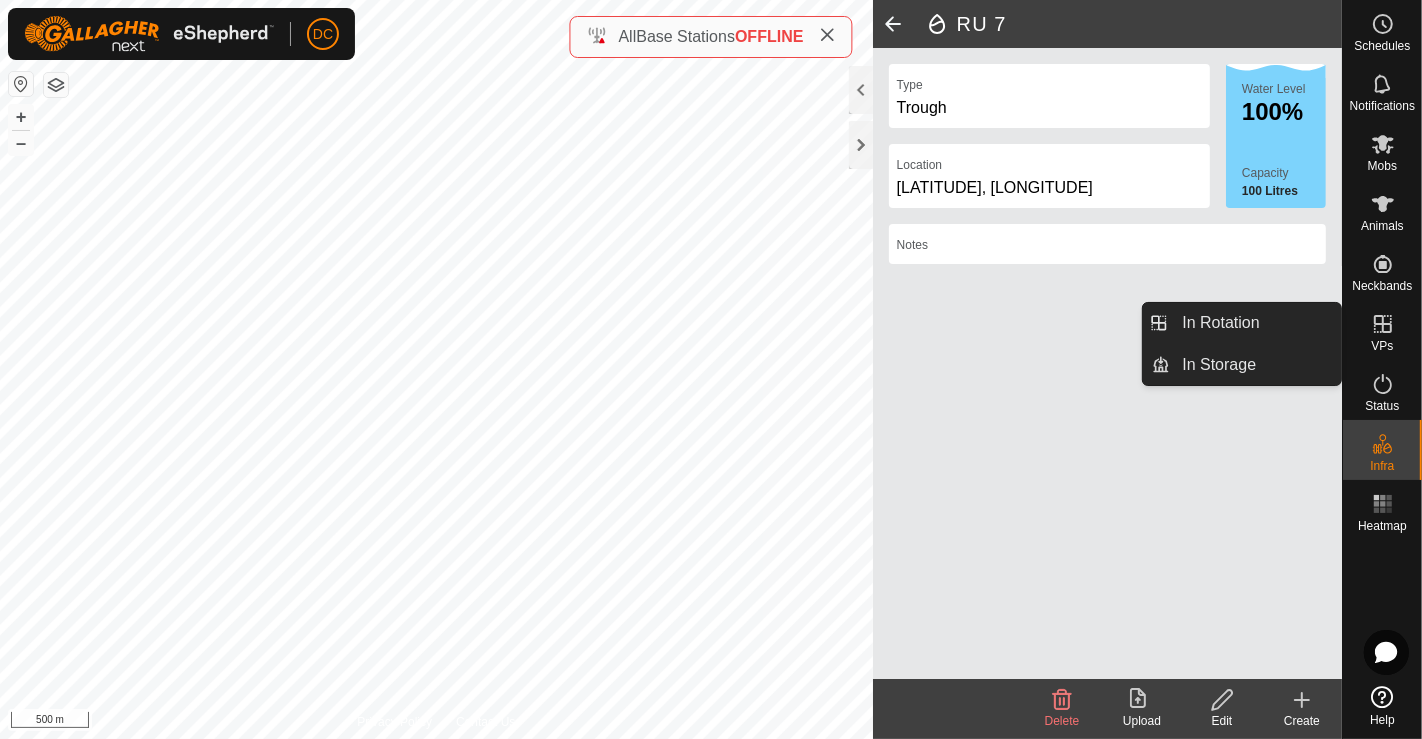 click 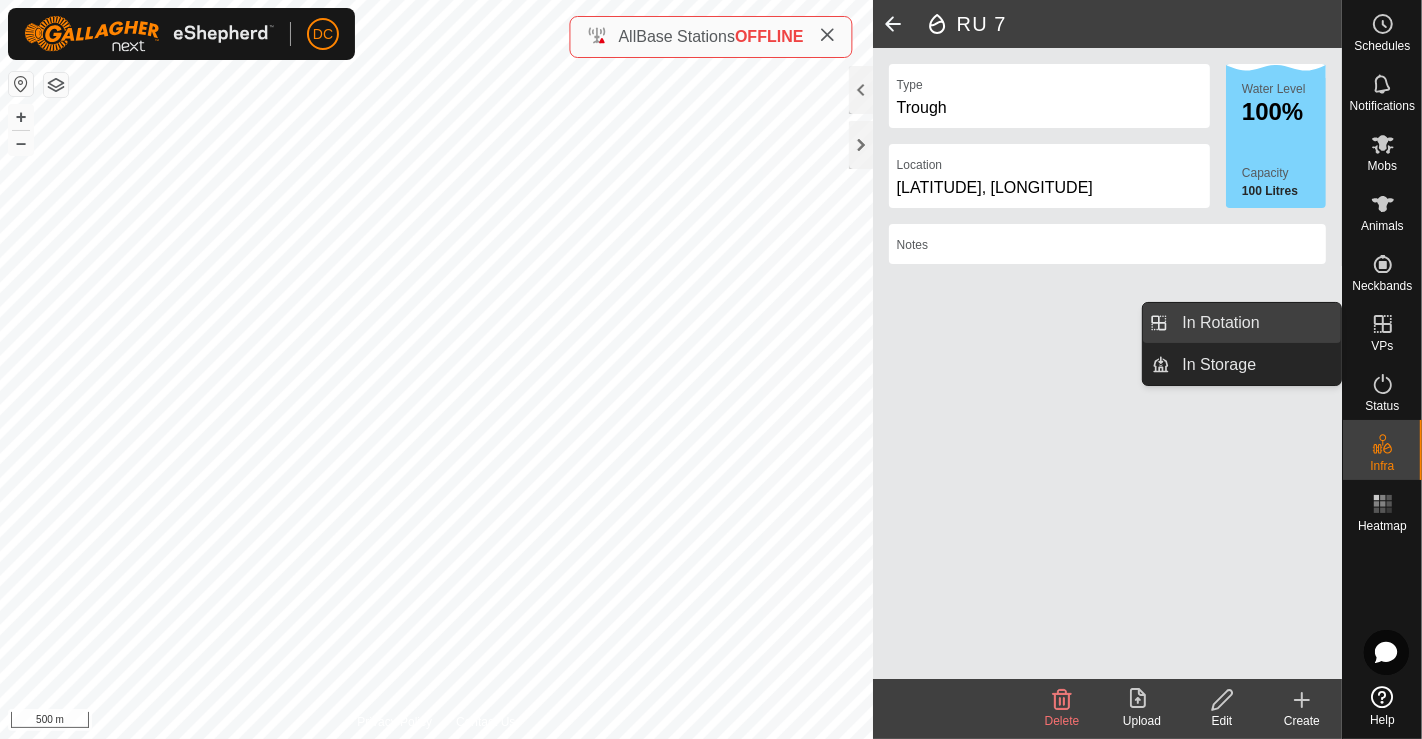click on "In Rotation" at bounding box center [1255, 323] 